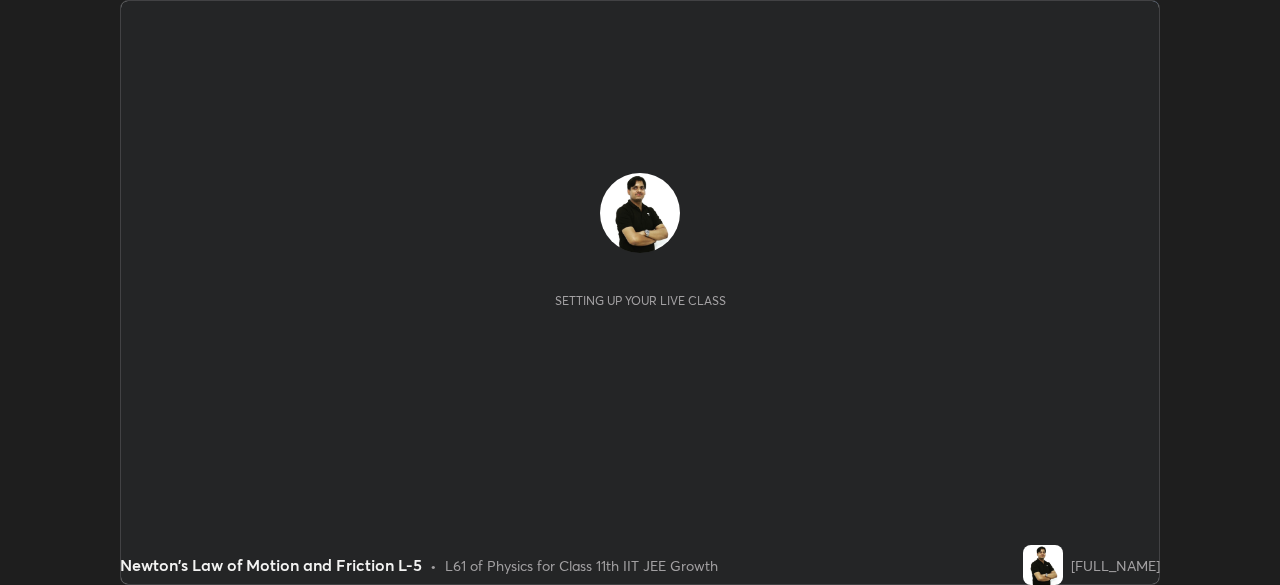 scroll, scrollTop: 0, scrollLeft: 0, axis: both 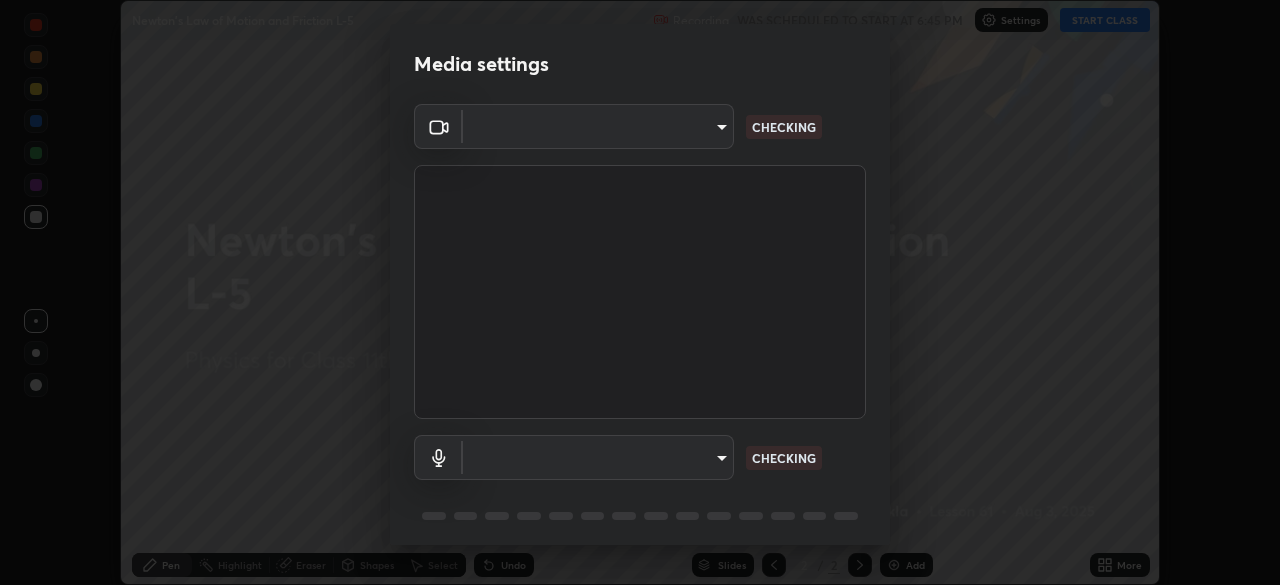 type on "fec30703c8e22cf69a8f77a224c2d994de0da897dc859dbf546555d8622b01d3" 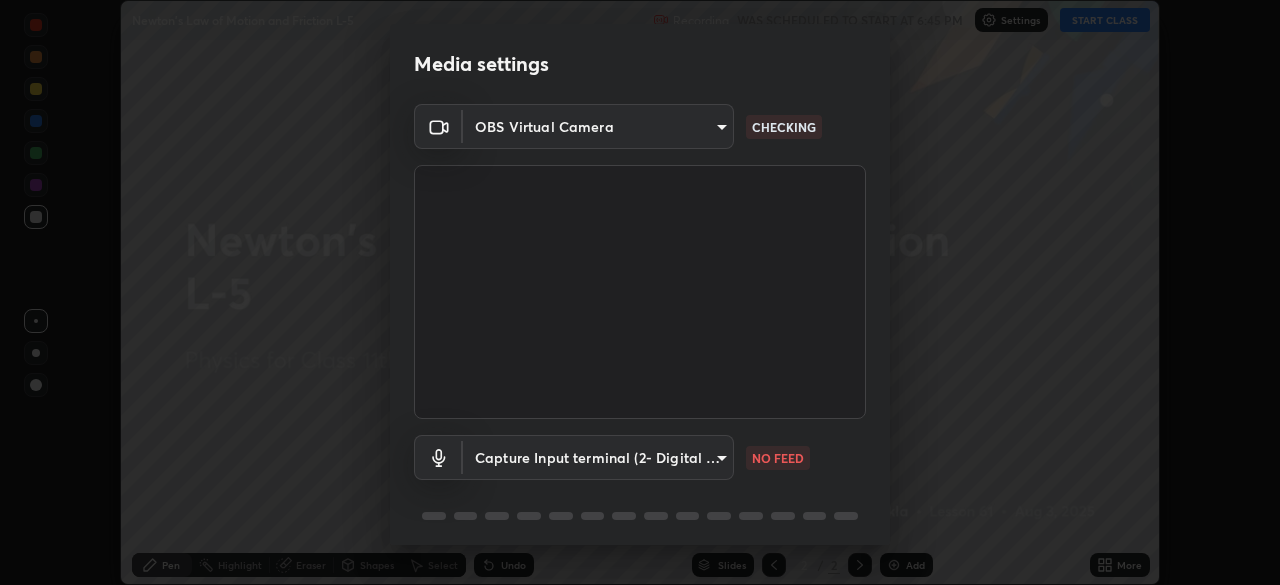 click on "Erase all Newton's Law of Motion and Friction L-5 Recording WAS SCHEDULED TO START AT  6:45 PM Settings START CLASS Setting up your live class Newton's Law of Motion and Friction L-5 • L61 of Physics for Class 11th IIT JEE Growth [FULL_NAME] Pen Highlight Eraser Shapes Select Undo Slides 2 / 2 Add More No doubts shared Encourage your learners to ask a doubt for better clarity Report an issue Reason for reporting Buffering Chat not working Audio - Video sync issue Educator video quality low ​ Attach an image Report Media settings OBS Virtual Camera [HASH] CHECKING Capture Input terminal (2- Digital Array MIC) [HASH] NO FEED 1 / 5 Next" at bounding box center (640, 292) 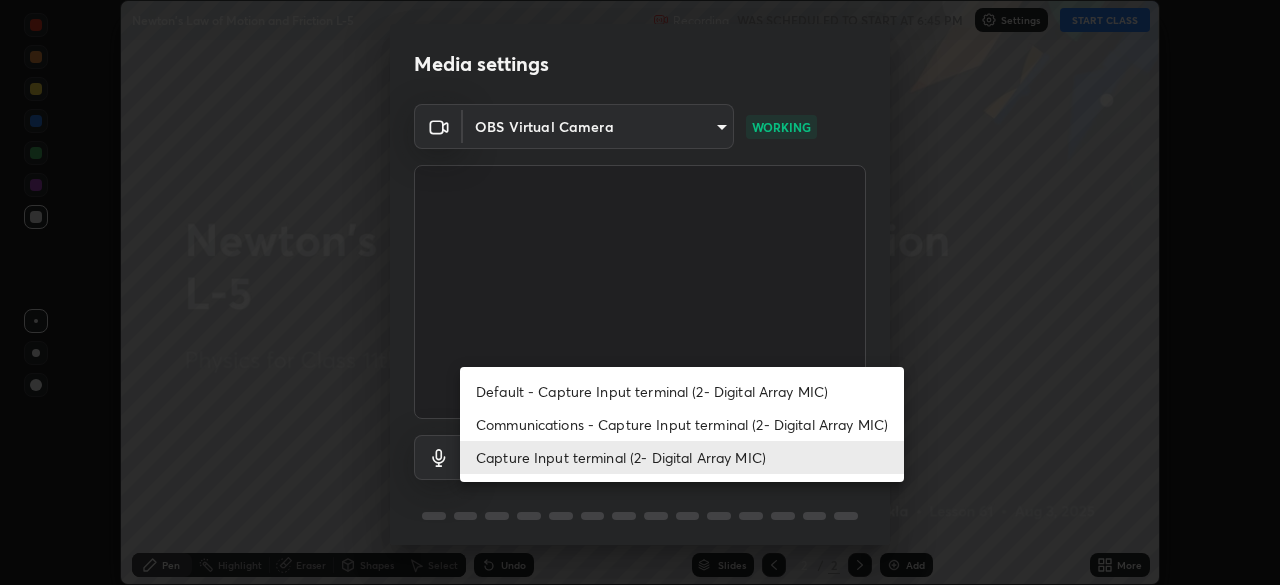 click on "Communications - Capture Input terminal (2- Digital Array MIC)" at bounding box center [682, 424] 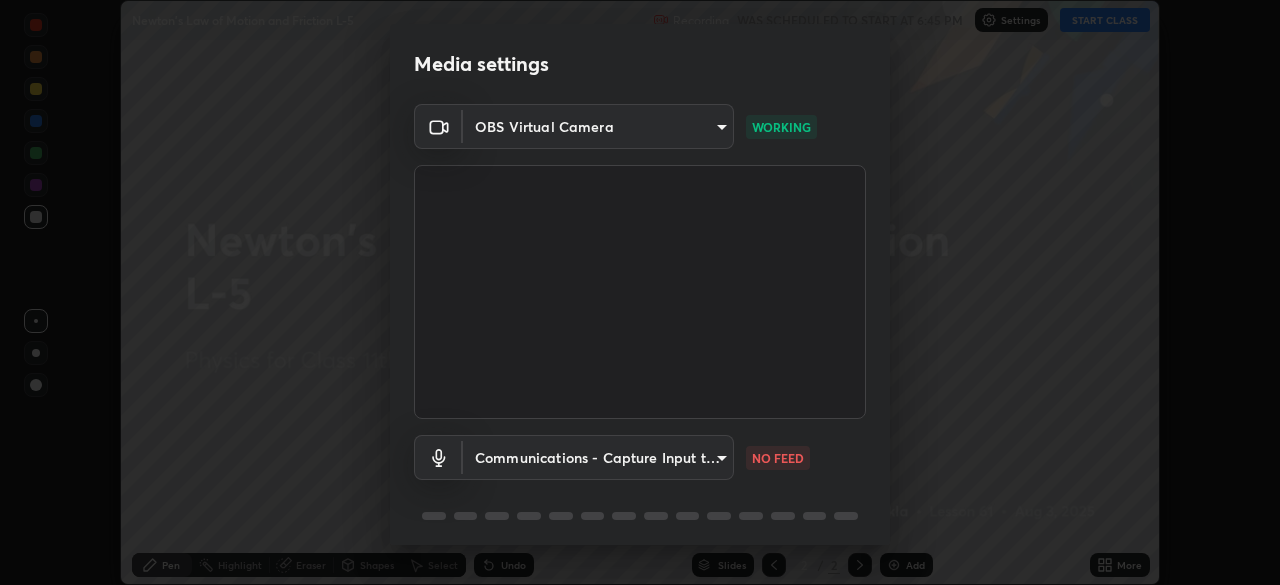 type on "communications" 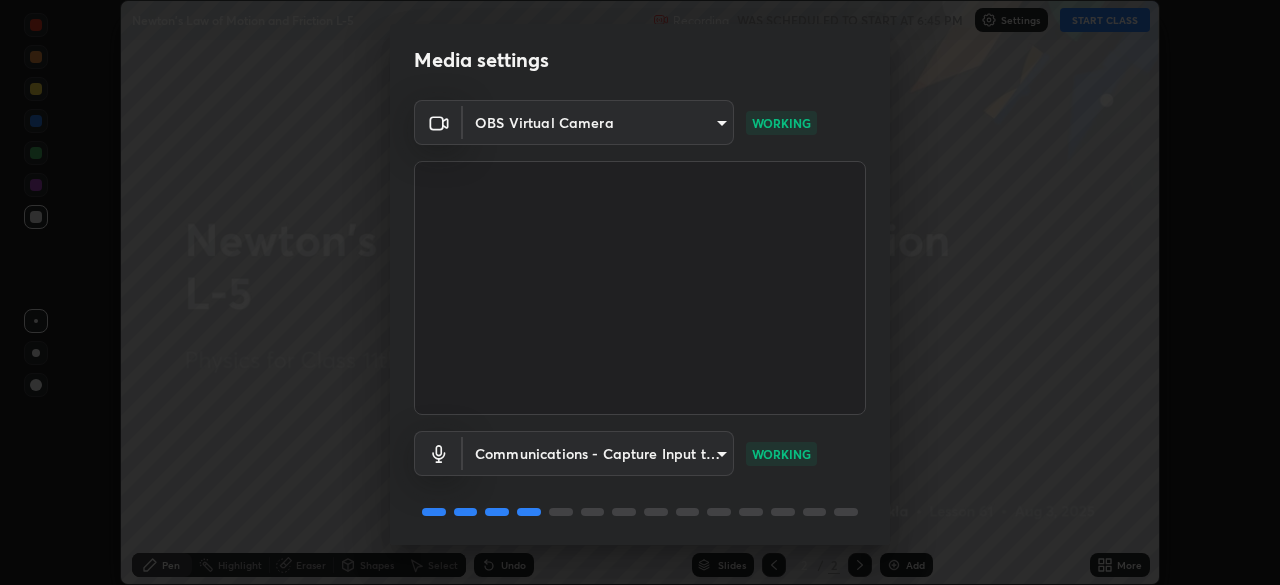 scroll, scrollTop: 71, scrollLeft: 0, axis: vertical 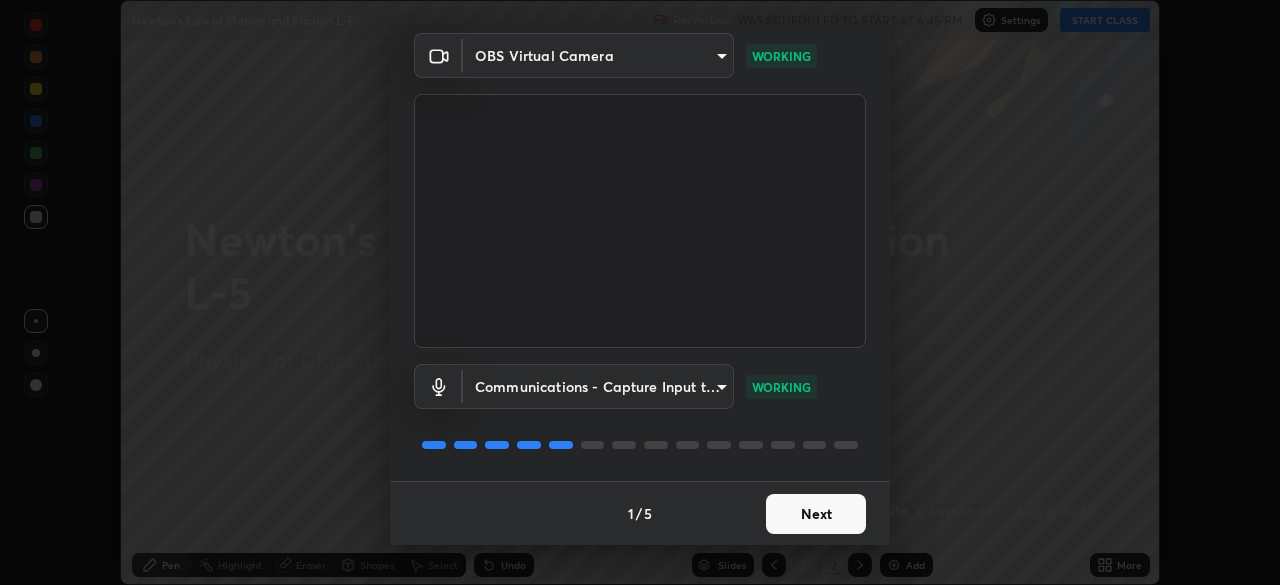 click on "Next" at bounding box center (816, 514) 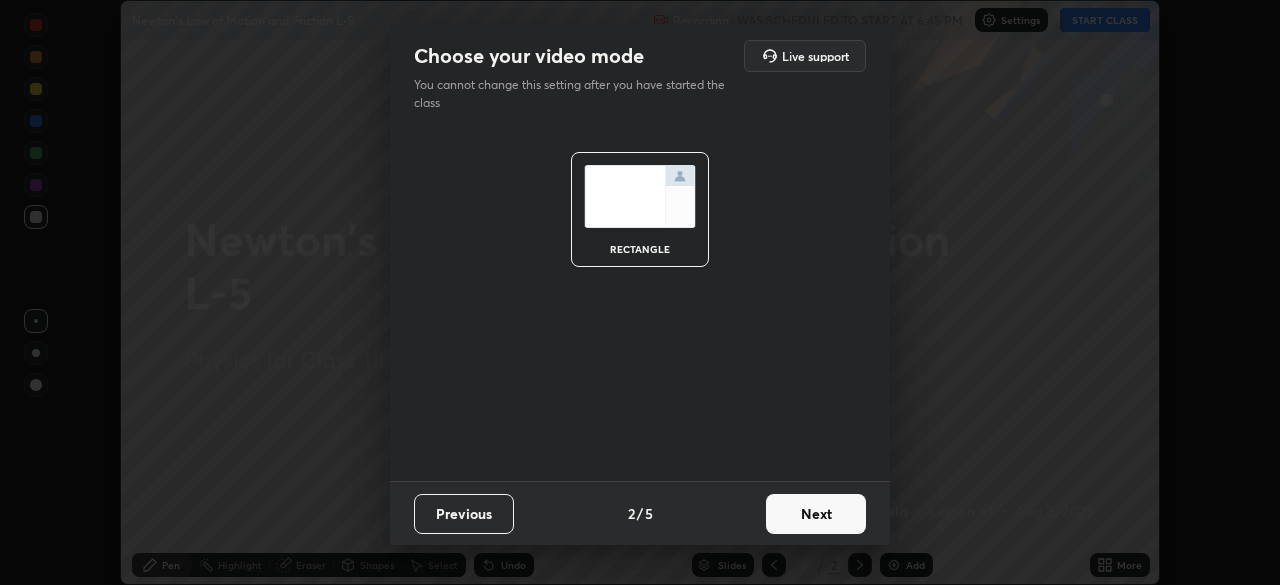 scroll, scrollTop: 0, scrollLeft: 0, axis: both 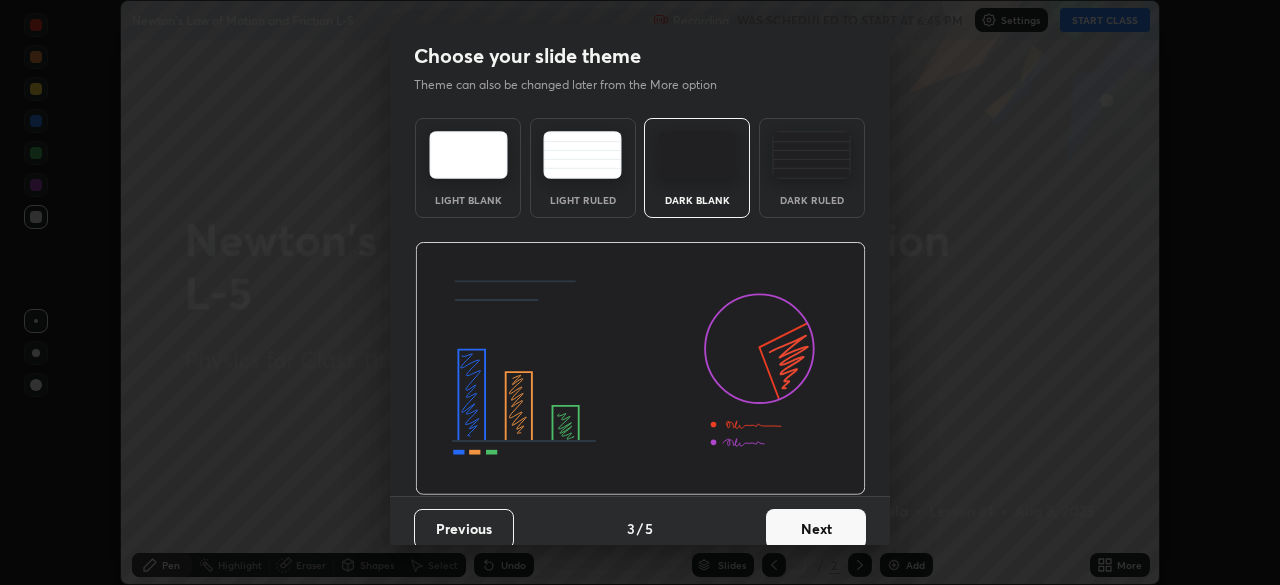click on "Next" at bounding box center (816, 529) 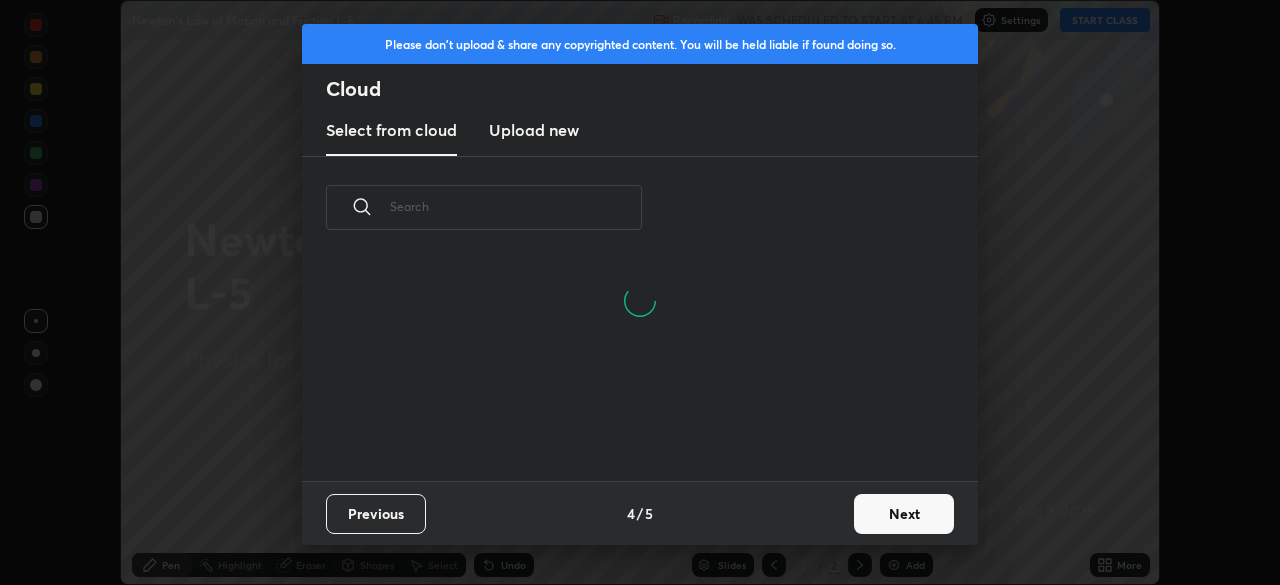click on "Next" at bounding box center (904, 514) 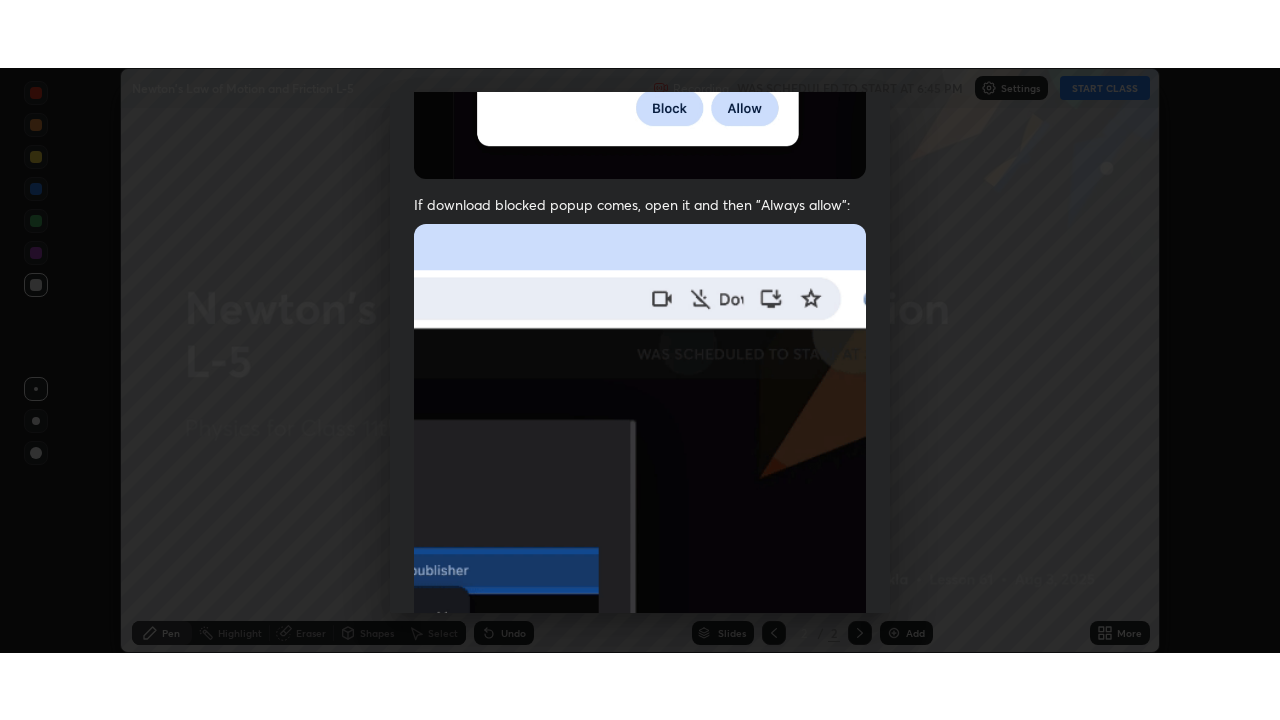 scroll, scrollTop: 479, scrollLeft: 0, axis: vertical 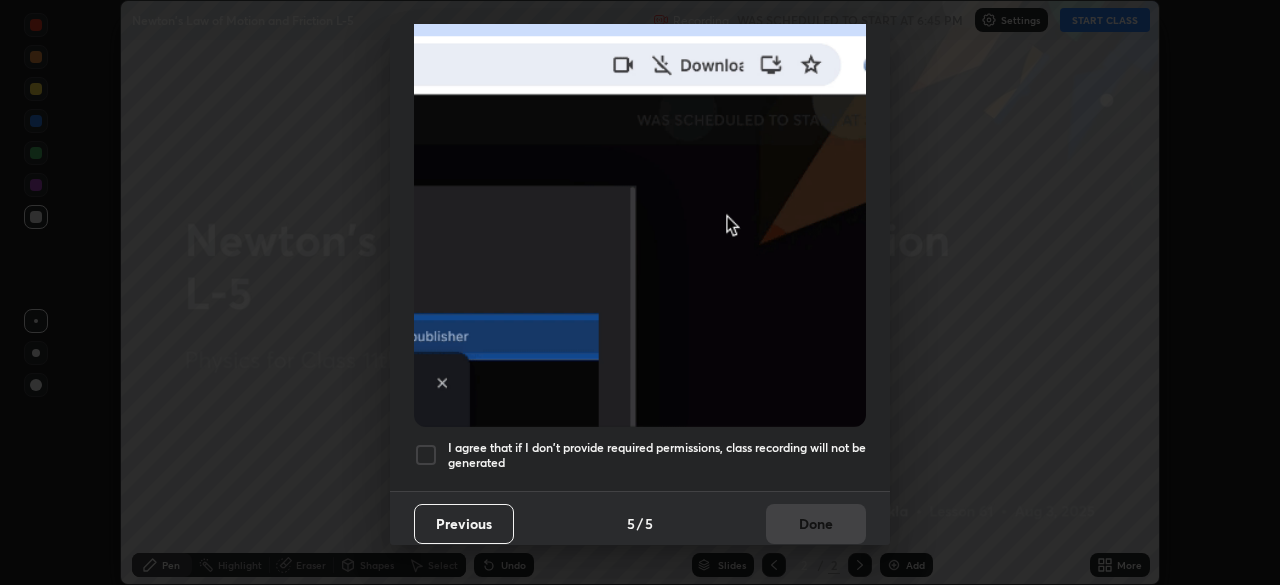 click at bounding box center [426, 455] 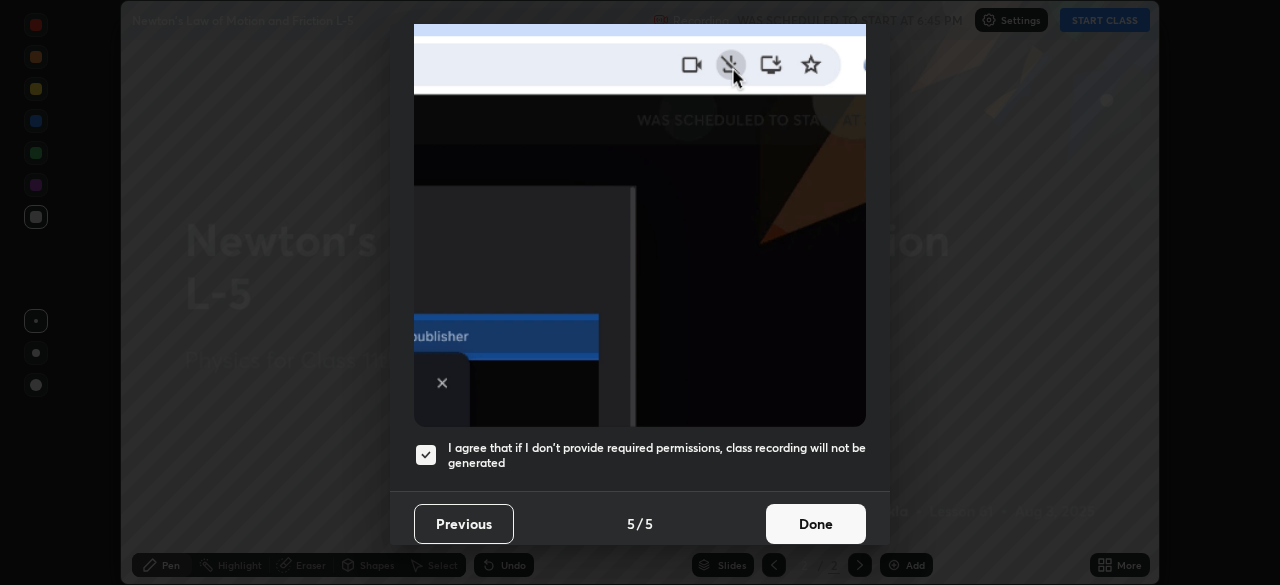 click on "Done" at bounding box center [816, 524] 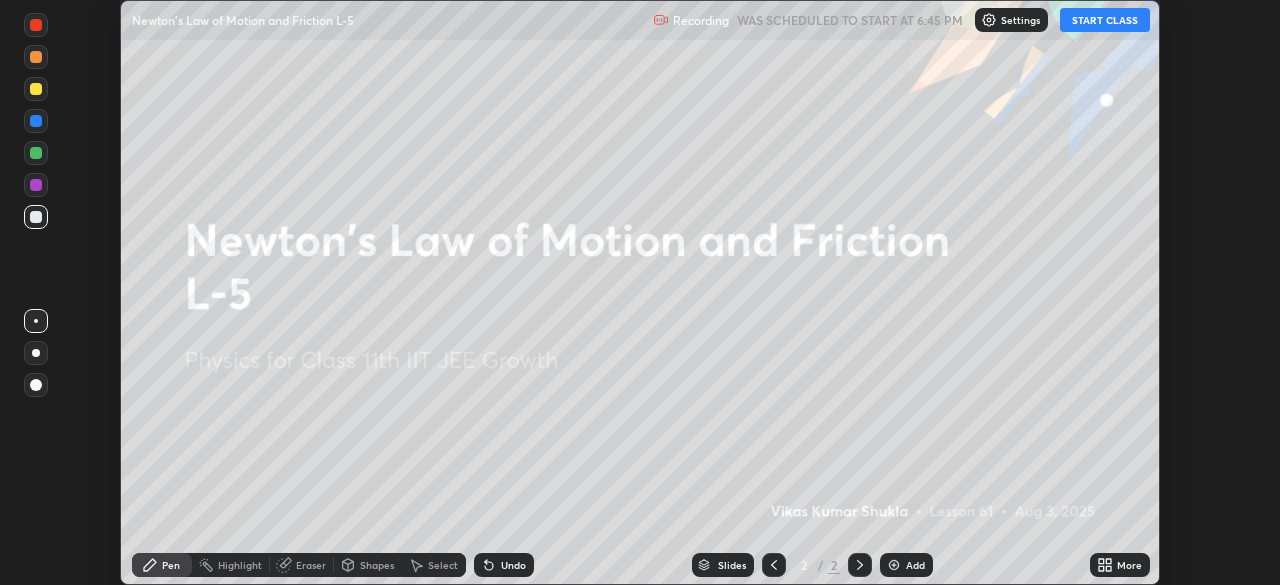 click on "START CLASS" at bounding box center (1105, 20) 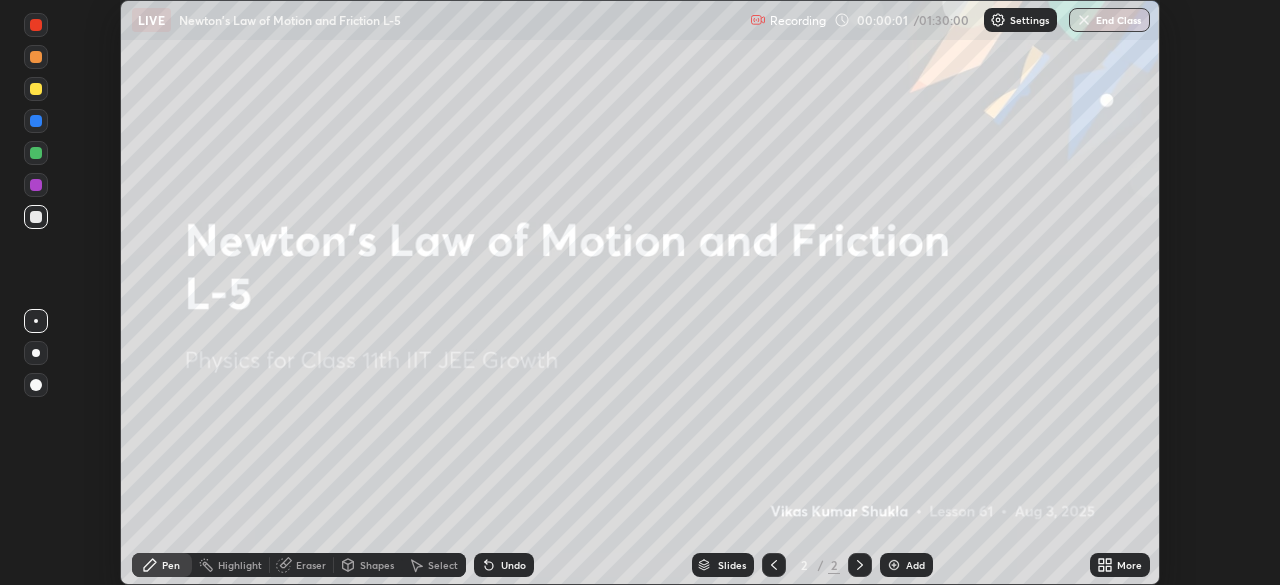 click on "More" at bounding box center [1129, 565] 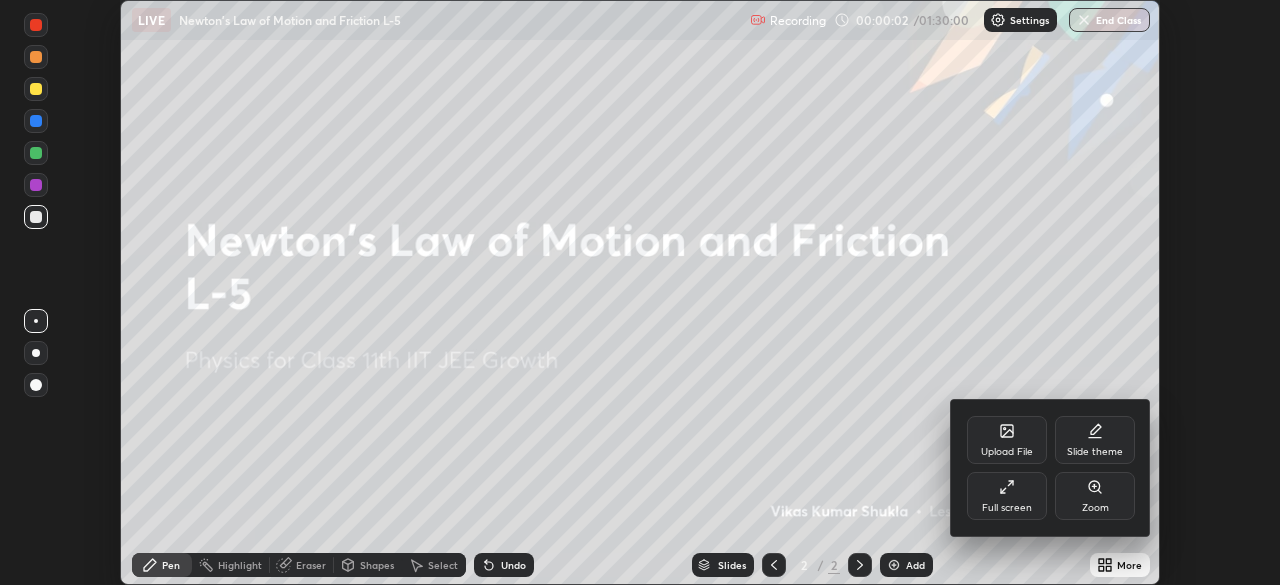 click on "Full screen" at bounding box center [1007, 496] 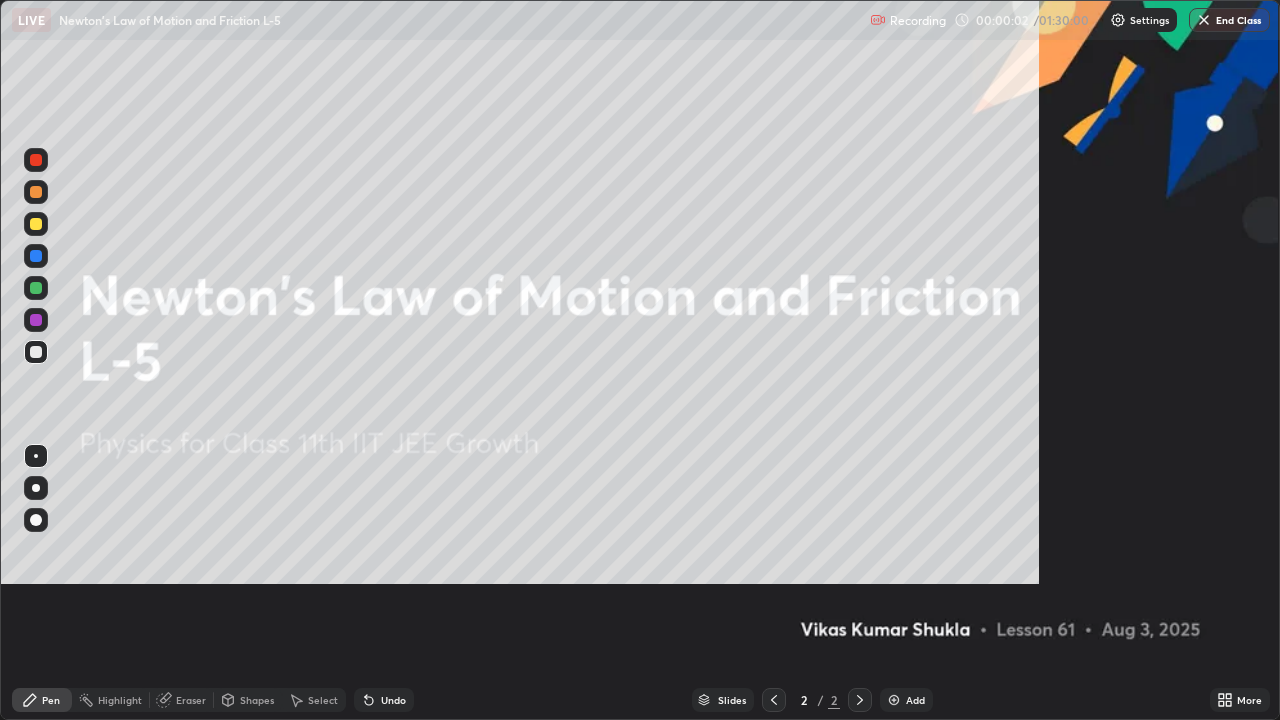 scroll, scrollTop: 99280, scrollLeft: 98720, axis: both 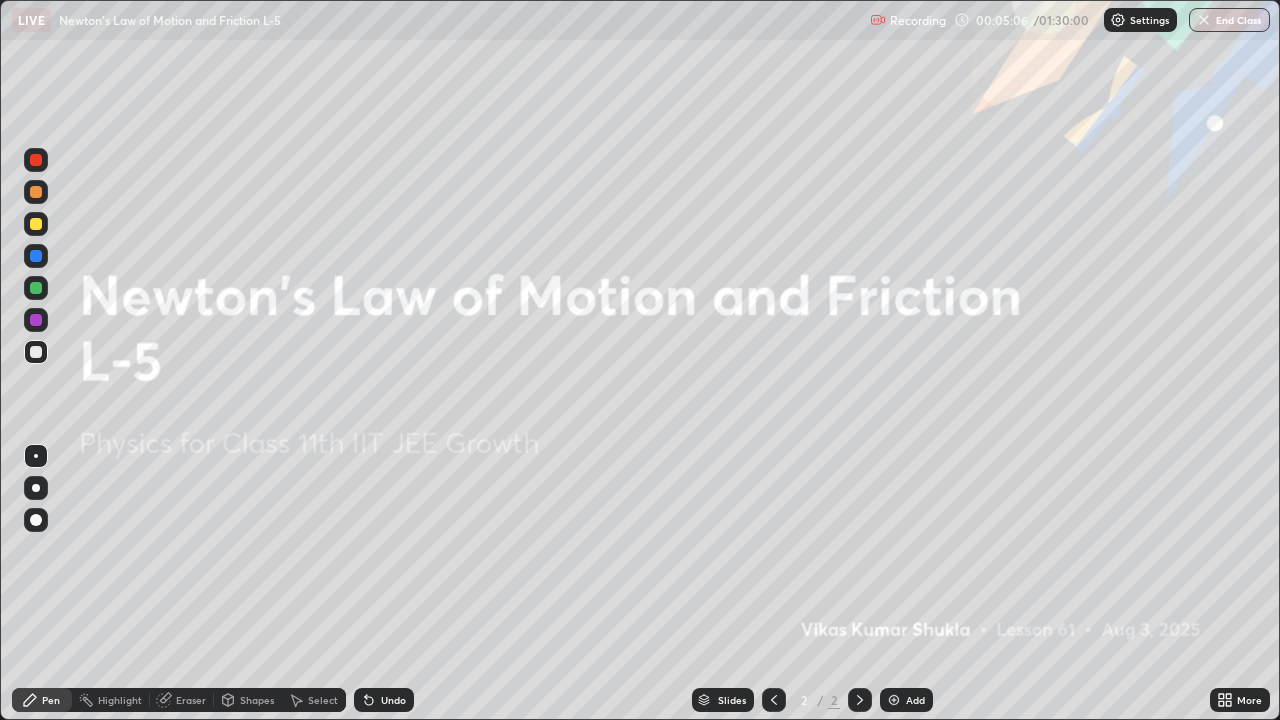 click on "Add" at bounding box center (906, 700) 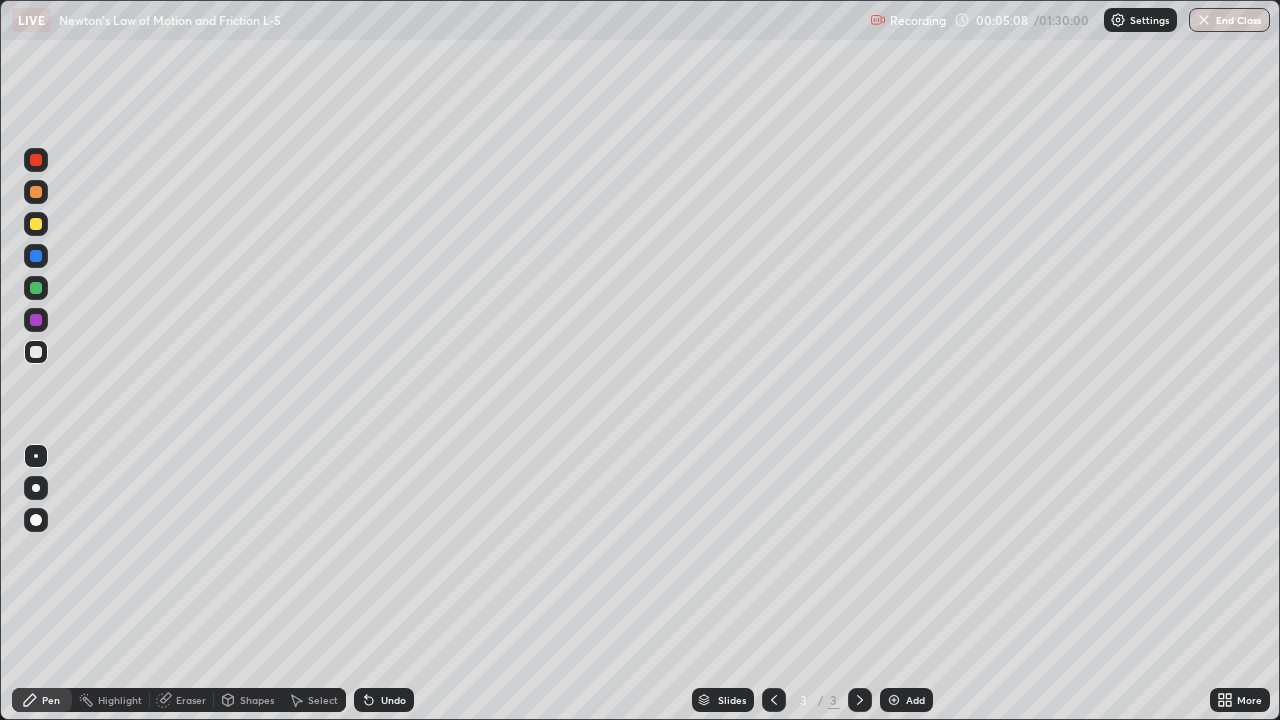 click on "Shapes" at bounding box center [248, 700] 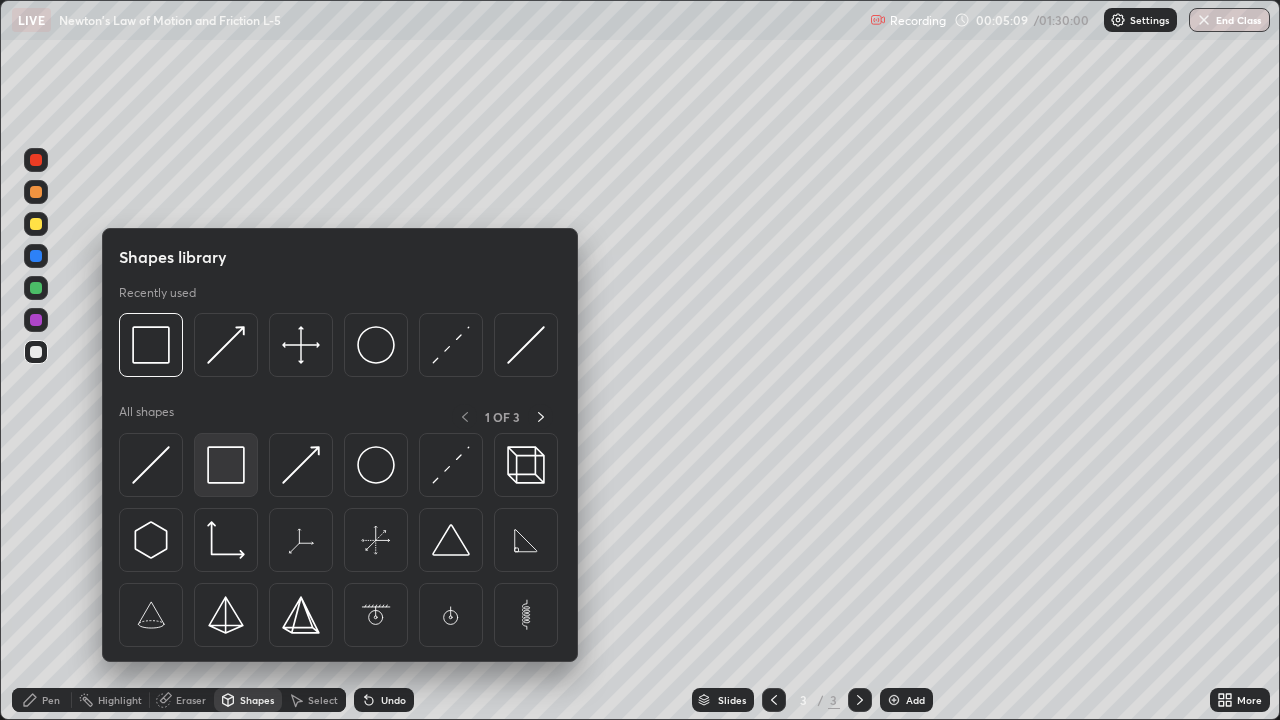 click at bounding box center [226, 465] 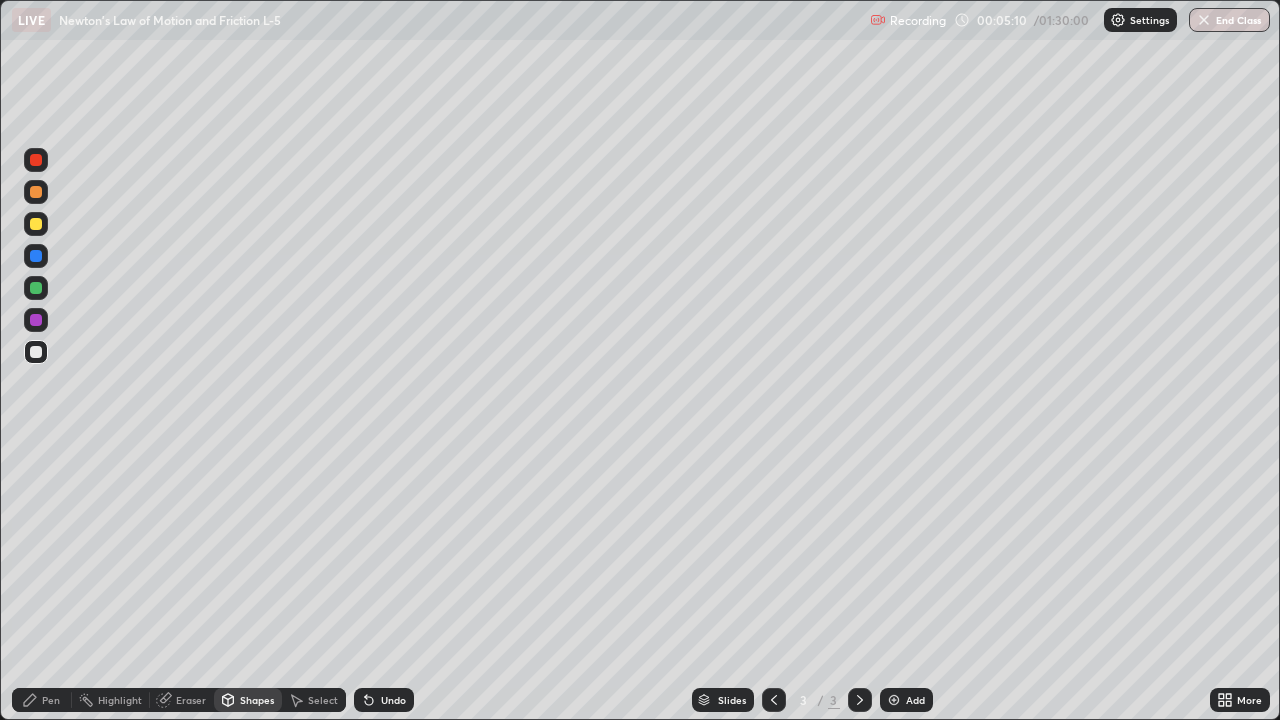 click at bounding box center [36, 288] 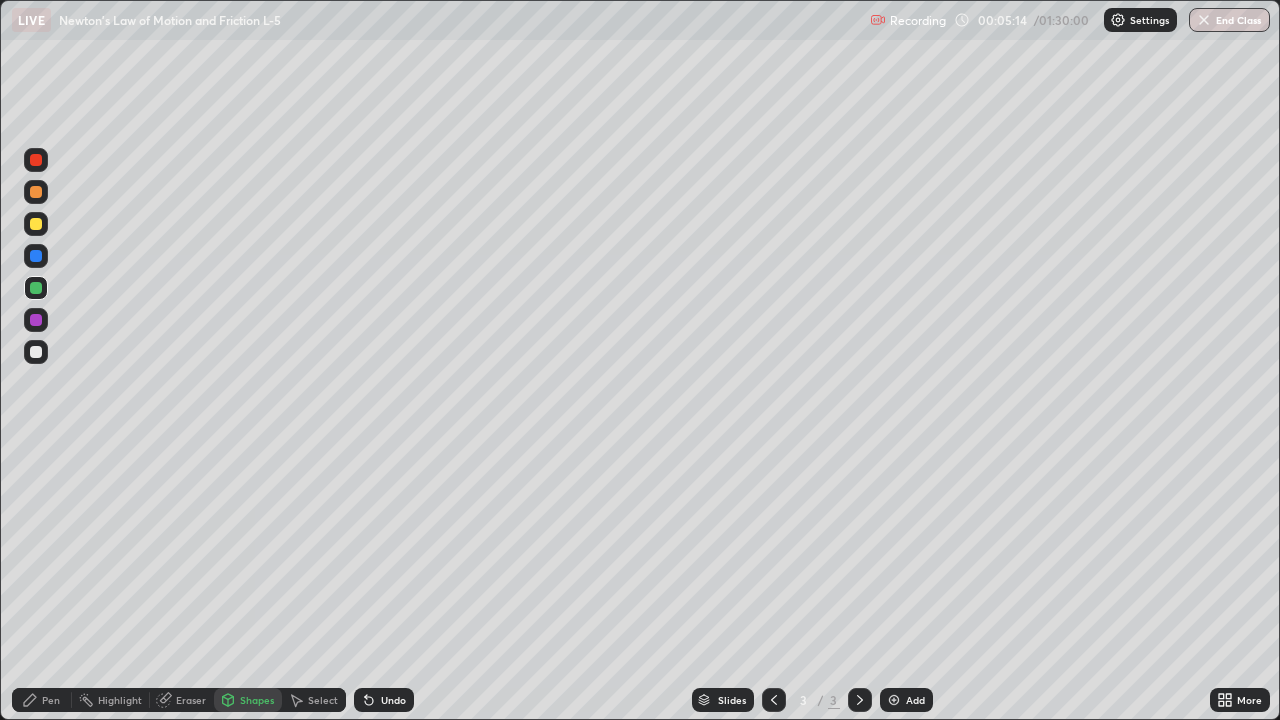 click on "Shapes" at bounding box center [248, 700] 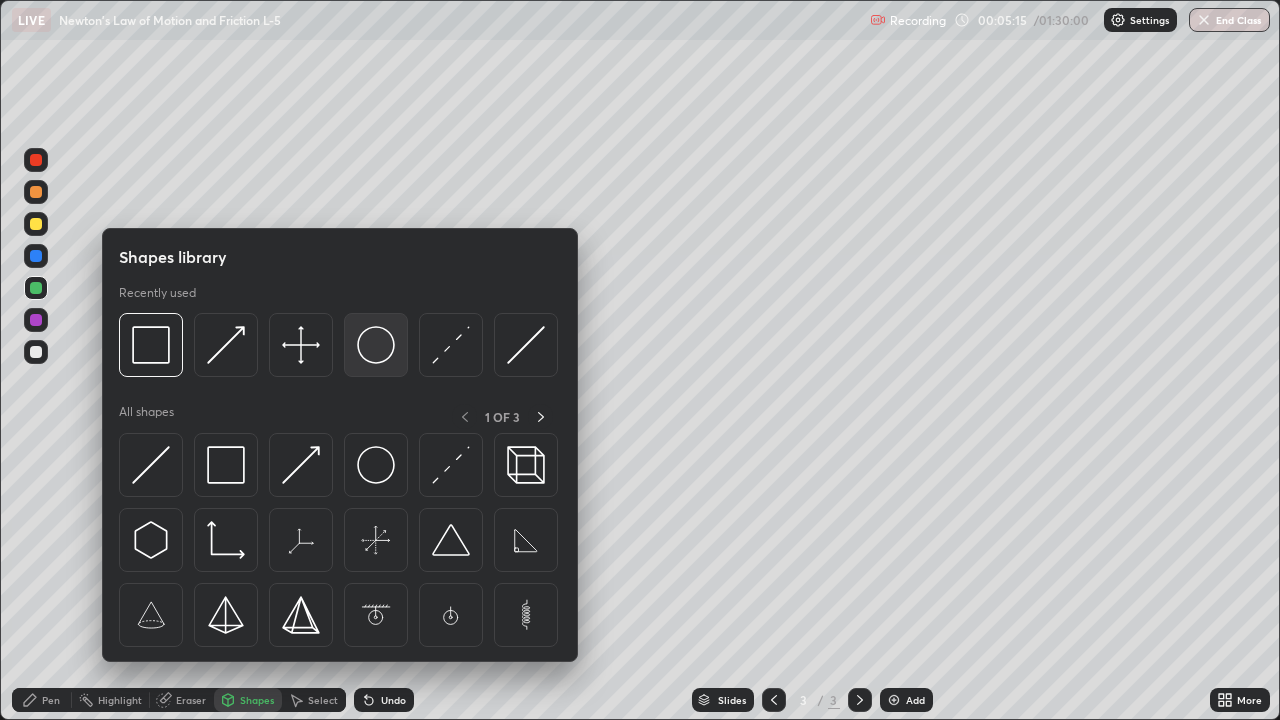 click at bounding box center [376, 345] 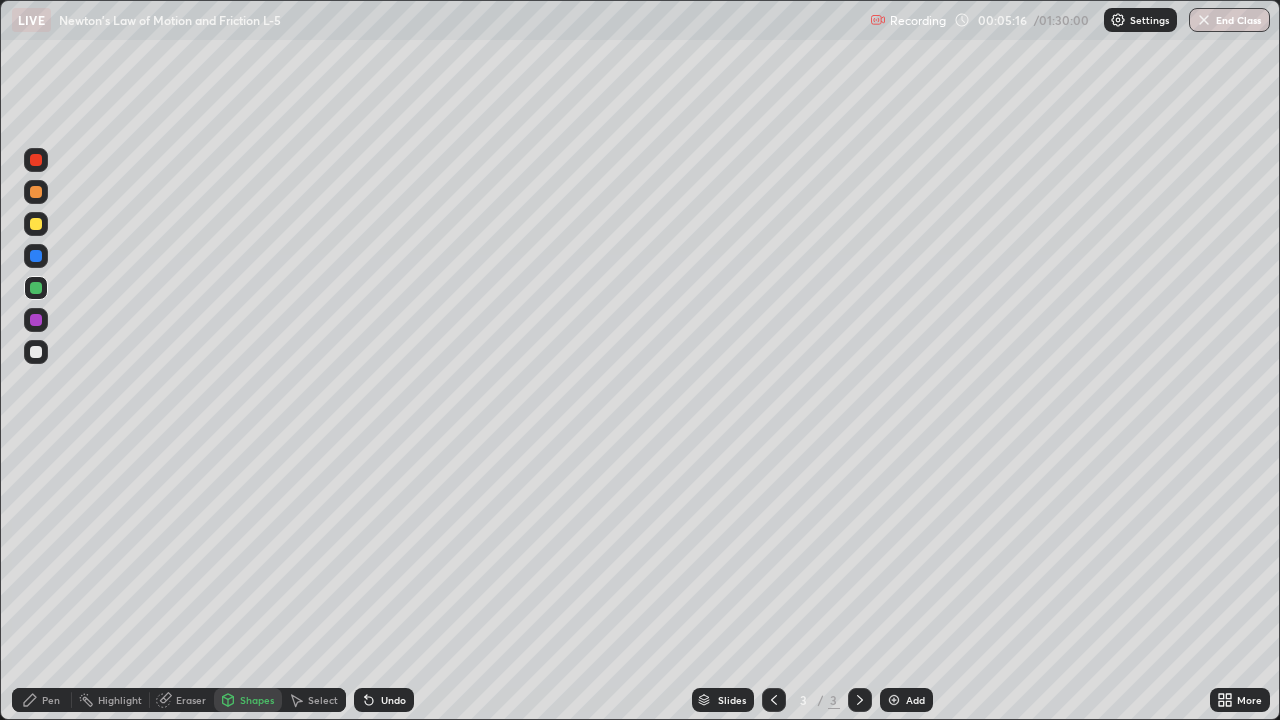 click at bounding box center (36, 352) 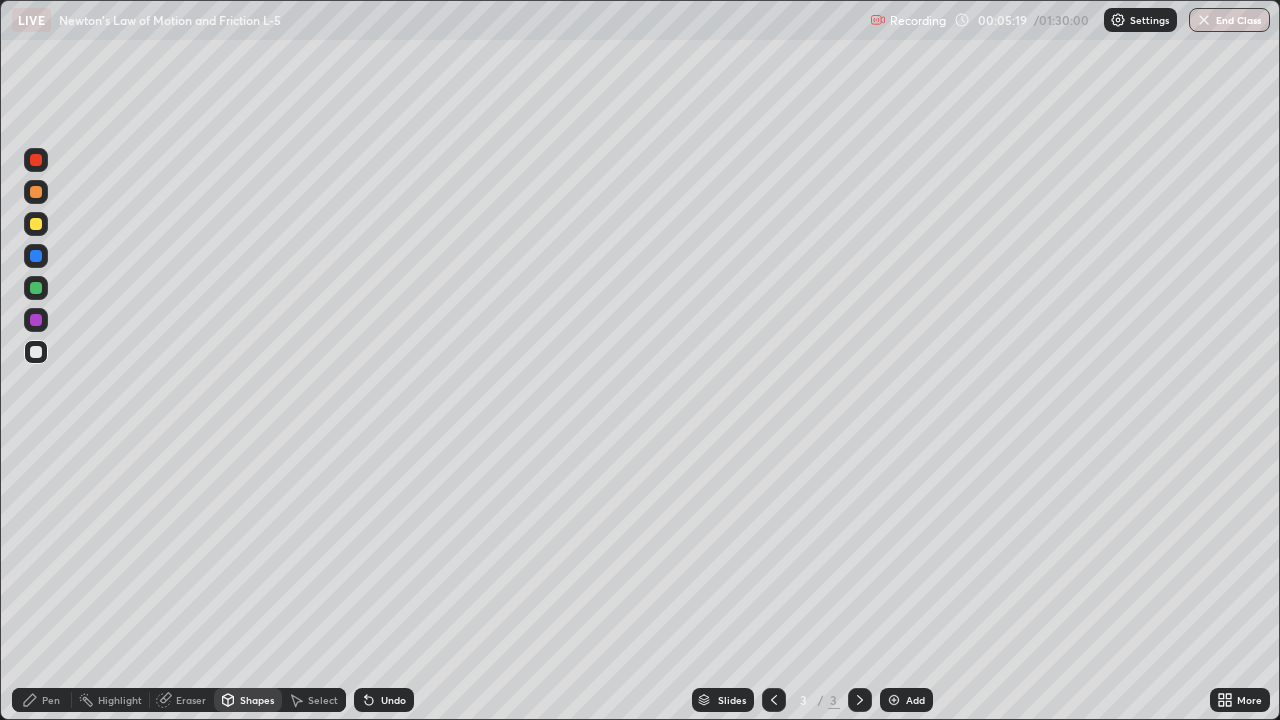 click on "Pen" at bounding box center (51, 700) 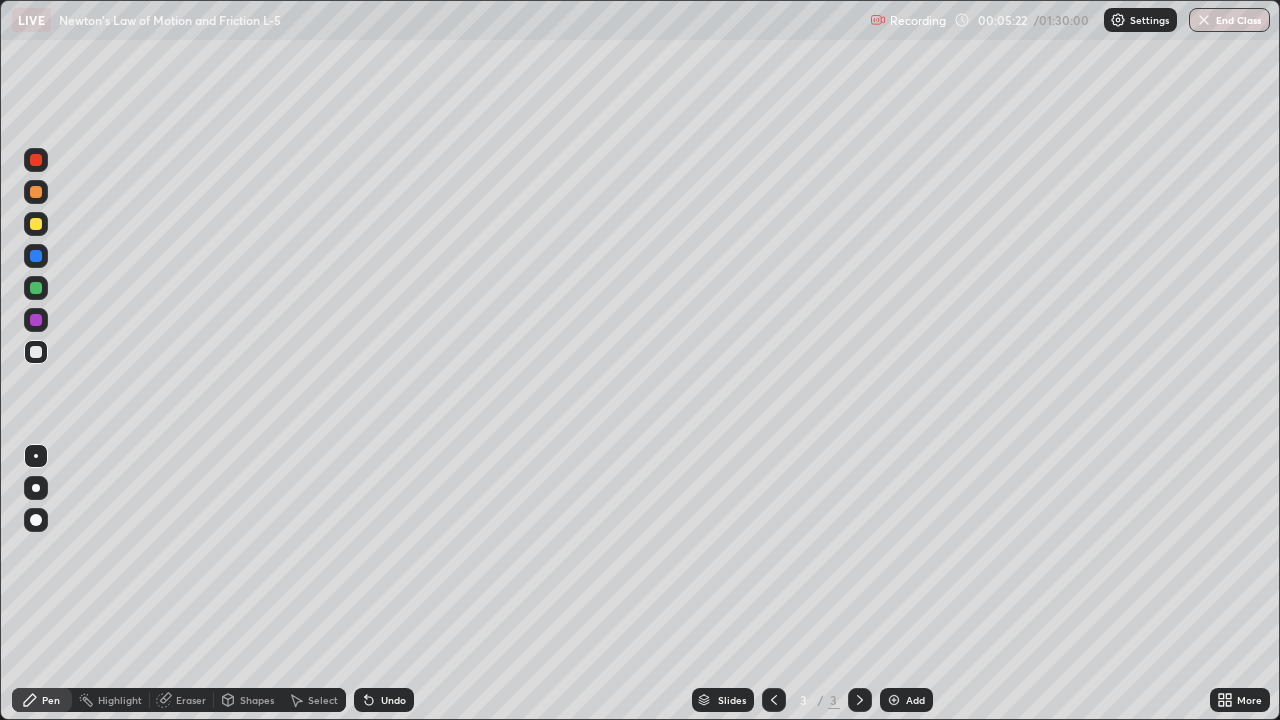 click at bounding box center (36, 224) 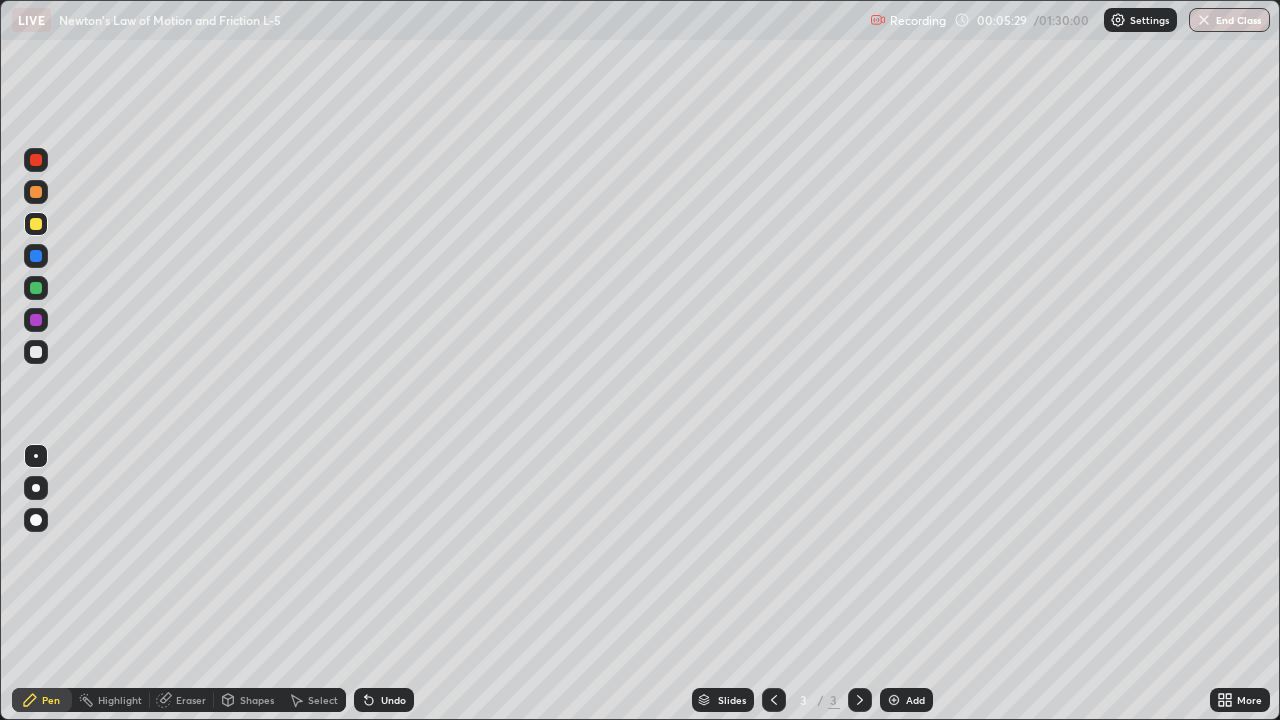 click on "Undo" at bounding box center [393, 700] 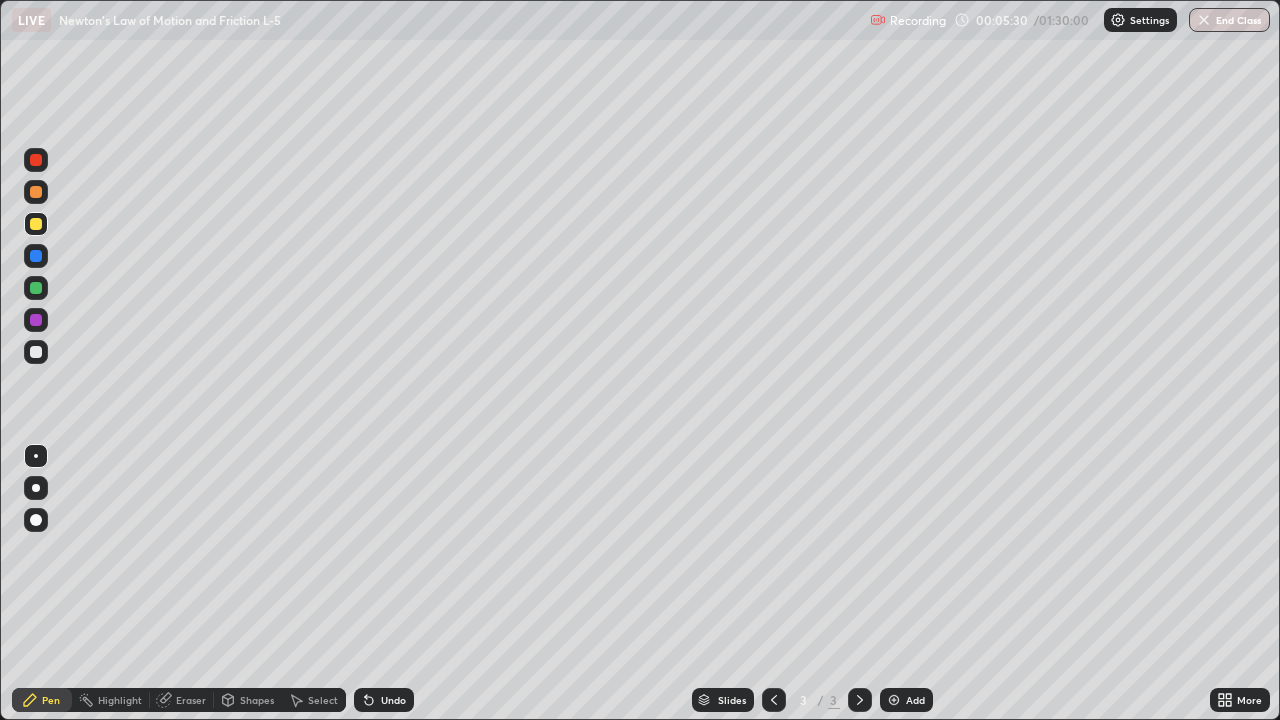 click on "Undo" at bounding box center (384, 700) 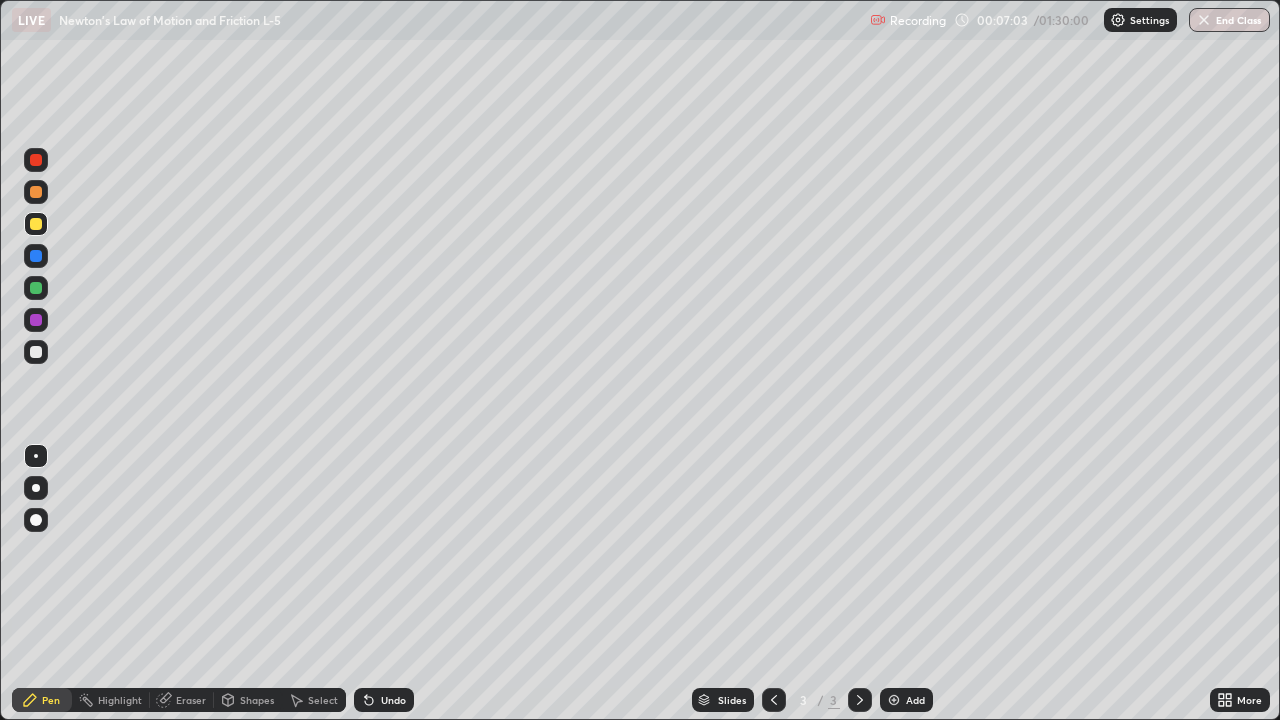 click at bounding box center (36, 288) 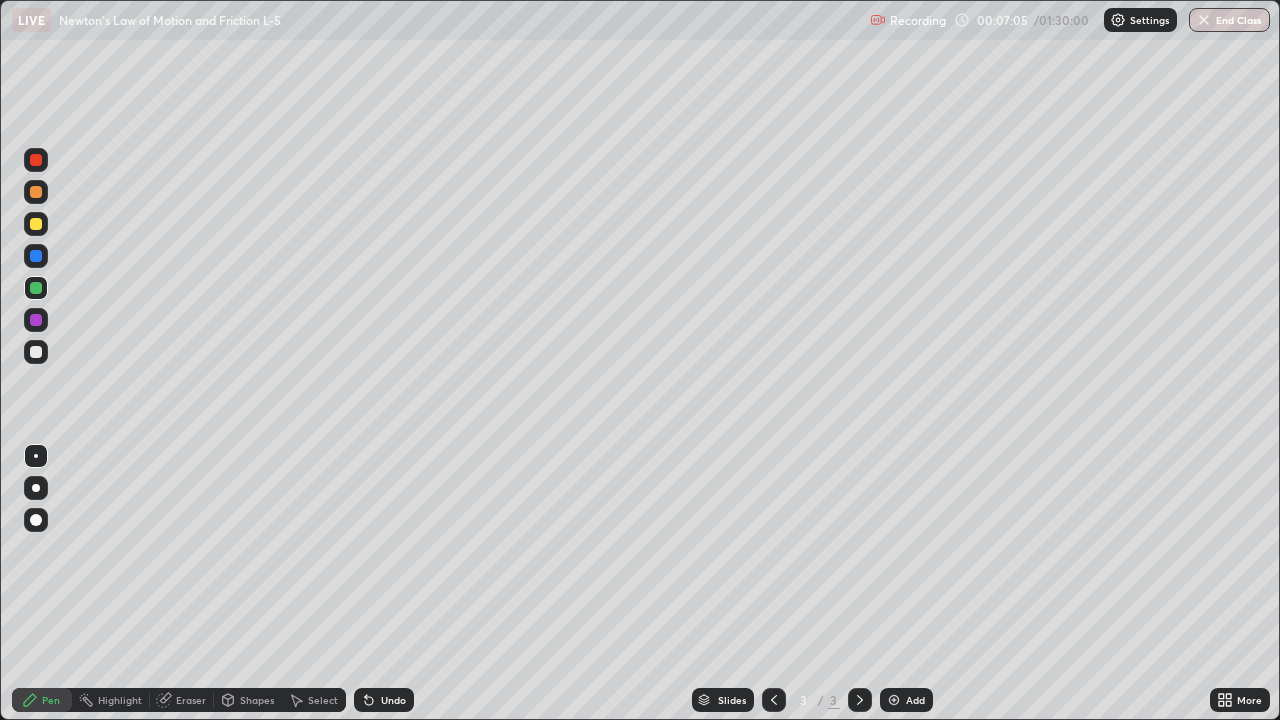 click at bounding box center (36, 224) 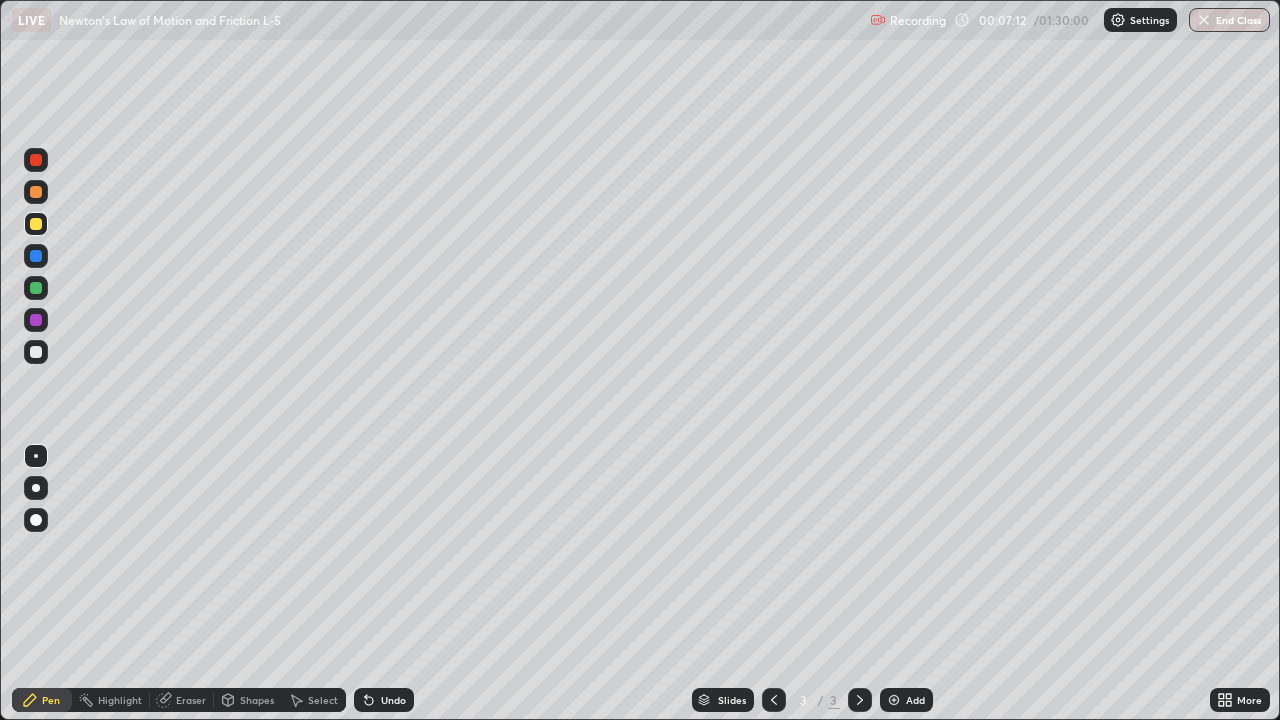 click at bounding box center [36, 160] 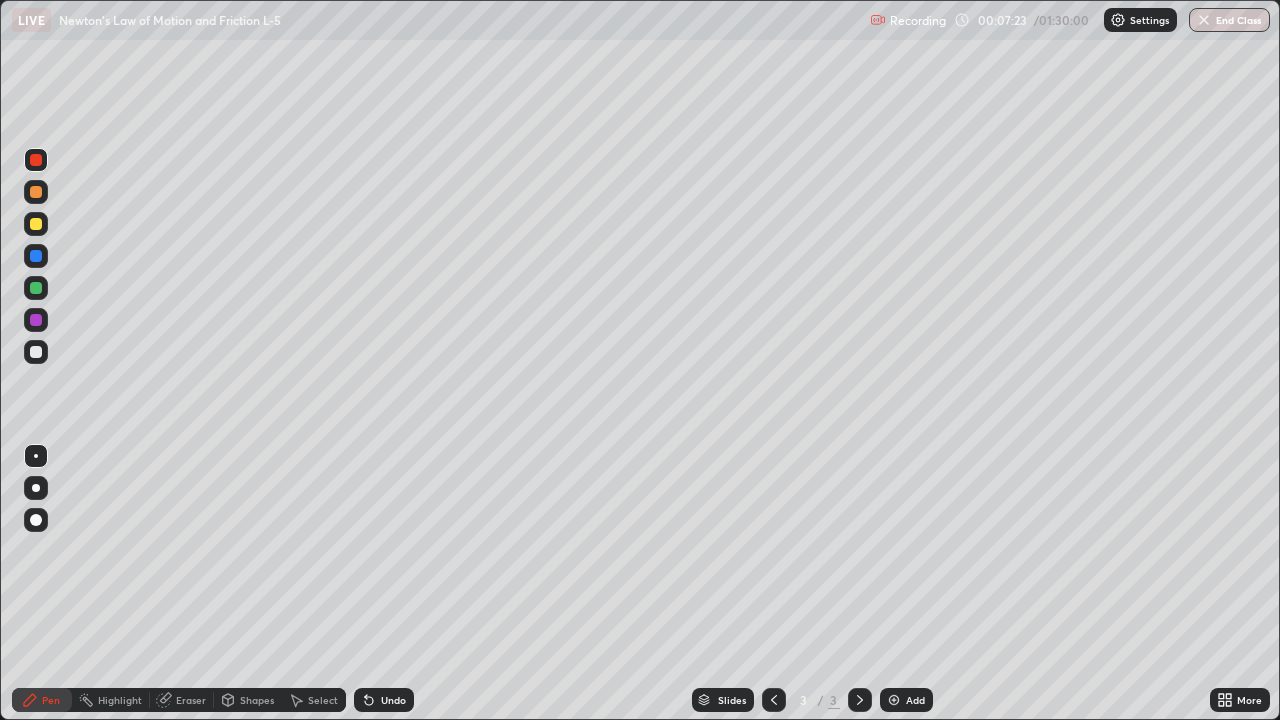 click on "Undo" at bounding box center (384, 700) 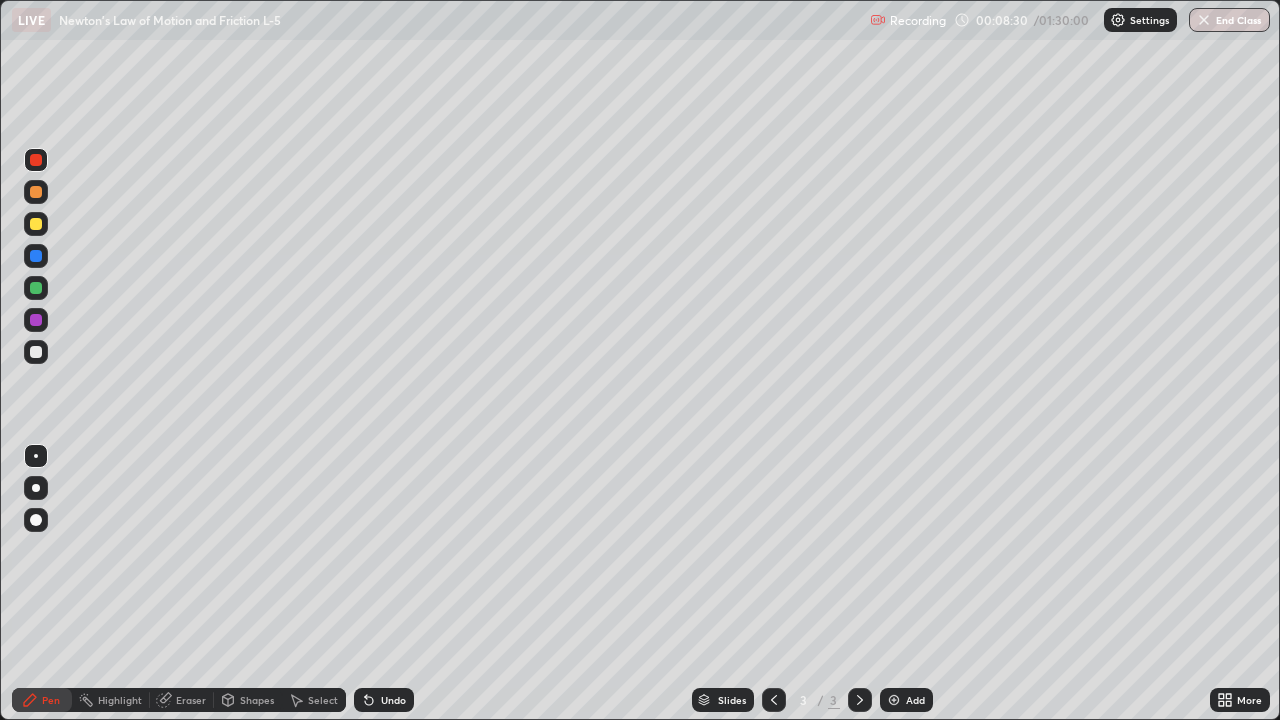 click at bounding box center (36, 320) 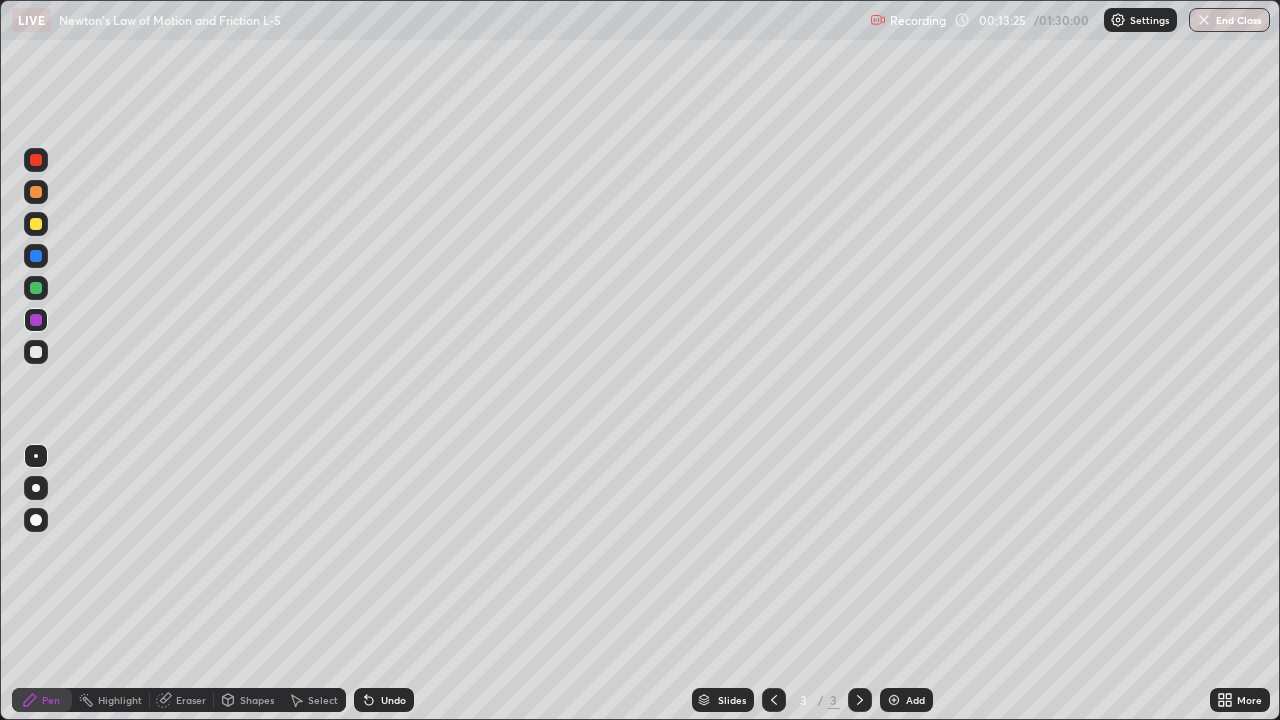 click on "Select" at bounding box center [323, 700] 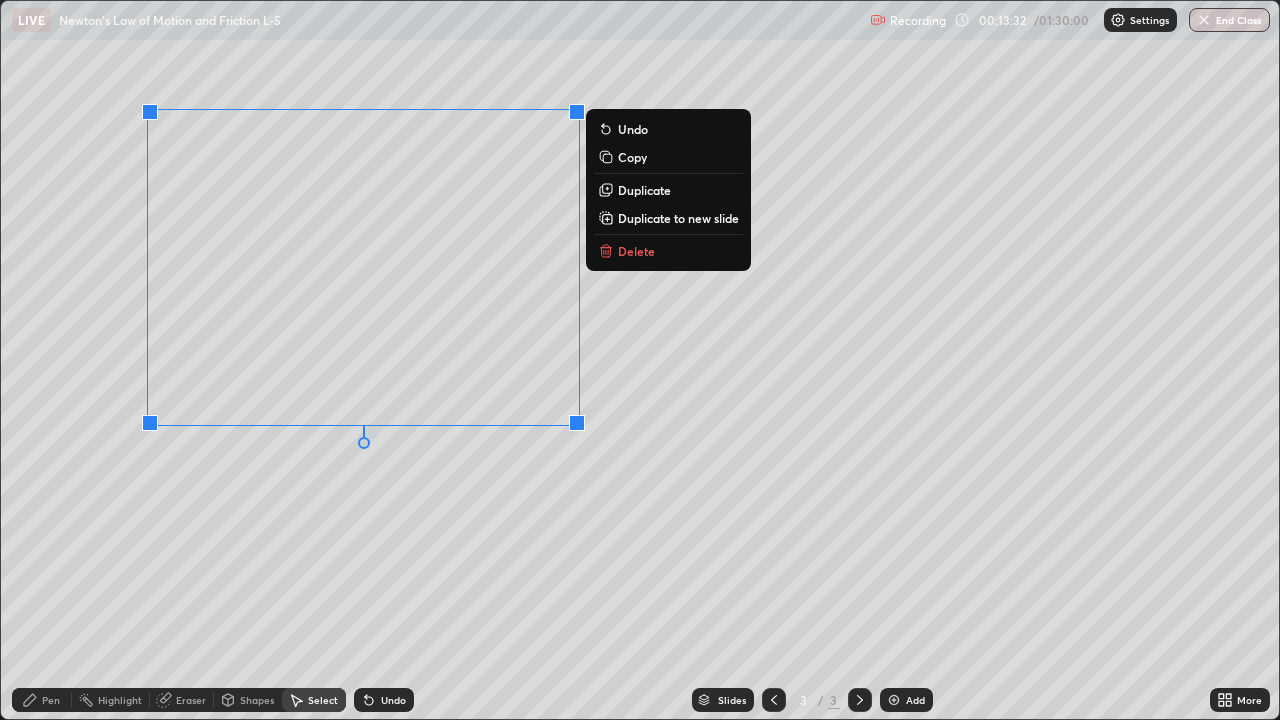 click on "0 ° Undo Copy Duplicate Duplicate to new slide Delete" at bounding box center [640, 360] 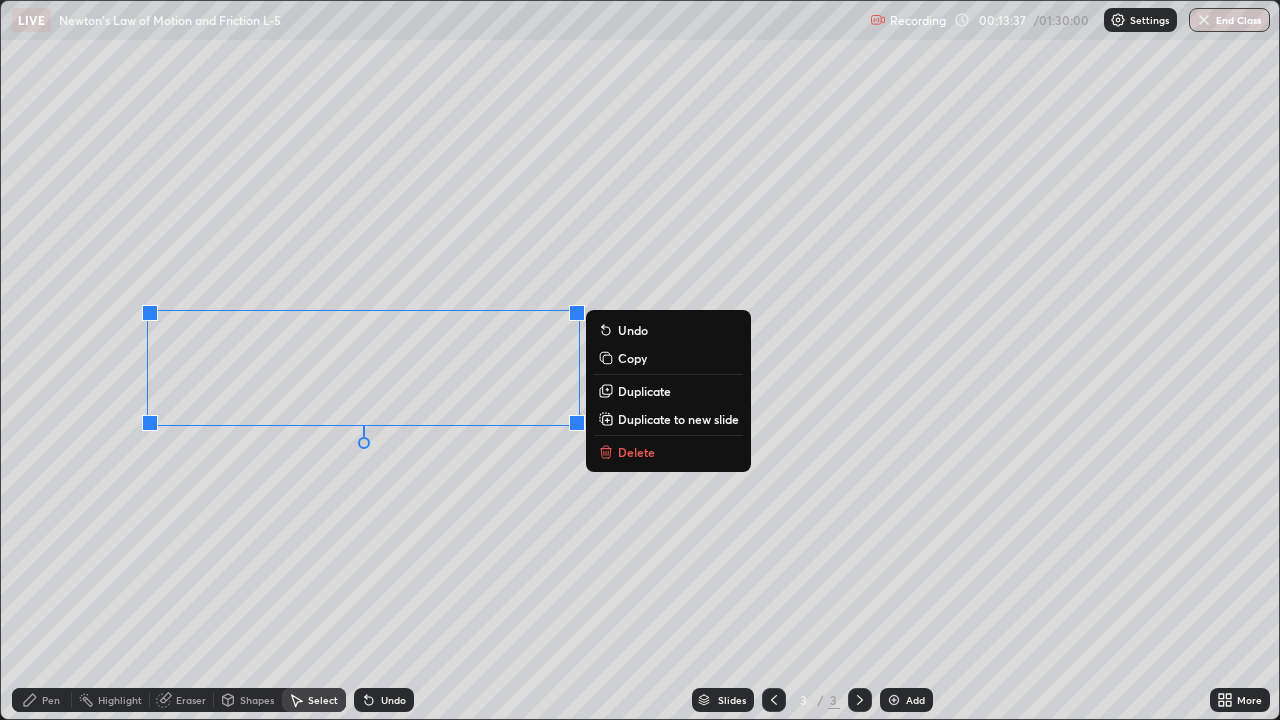 click on "Duplicate to new slide" at bounding box center [678, 419] 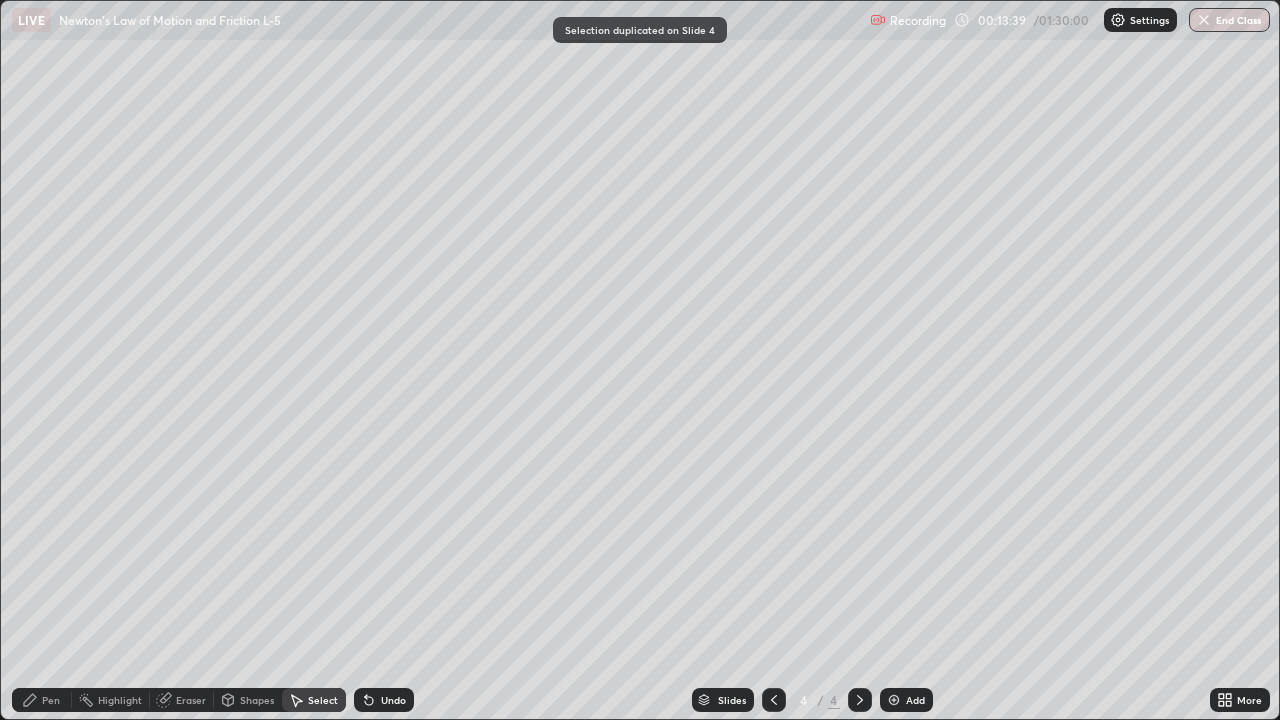 click on "Pen" at bounding box center (51, 700) 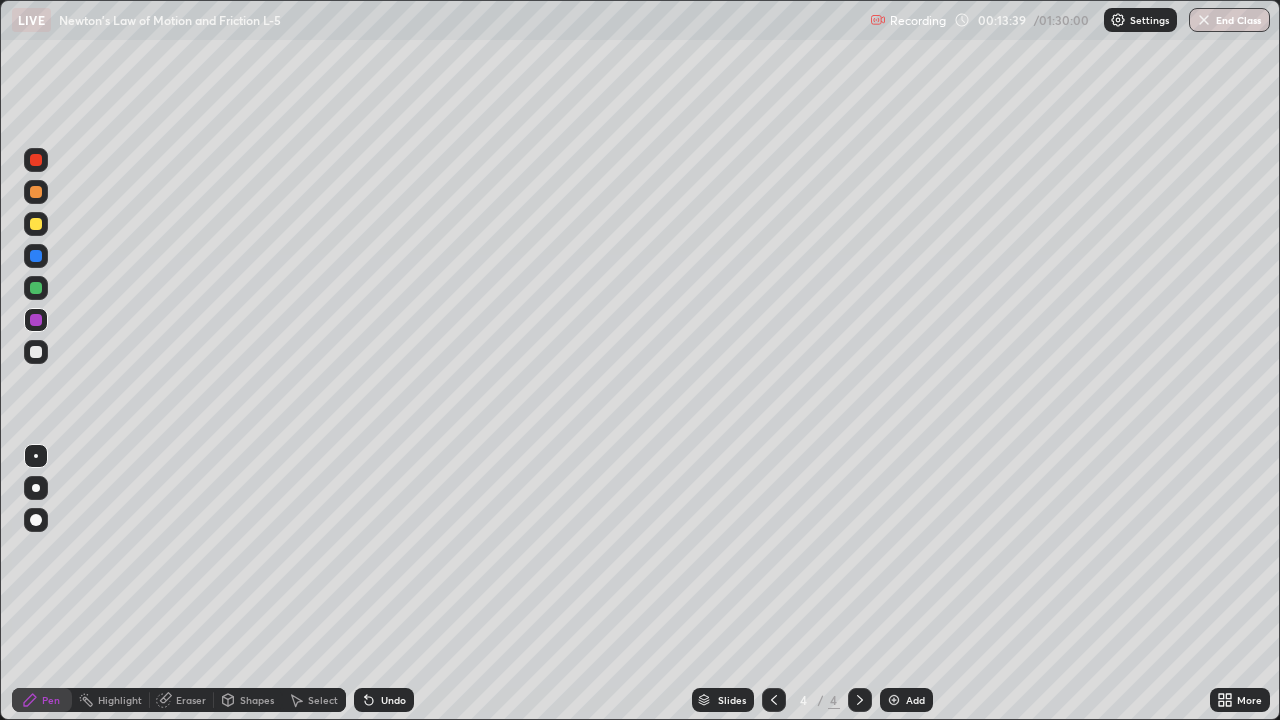 click at bounding box center (36, 352) 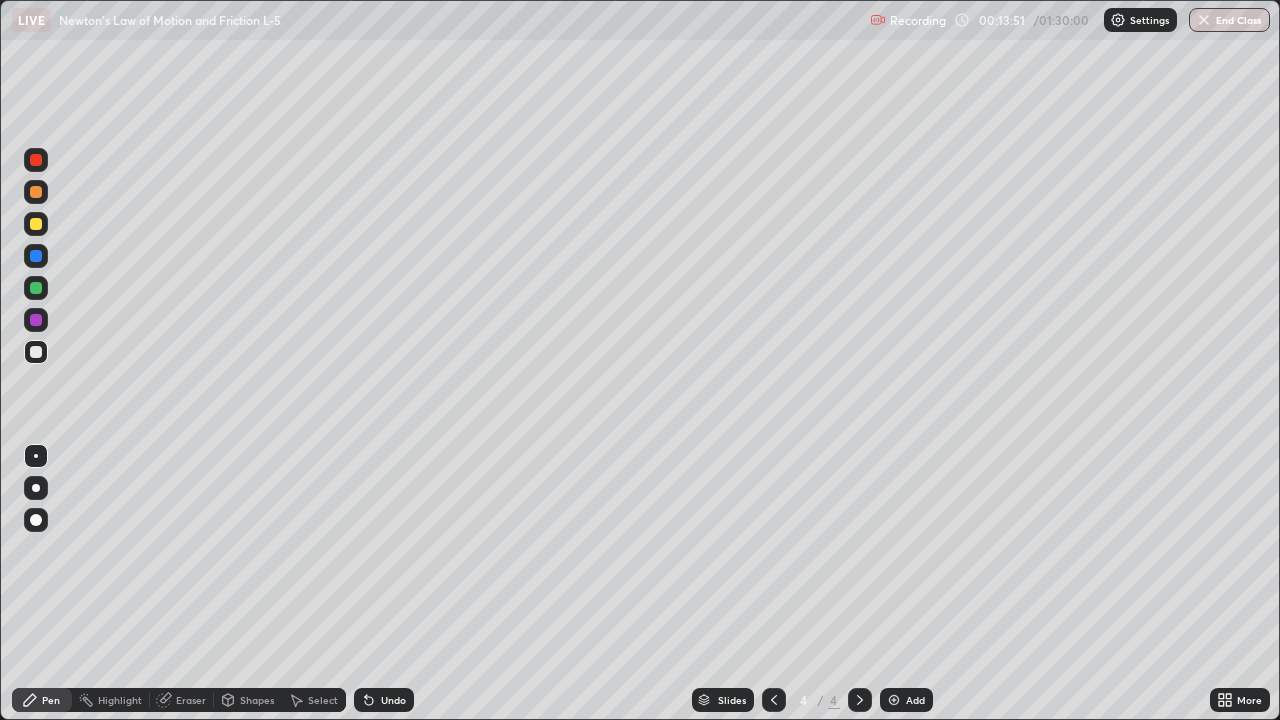 click at bounding box center [36, 320] 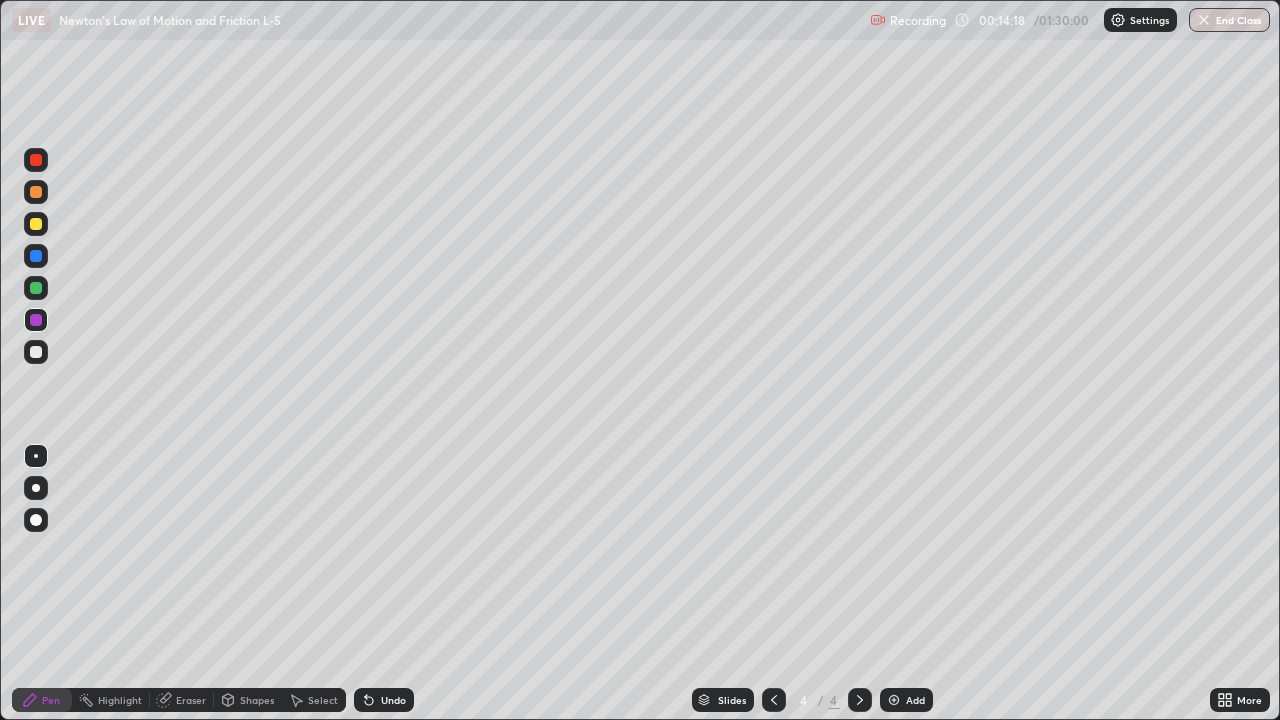 click on "Undo" at bounding box center (384, 700) 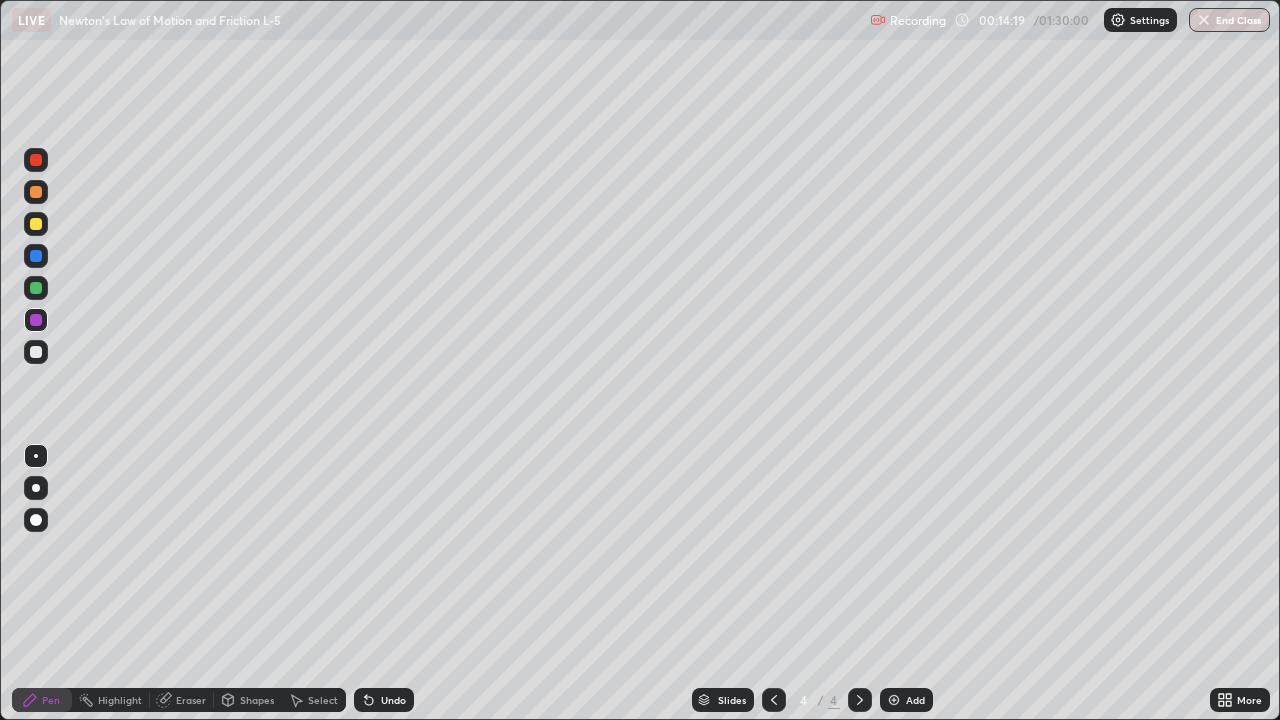 click on "Undo" at bounding box center [384, 700] 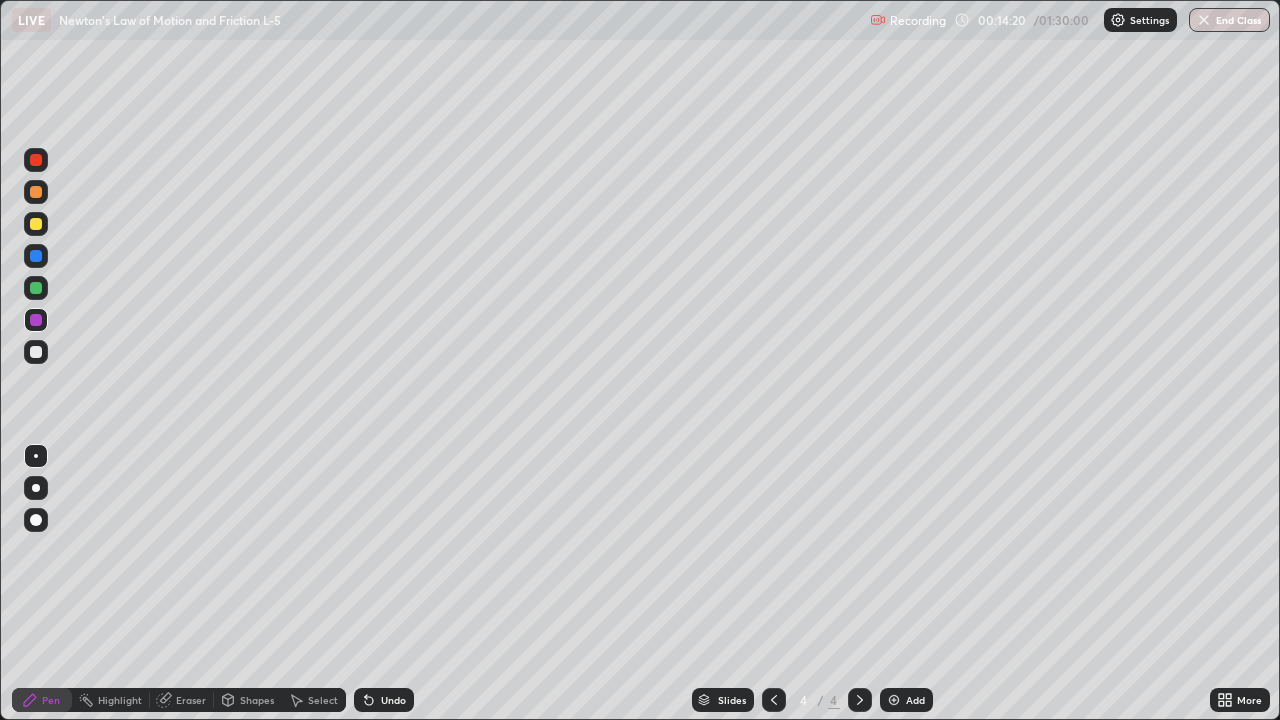 click on "Undo" at bounding box center [384, 700] 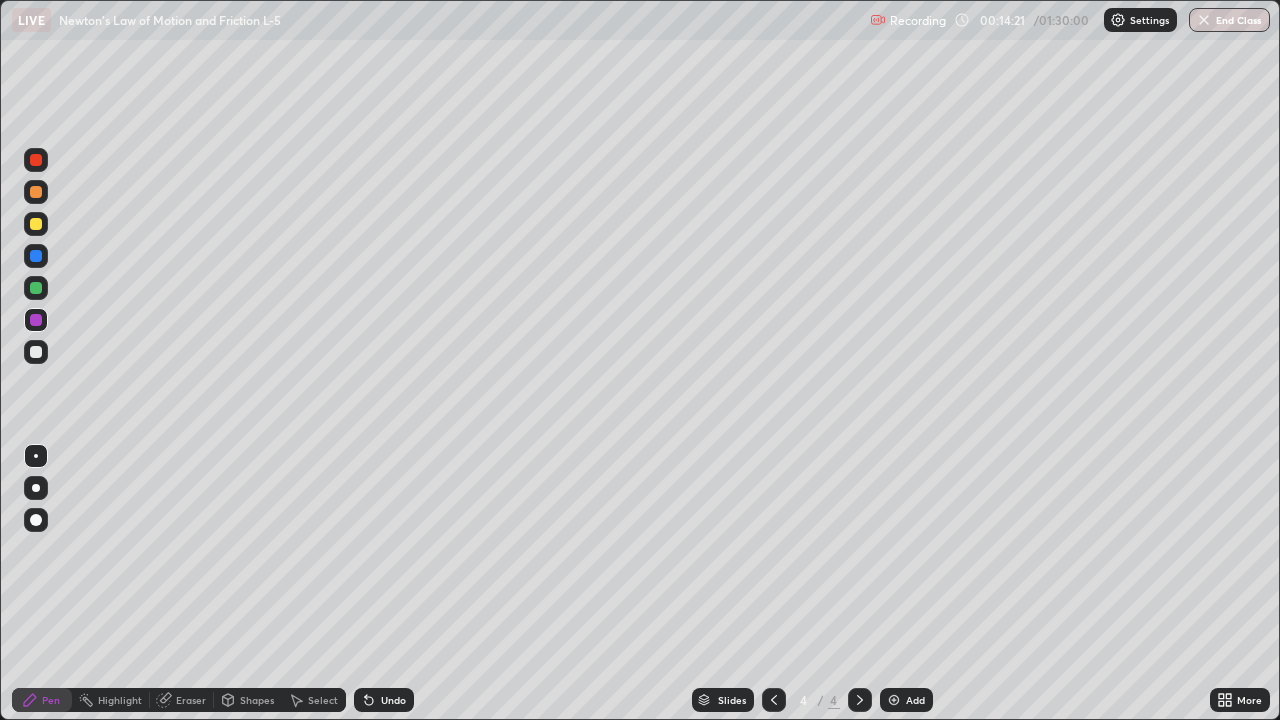click on "Undo" at bounding box center [384, 700] 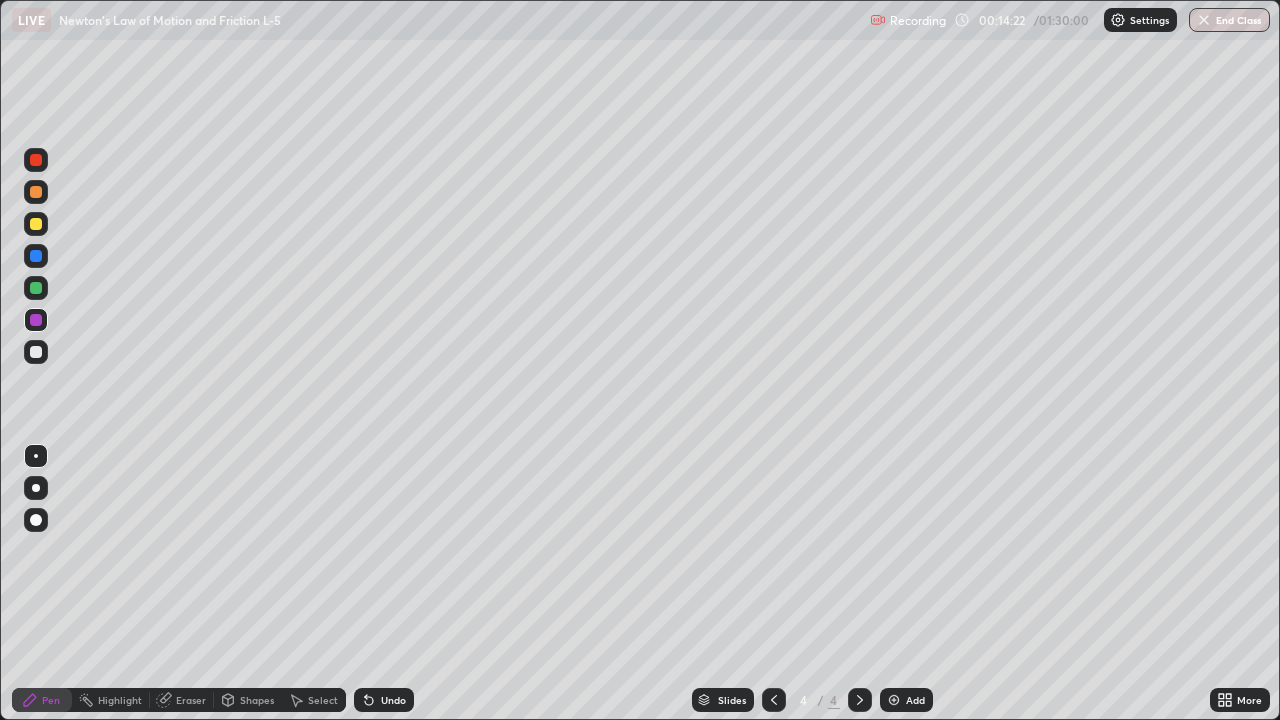 click on "Undo" at bounding box center (384, 700) 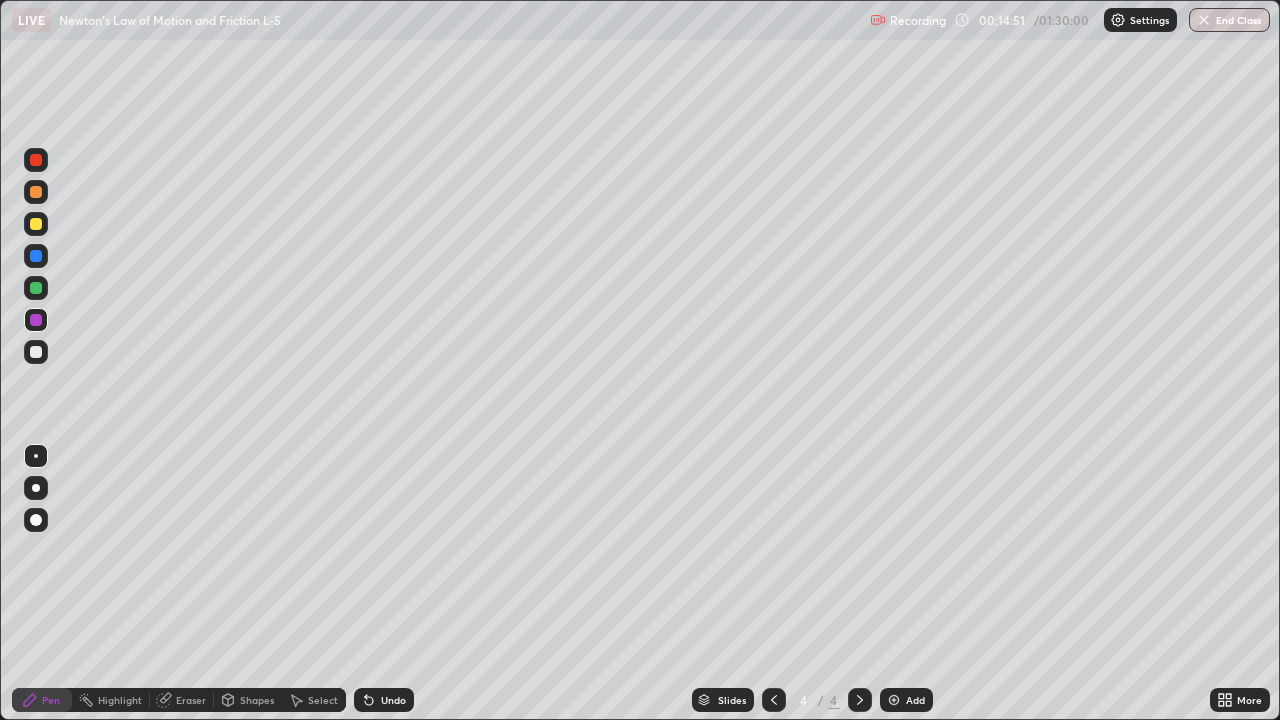 click on "Shapes" at bounding box center (257, 700) 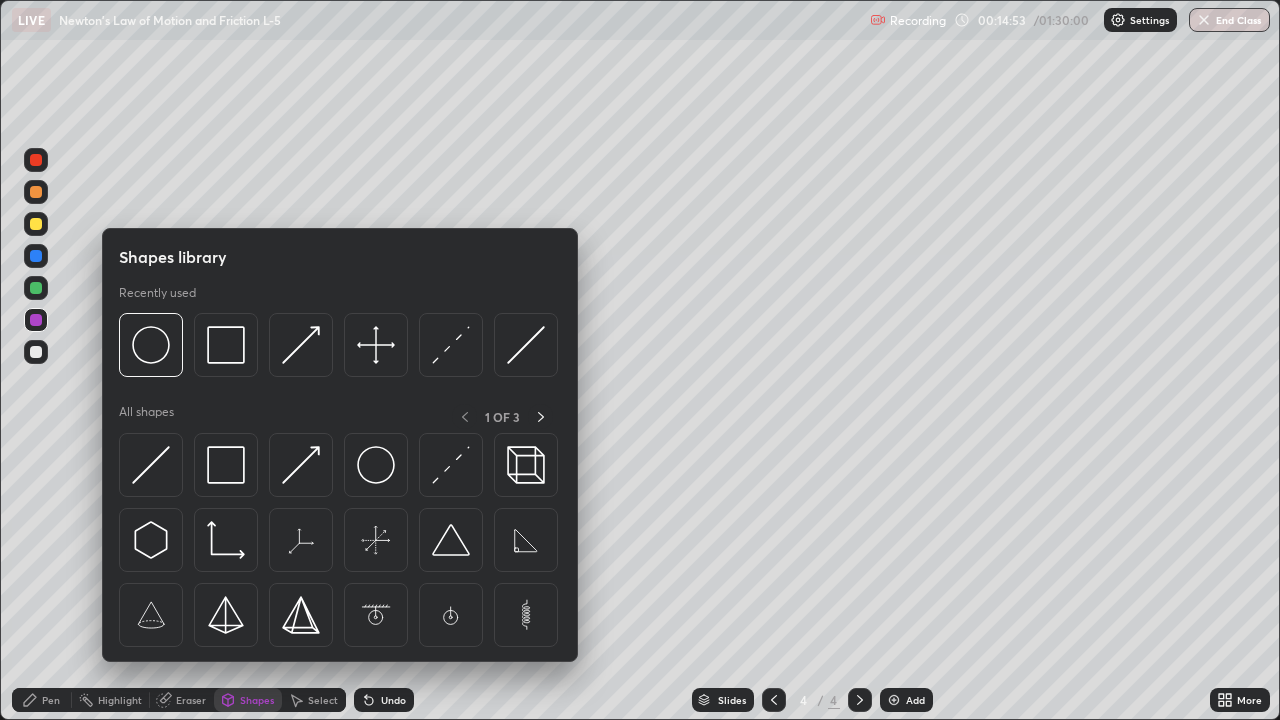 click at bounding box center (36, 288) 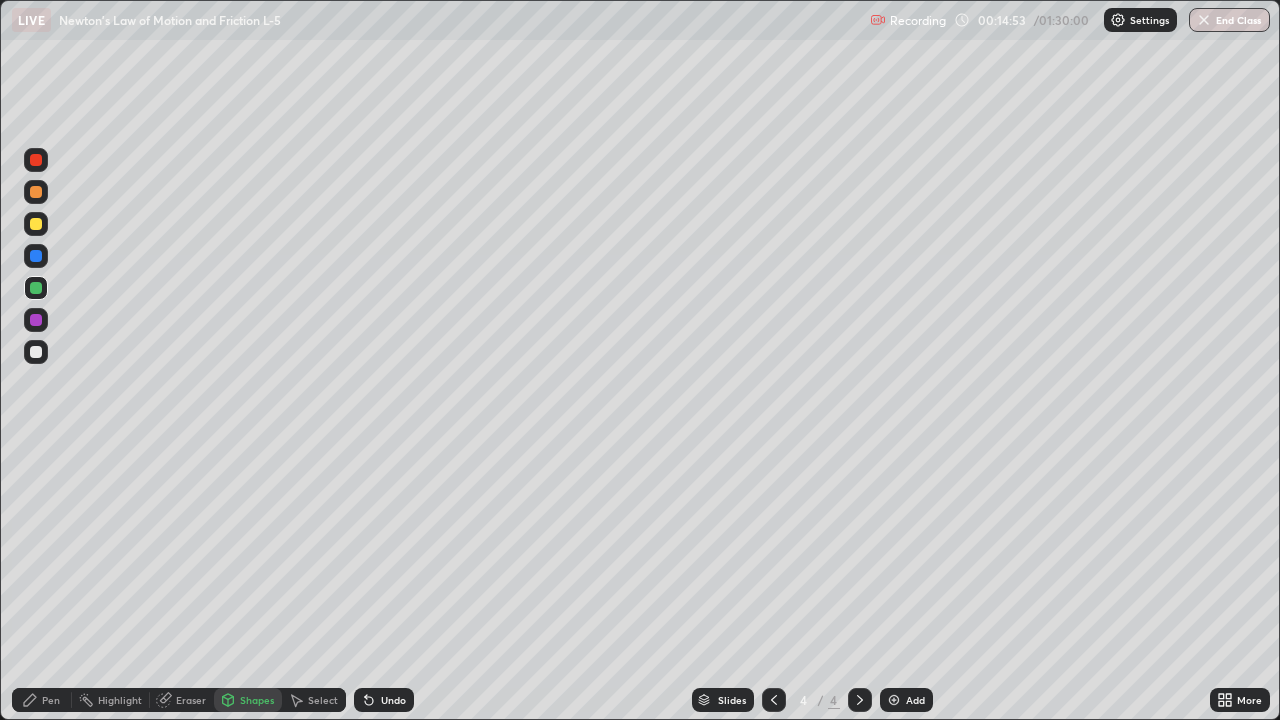click on "Pen" at bounding box center [51, 700] 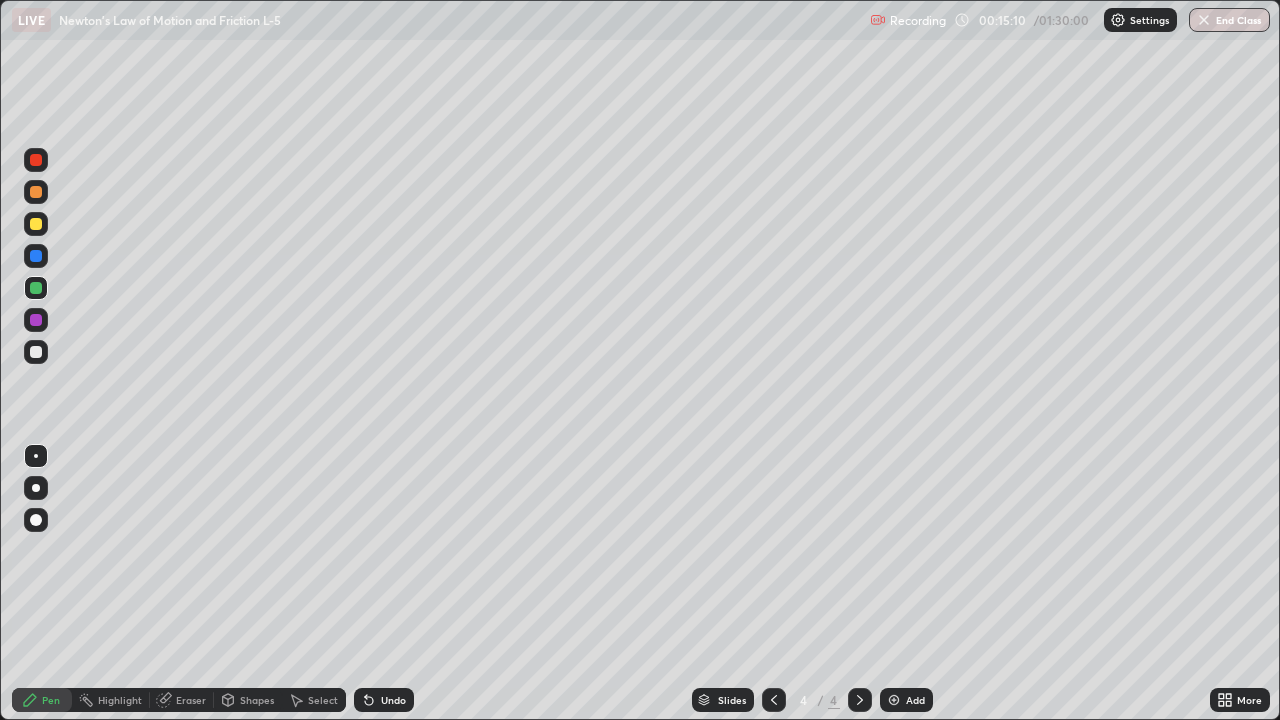 click at bounding box center [36, 256] 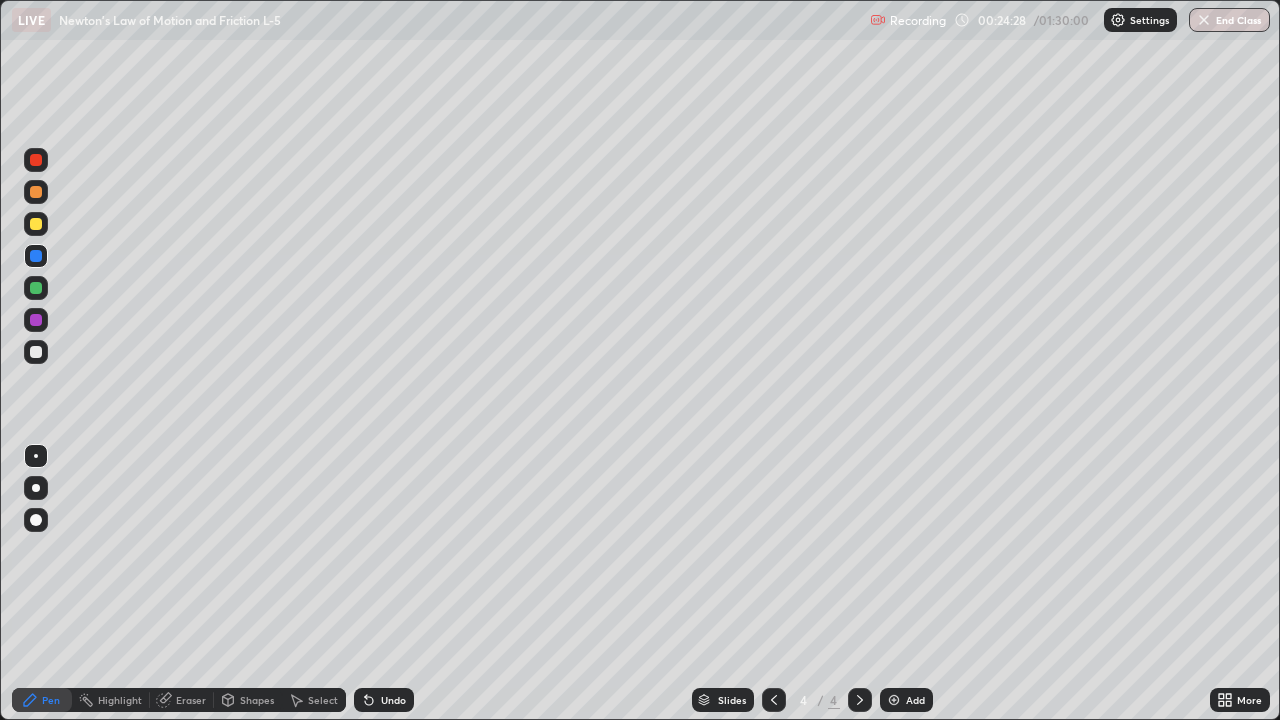 click on "Select" at bounding box center [323, 700] 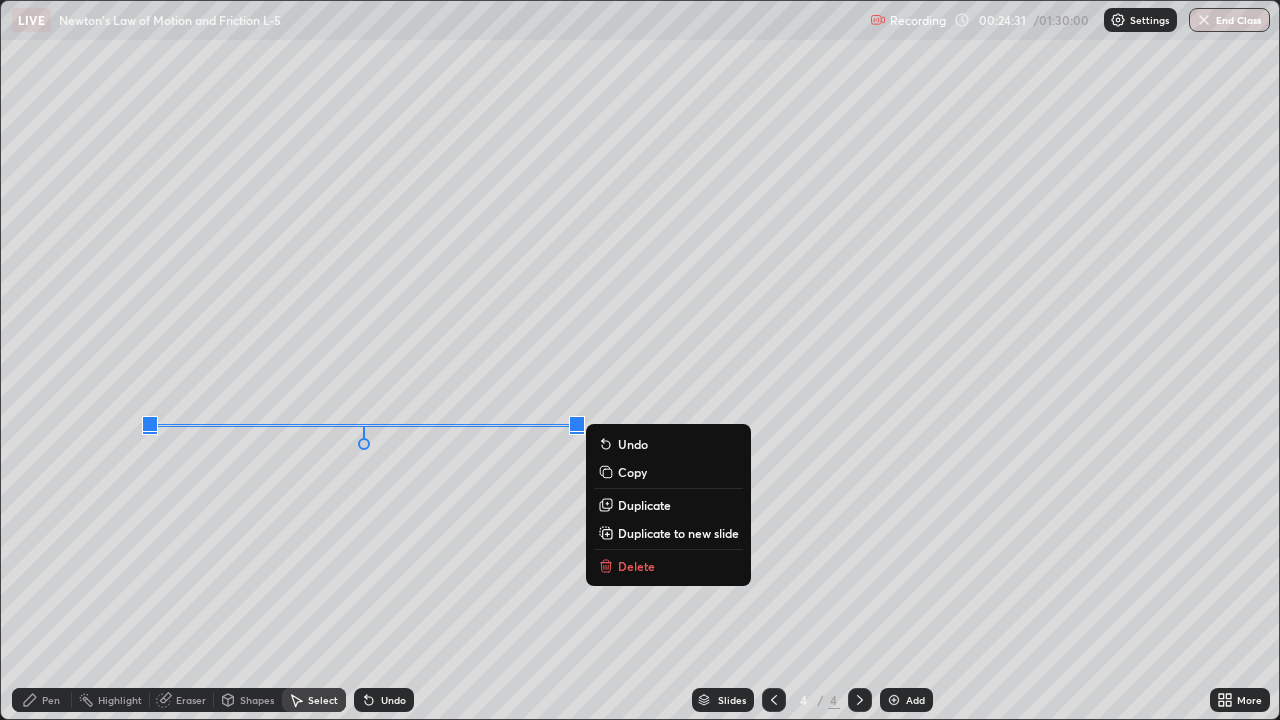 click on "0 ° Undo Copy Duplicate Duplicate to new slide Delete" at bounding box center [640, 360] 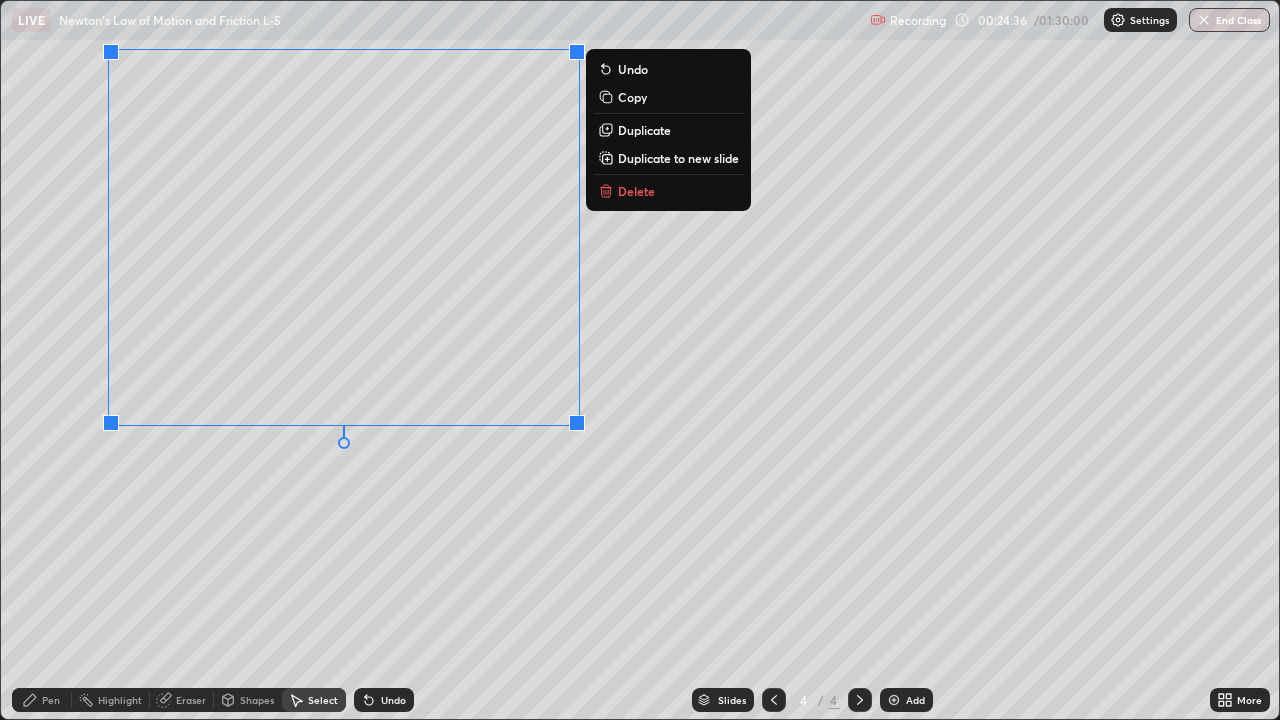 click on "Duplicate to new slide" at bounding box center (678, 158) 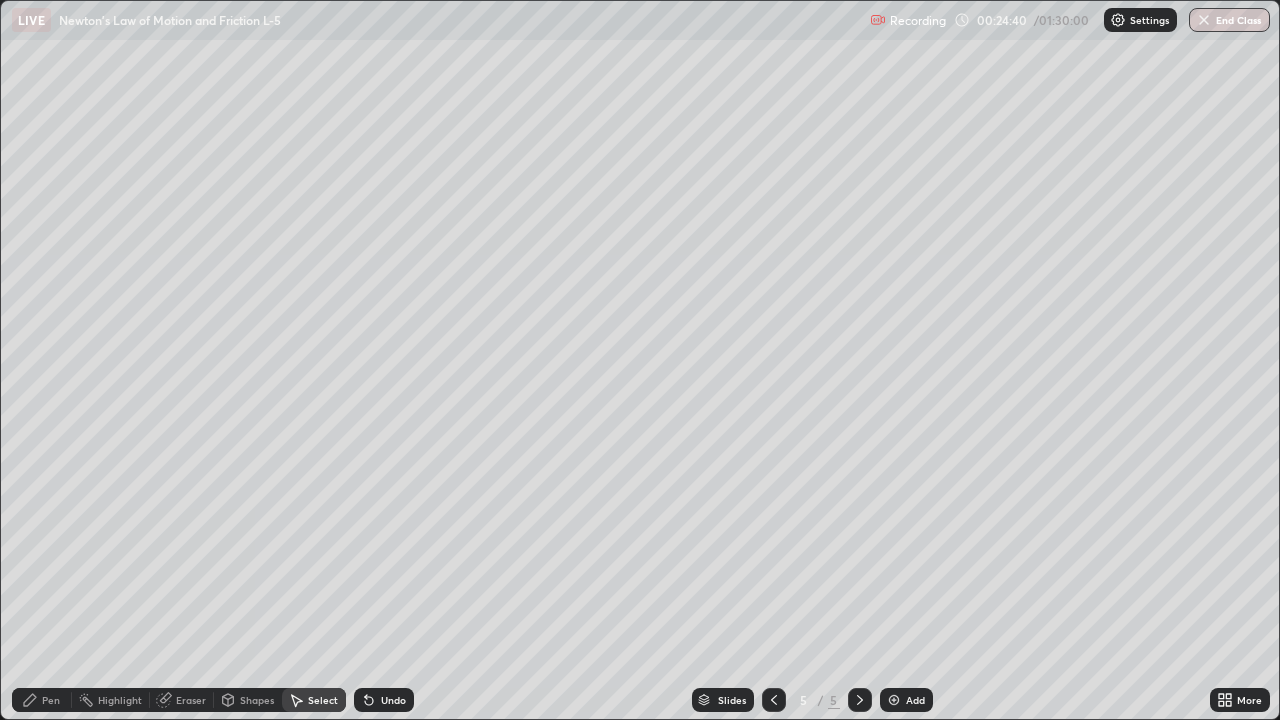 click on "Eraser" at bounding box center [191, 700] 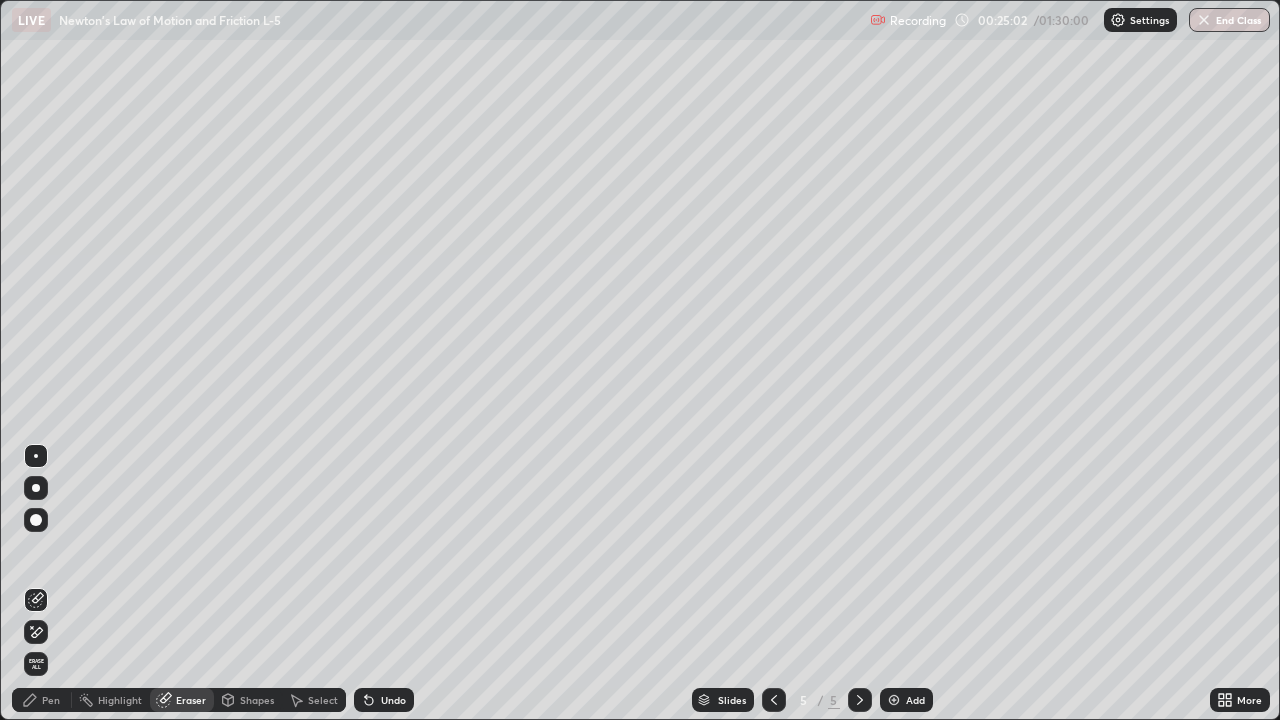 click on "Pen" at bounding box center [42, 700] 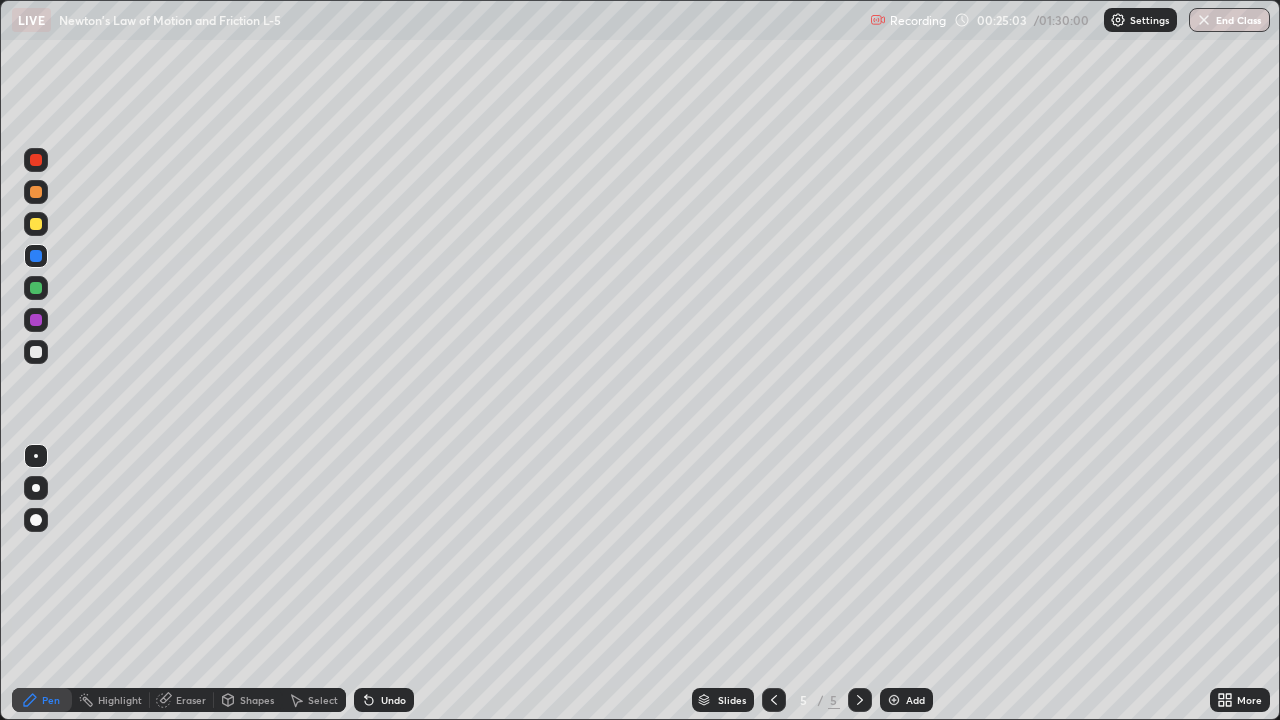 click at bounding box center [36, 352] 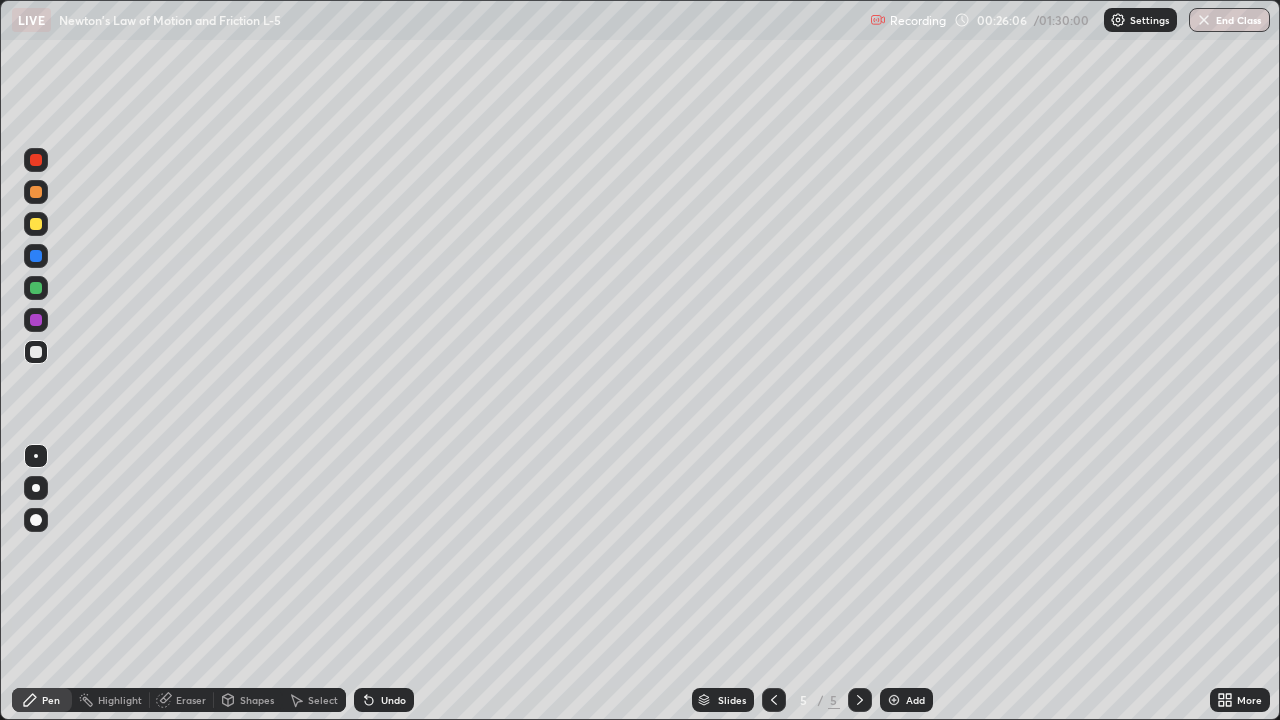 click 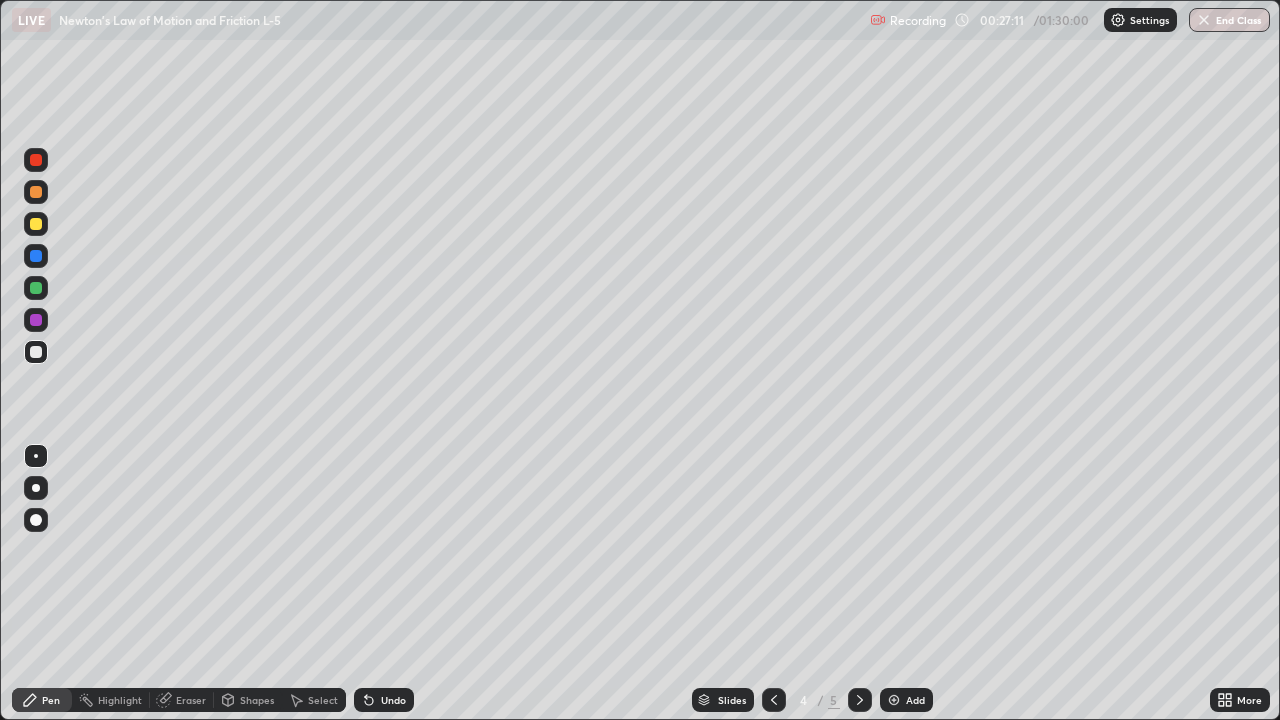 click on "Eraser" at bounding box center [191, 700] 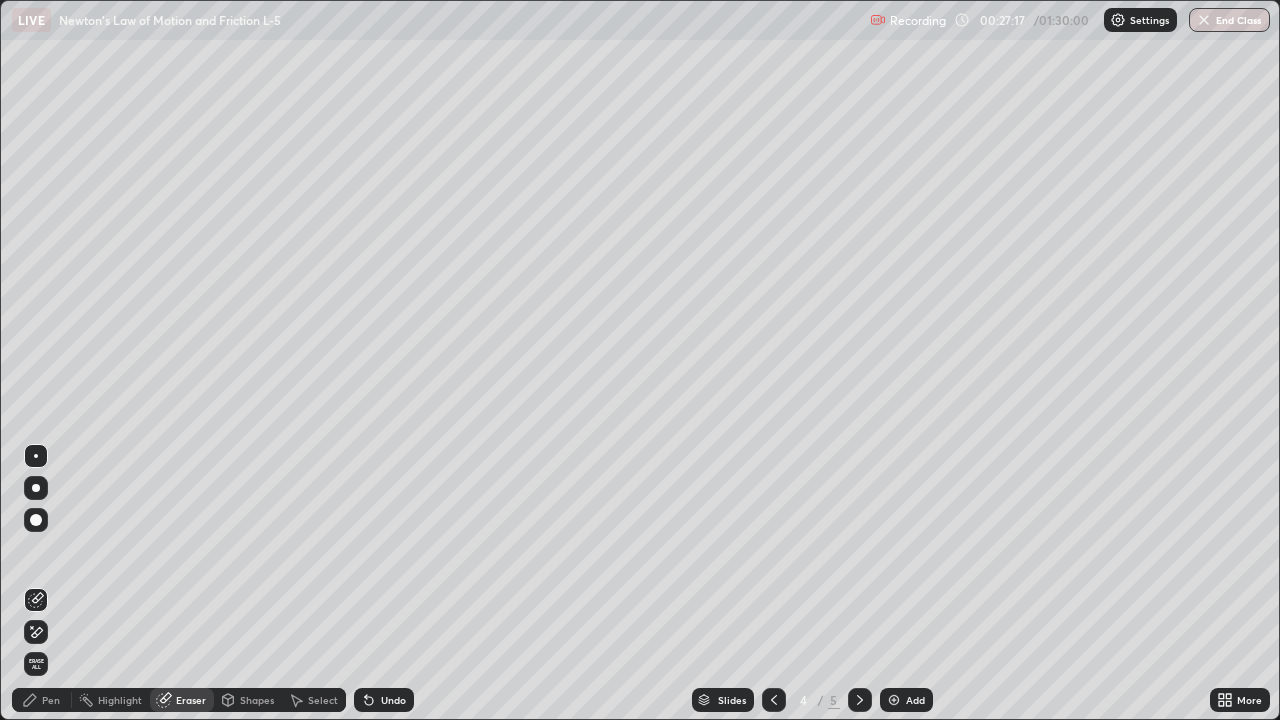 click on "Undo" at bounding box center [384, 700] 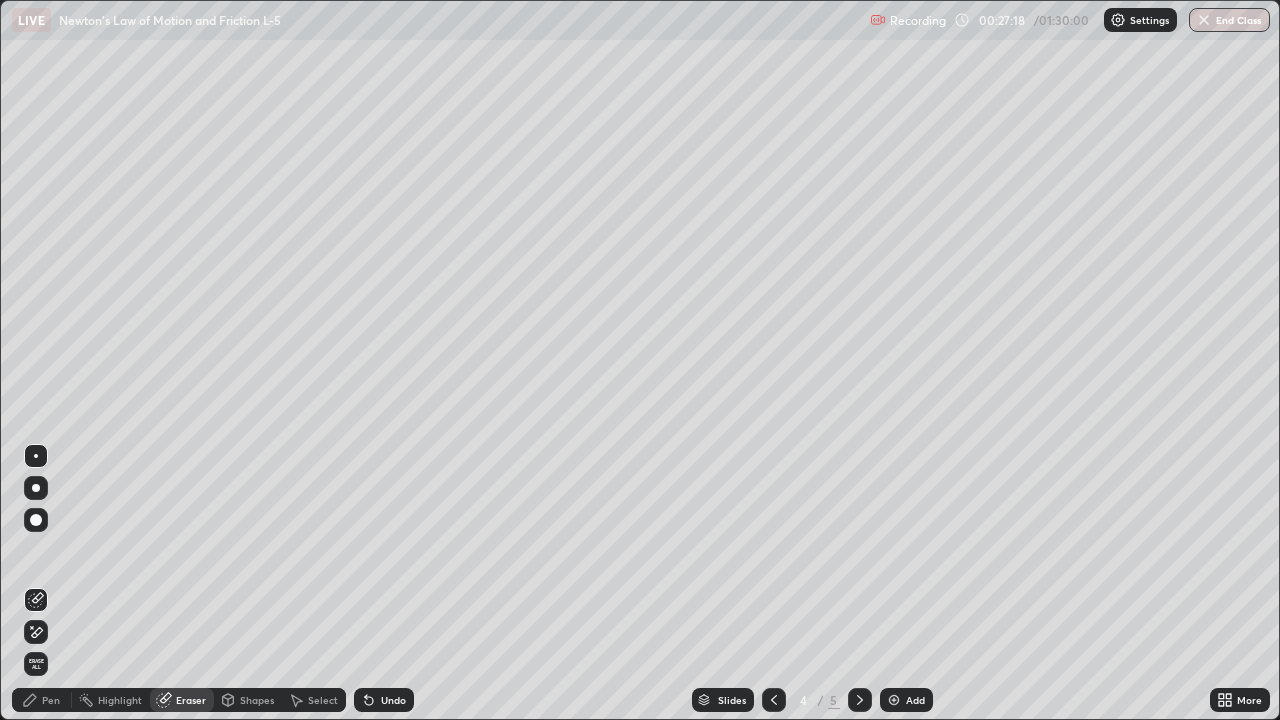 click on "Undo" at bounding box center [384, 700] 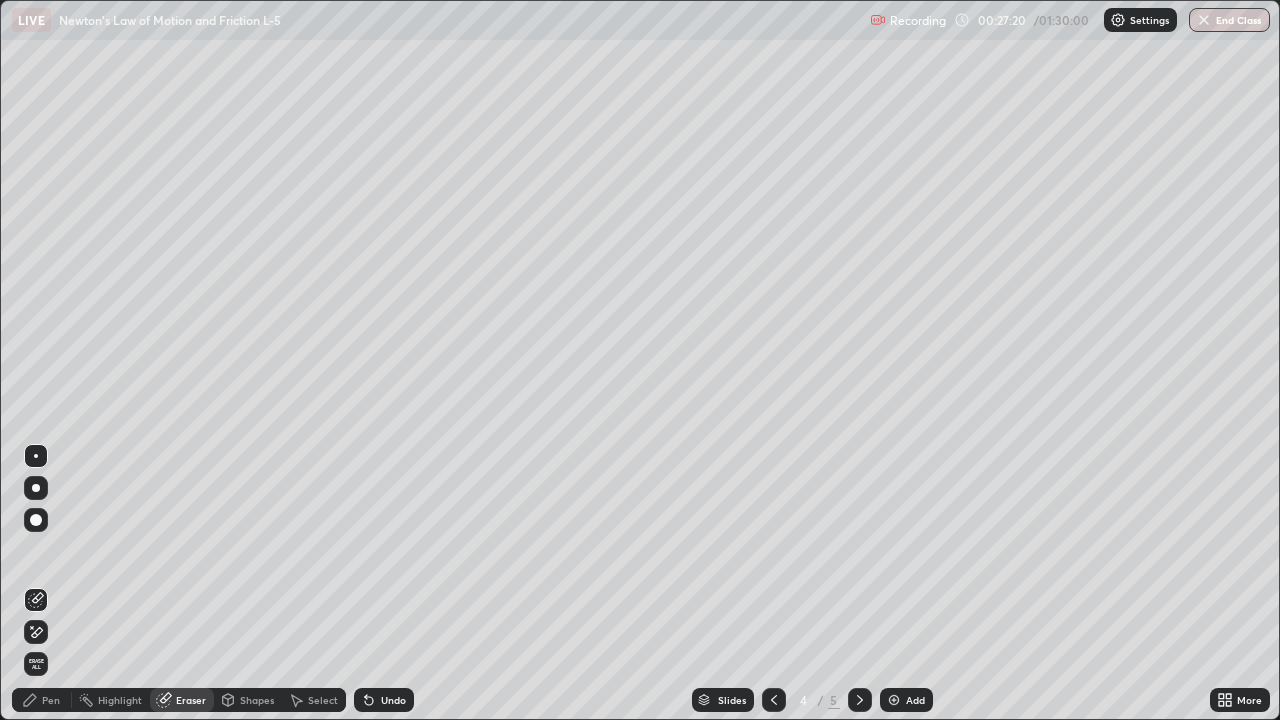 click 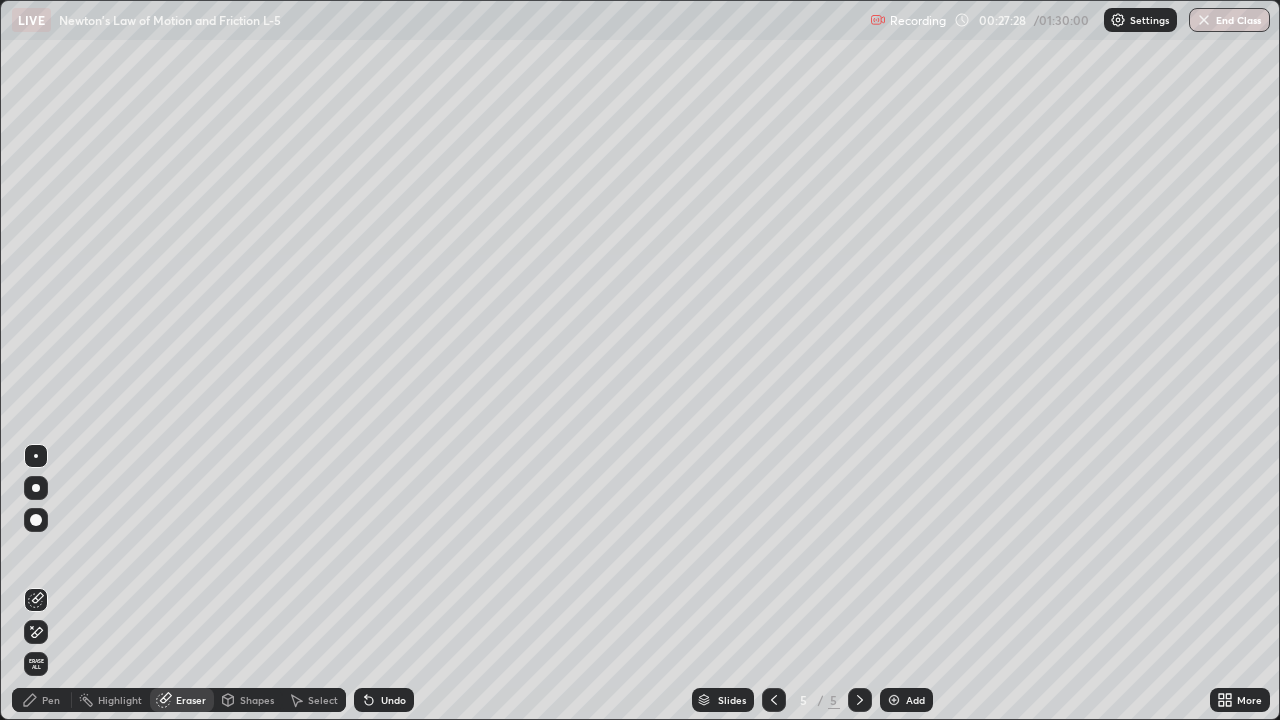 click on "Pen" at bounding box center [51, 700] 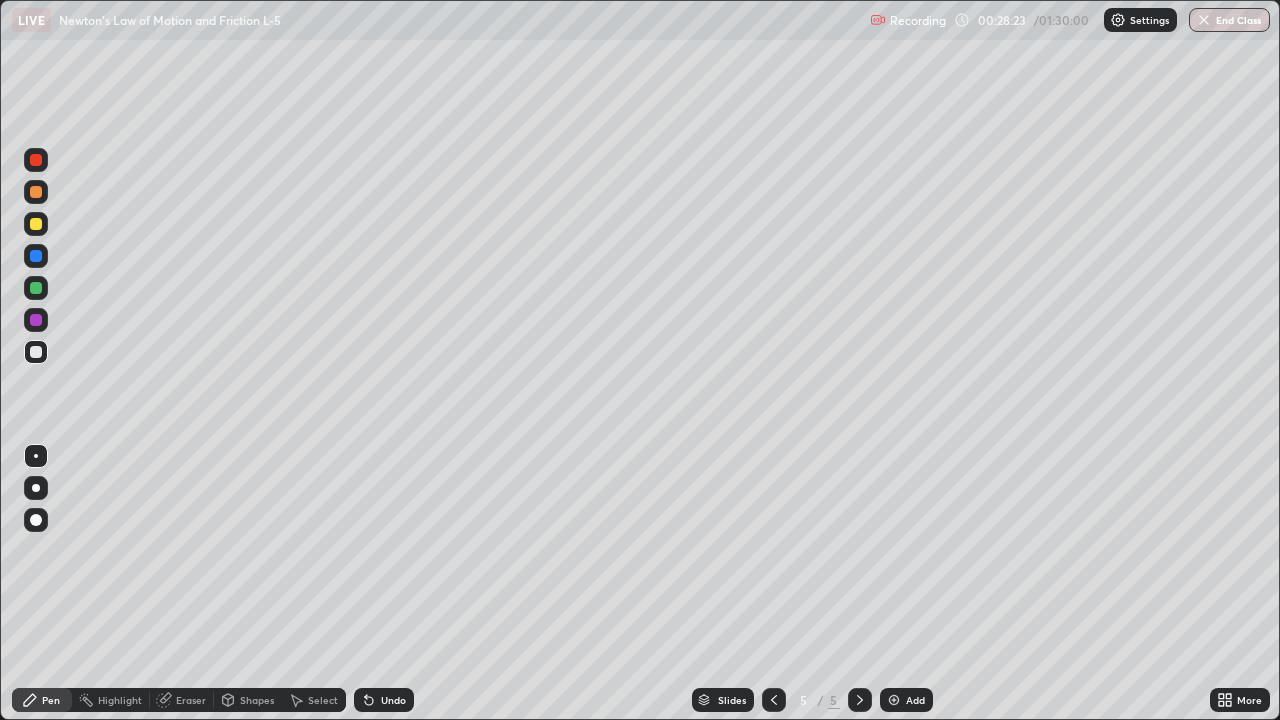 click on "Select" at bounding box center [323, 700] 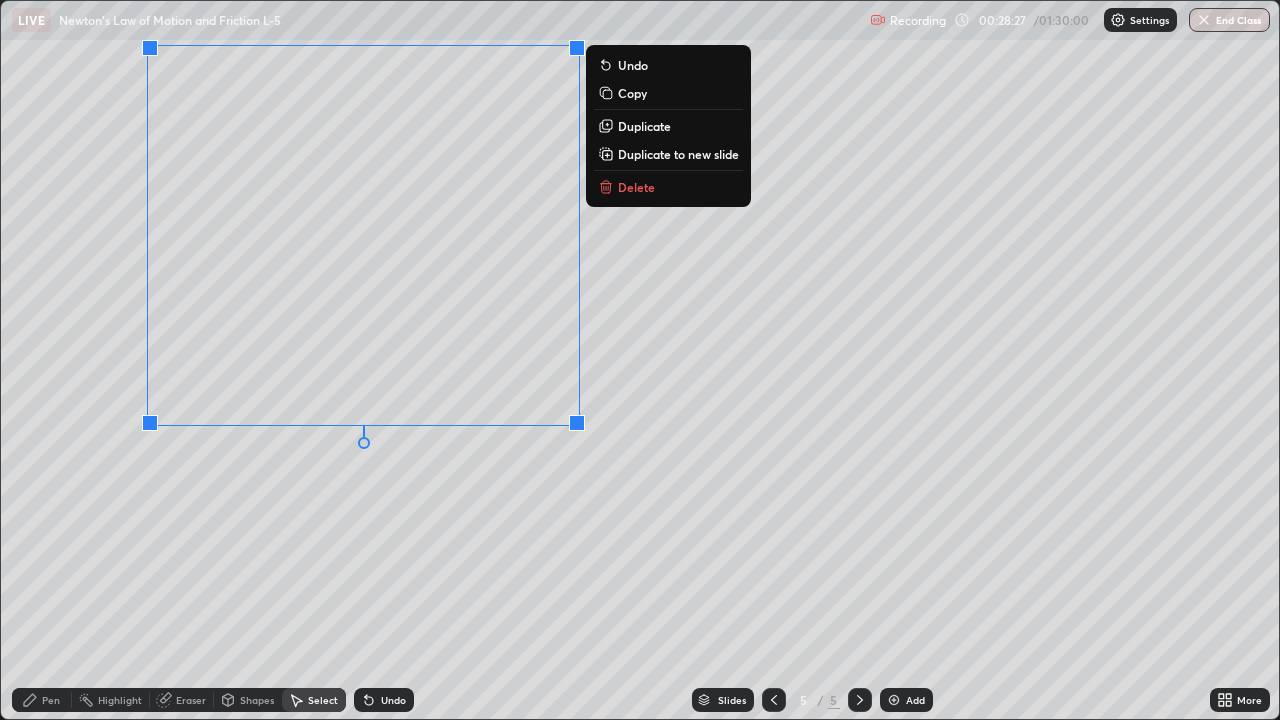 click on "Delete" at bounding box center [636, 187] 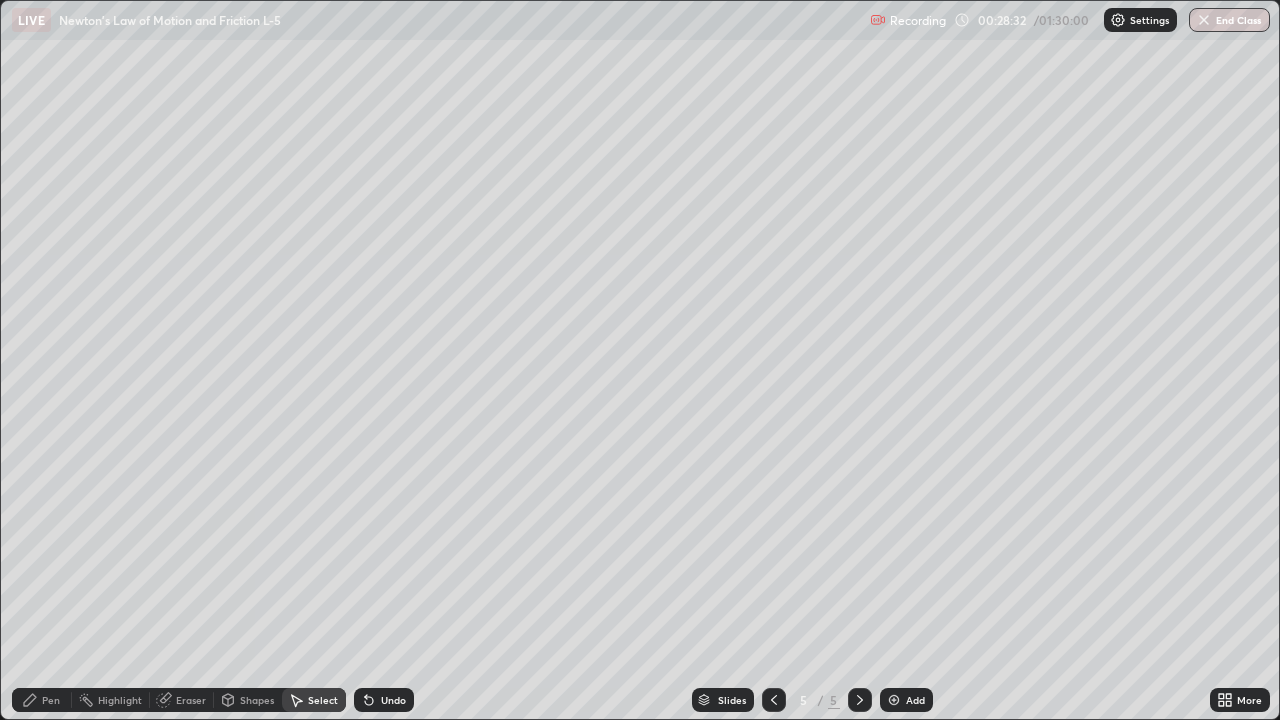 click on "Shapes" at bounding box center [257, 700] 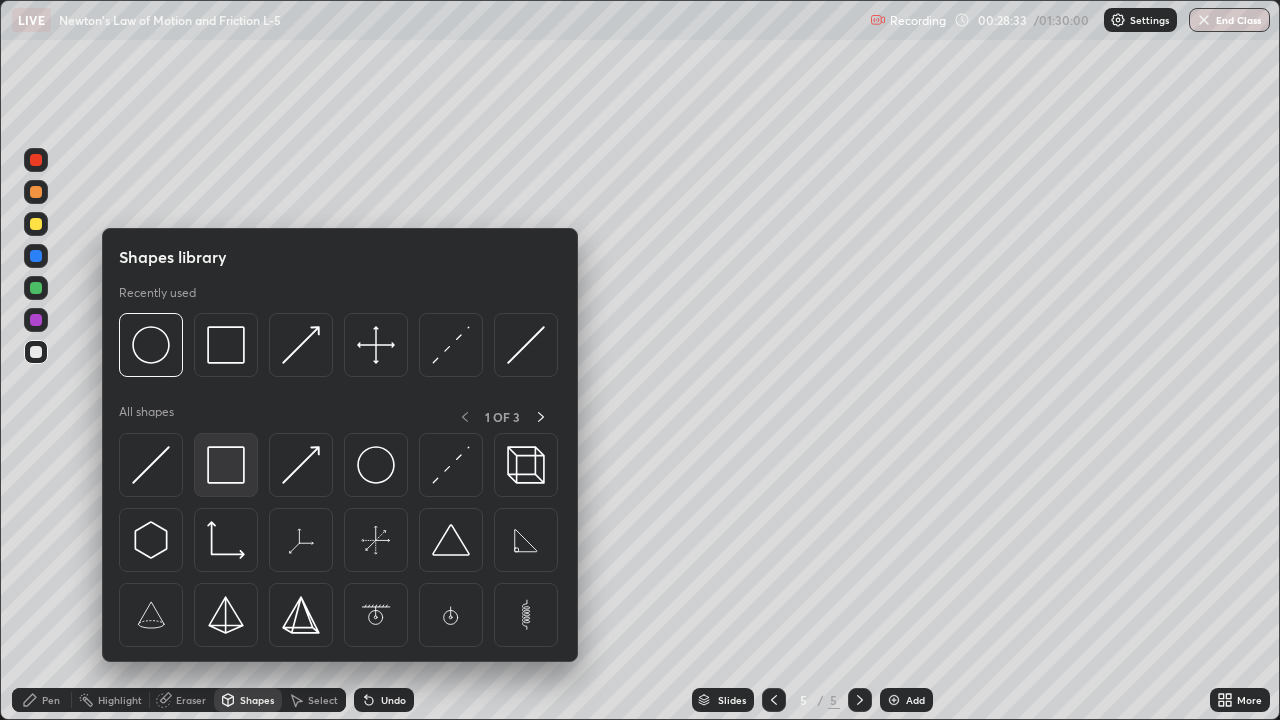 click at bounding box center [226, 465] 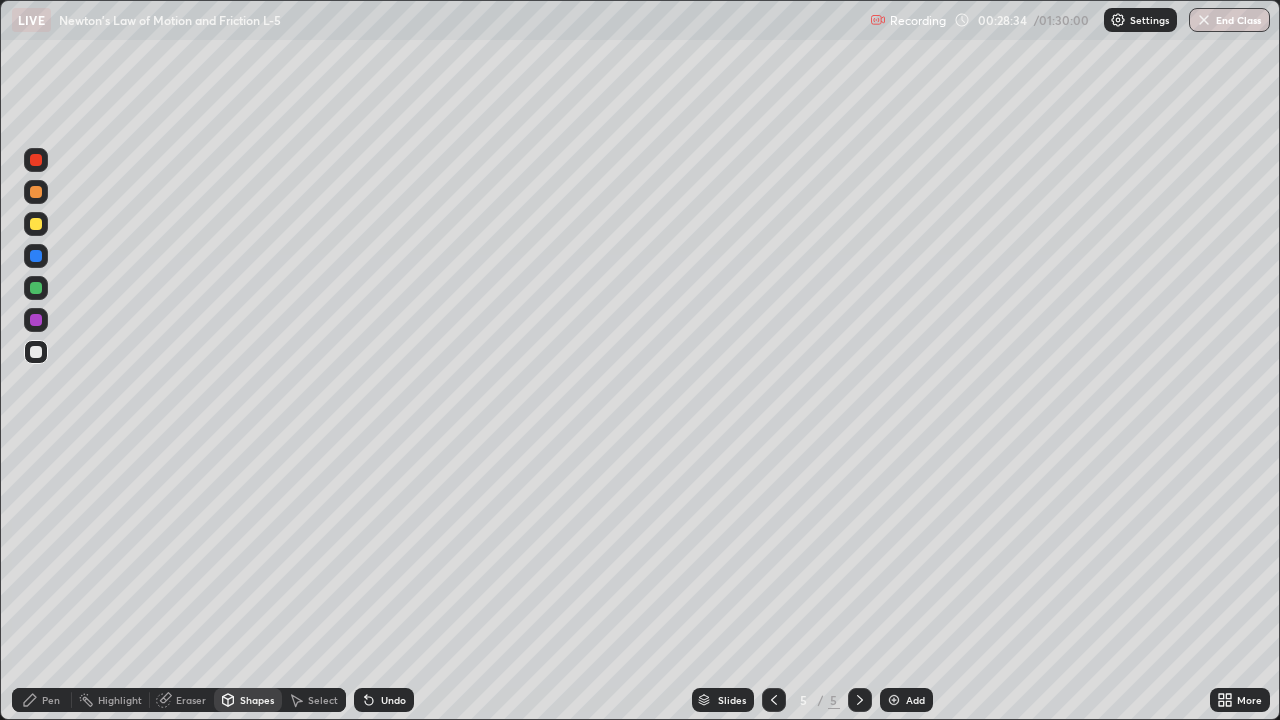click at bounding box center [36, 288] 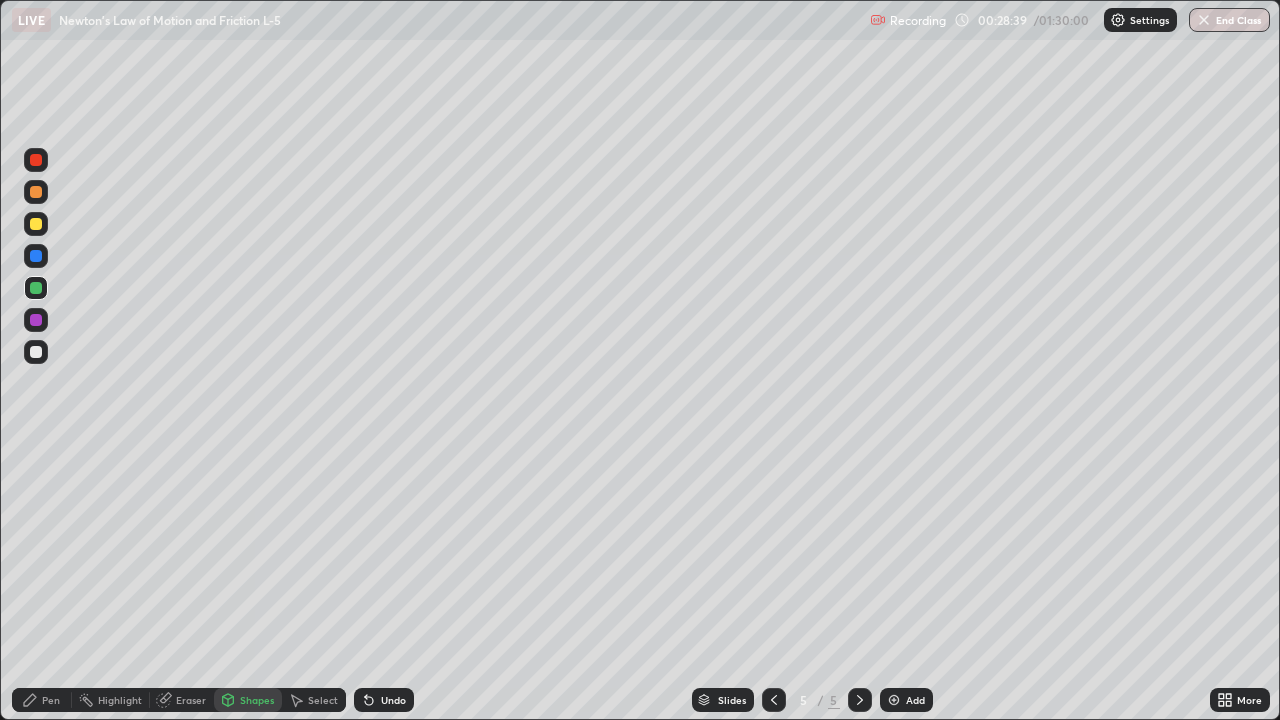 click on "Shapes" at bounding box center [257, 700] 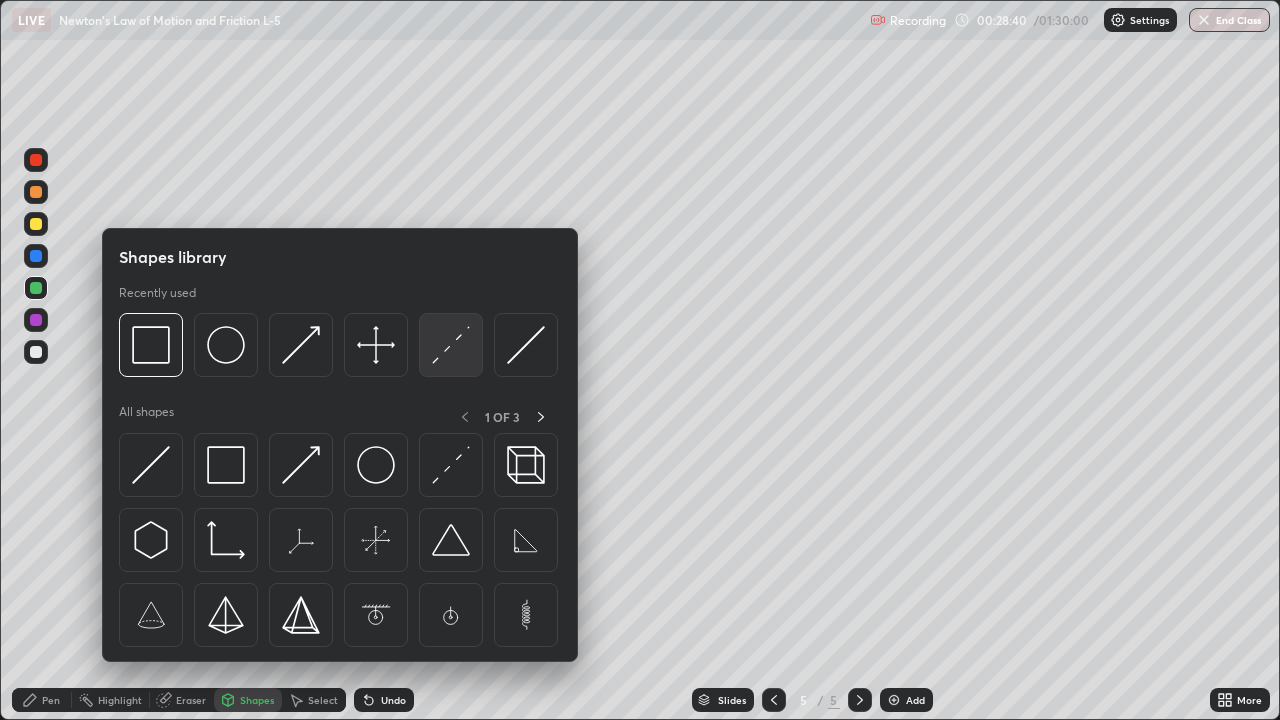 click at bounding box center [451, 345] 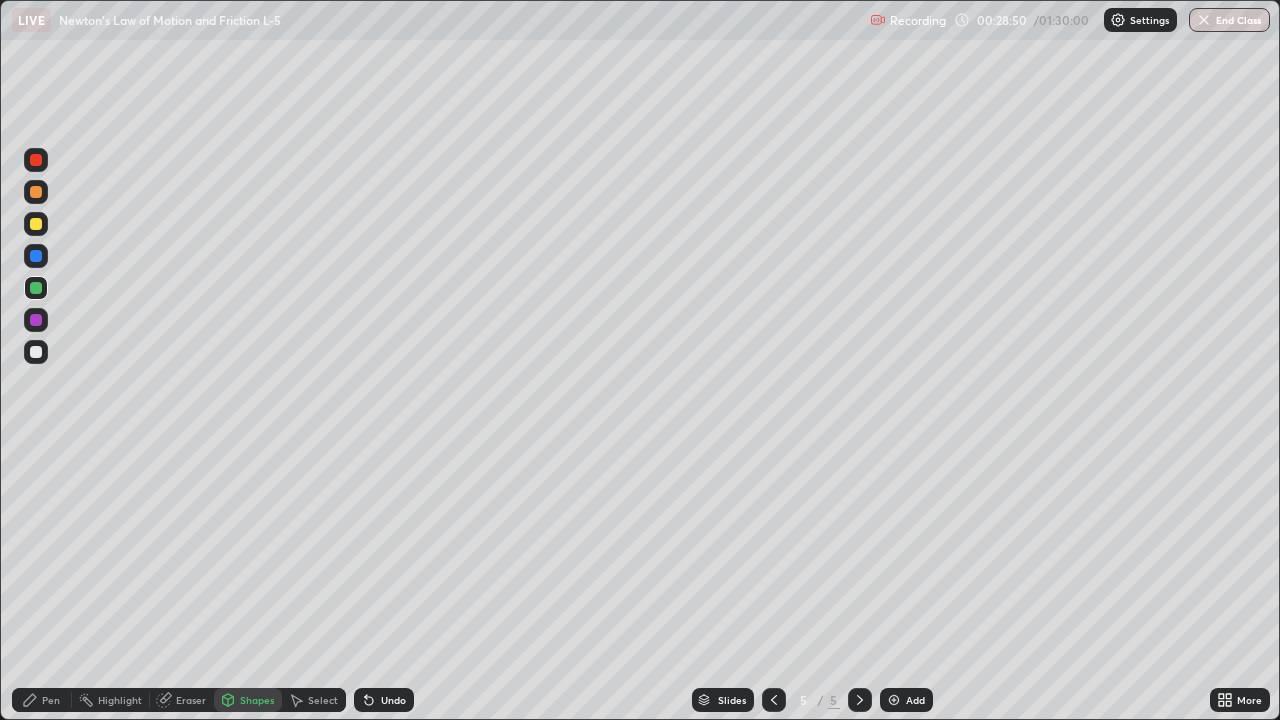 click on "Pen" at bounding box center [51, 700] 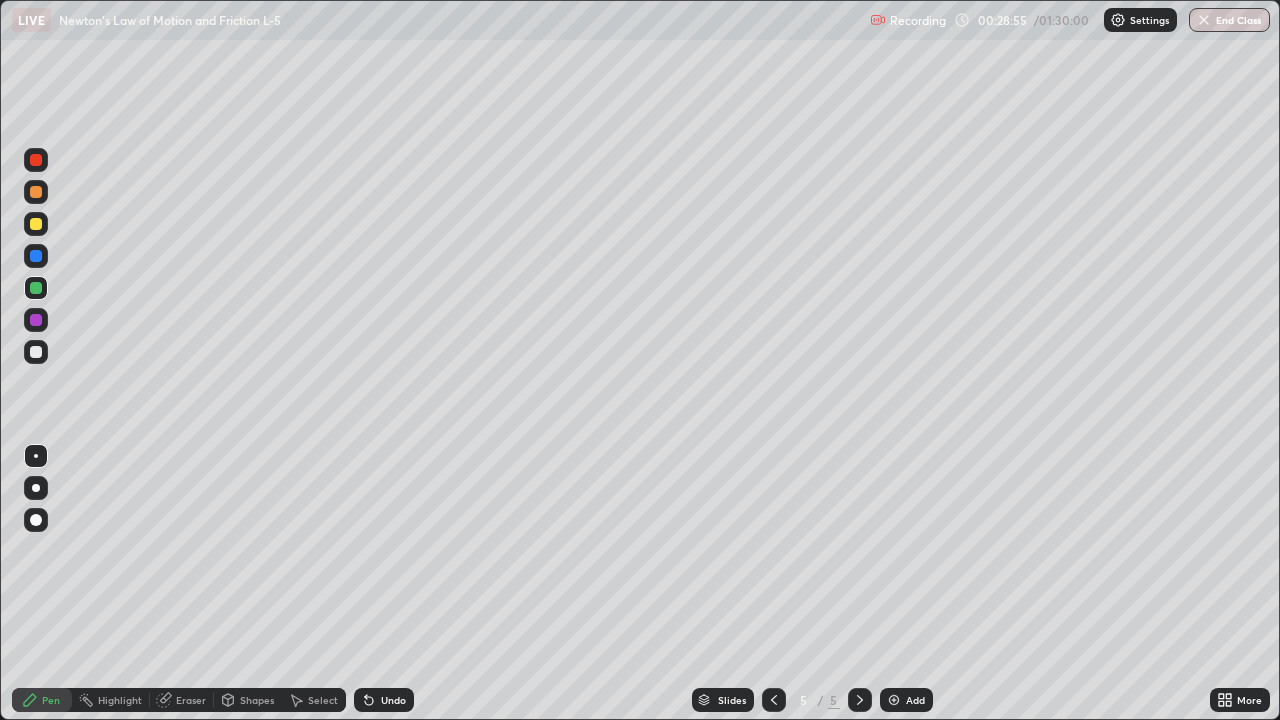 click at bounding box center [36, 352] 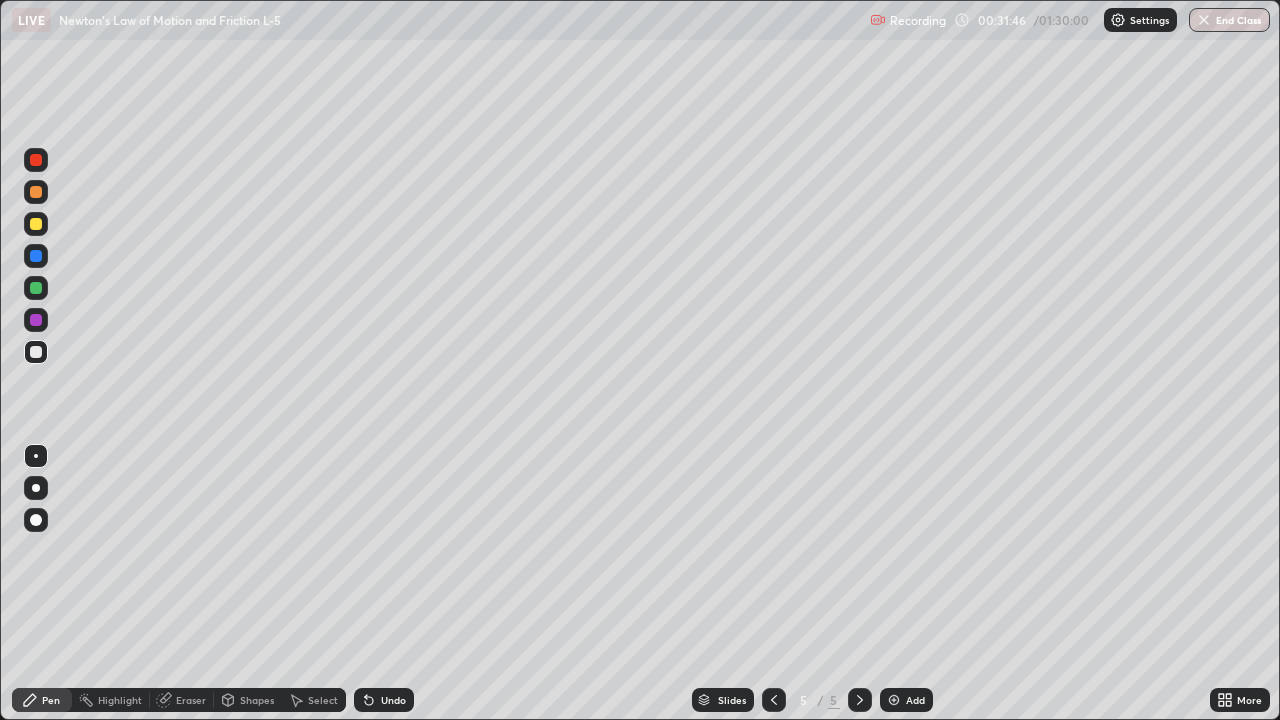 click on "Shapes" at bounding box center [257, 700] 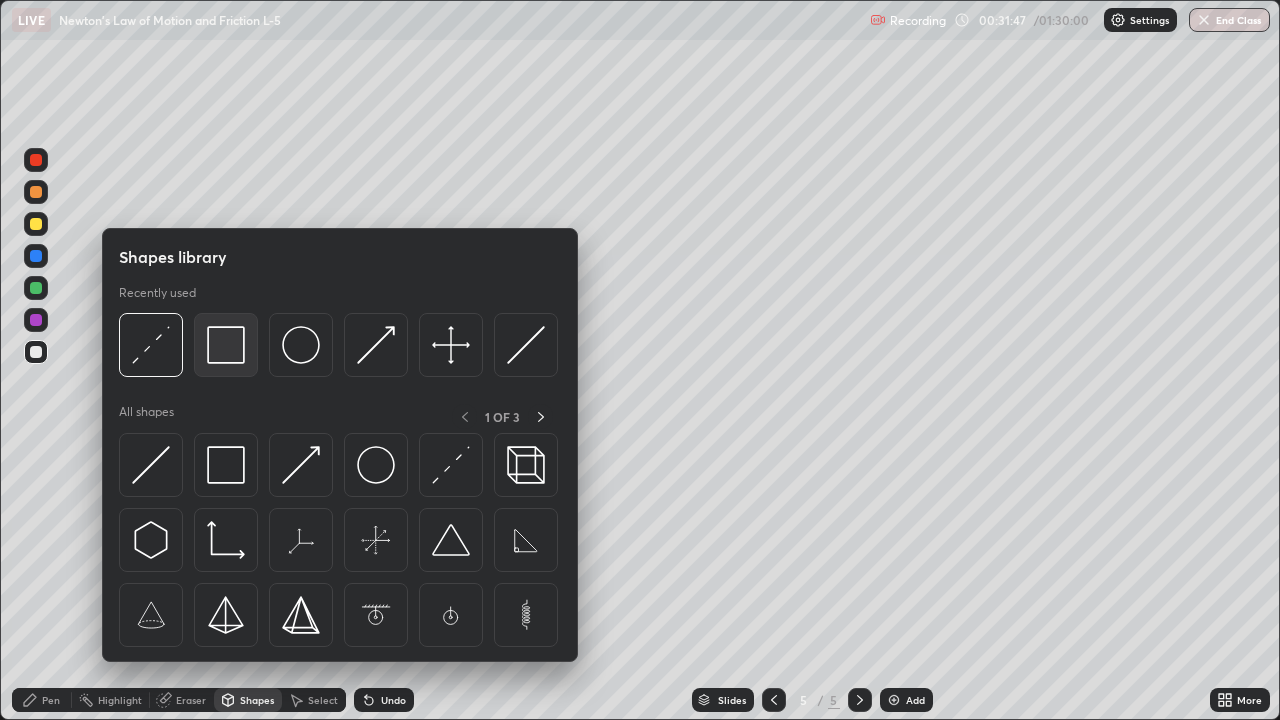 click at bounding box center (226, 345) 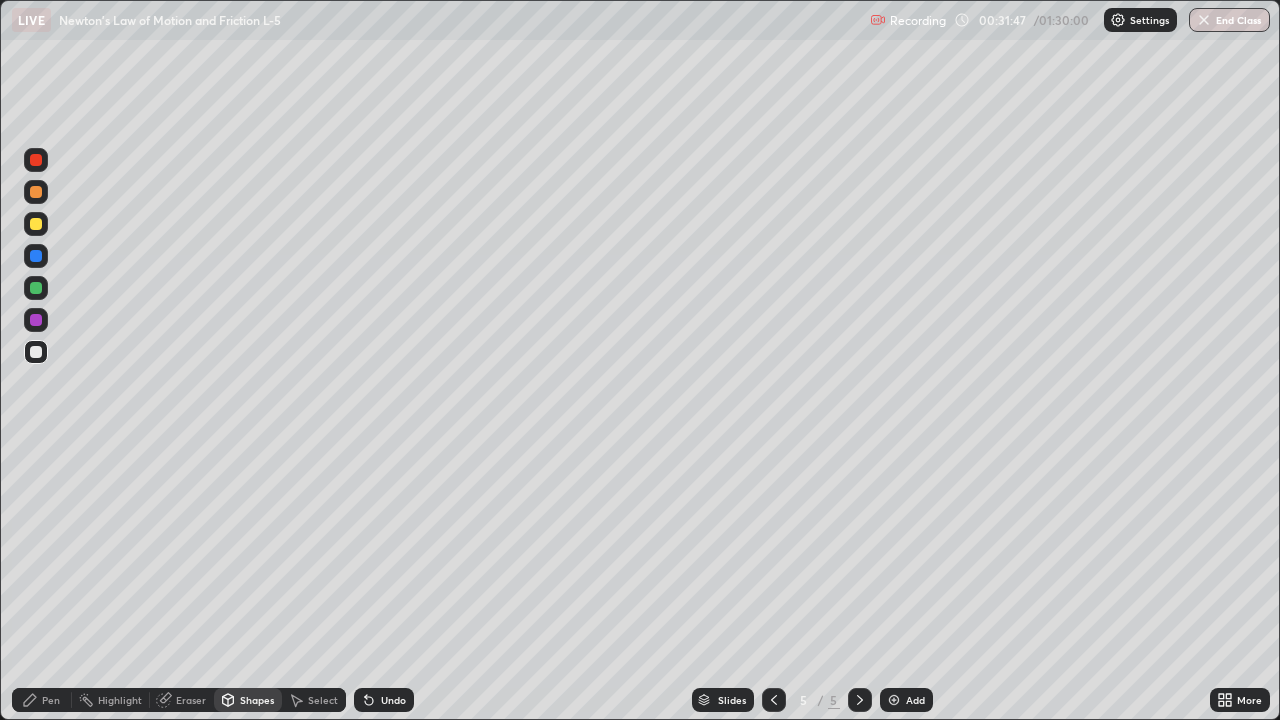 click at bounding box center (36, 288) 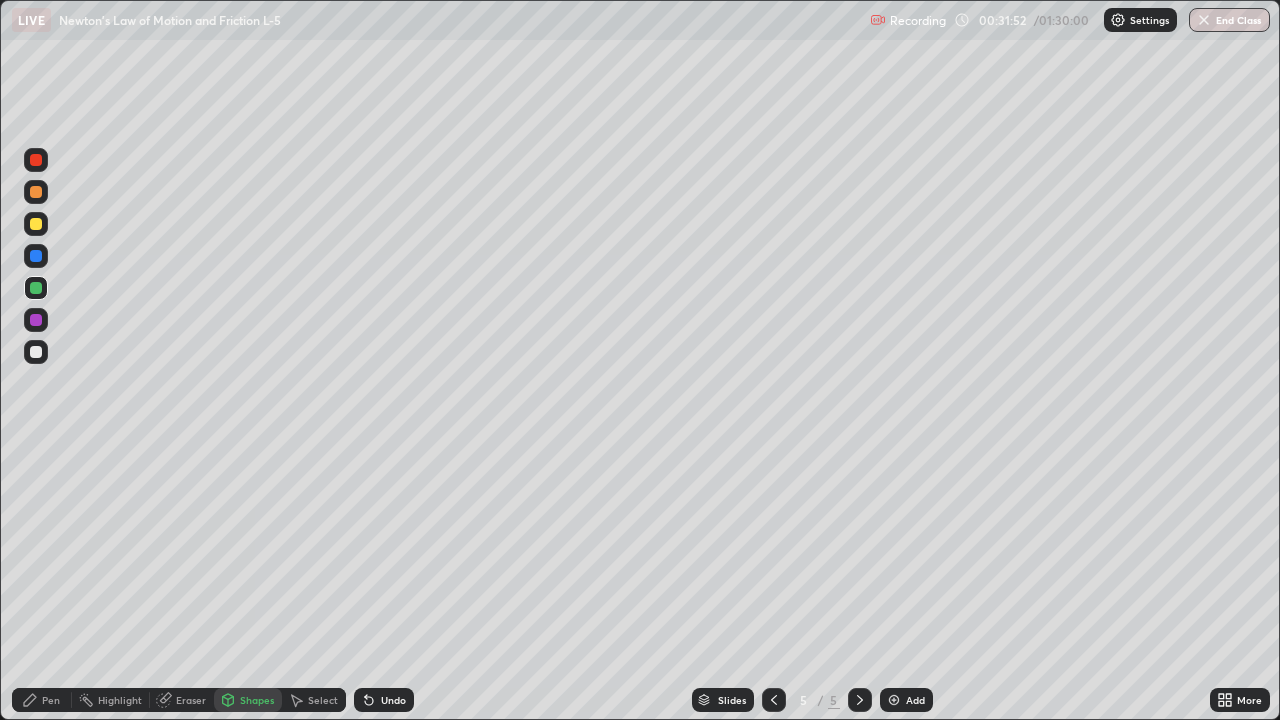 click on "Pen" at bounding box center [51, 700] 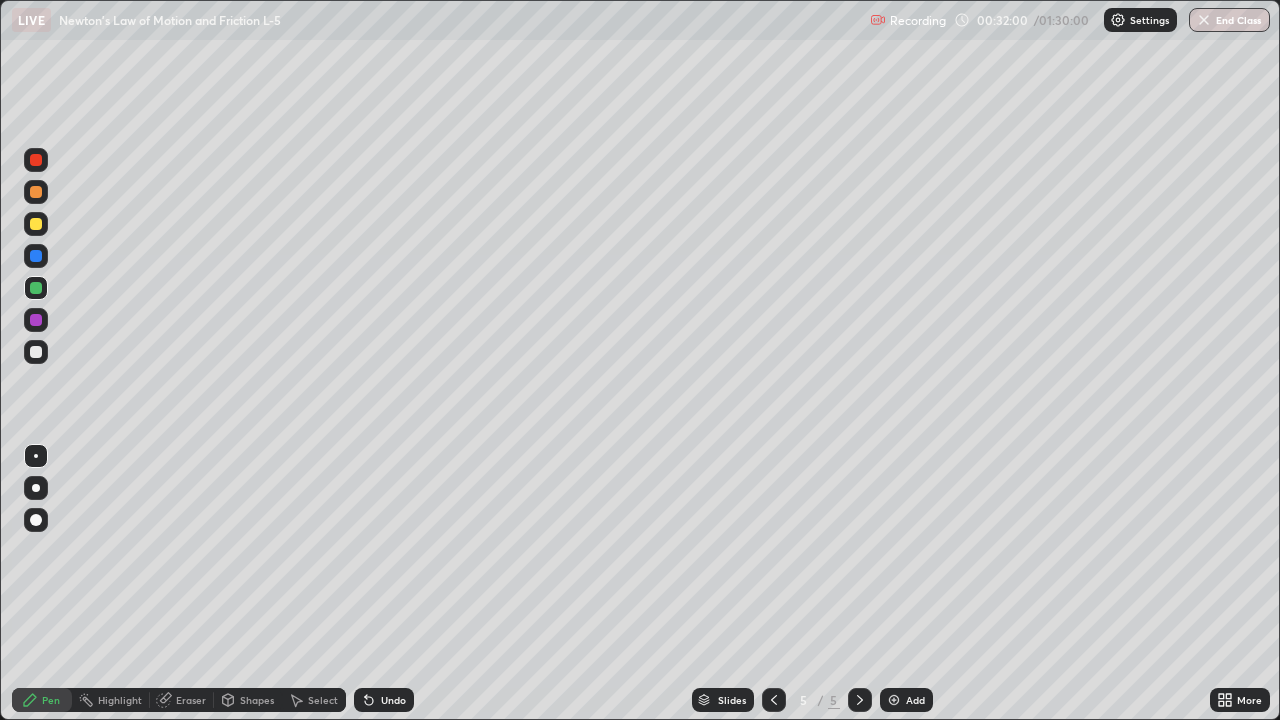 click at bounding box center (36, 352) 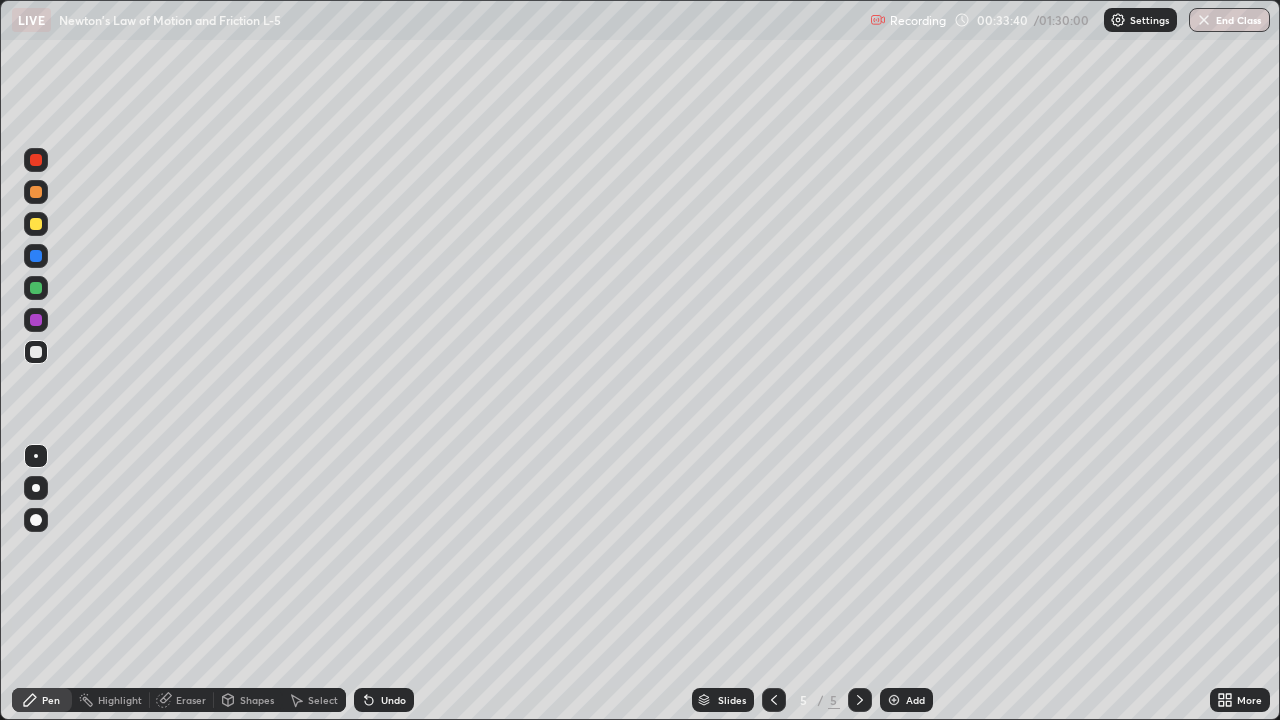 click 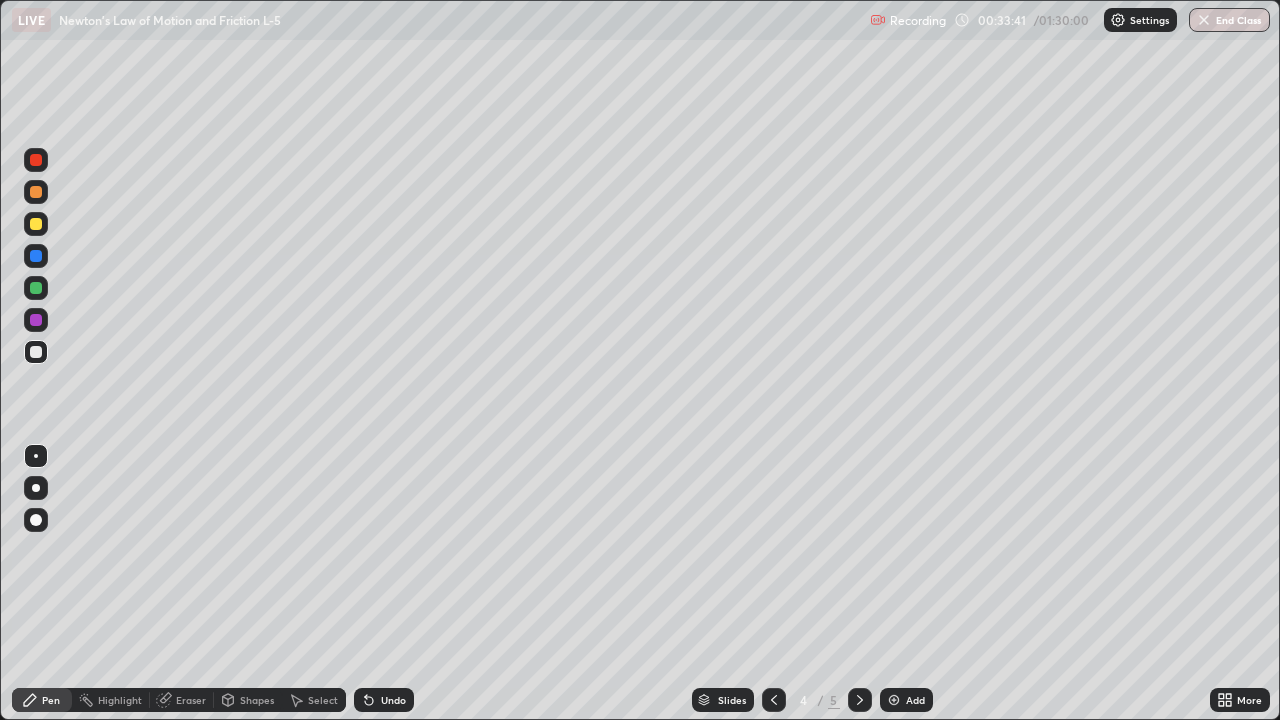 click 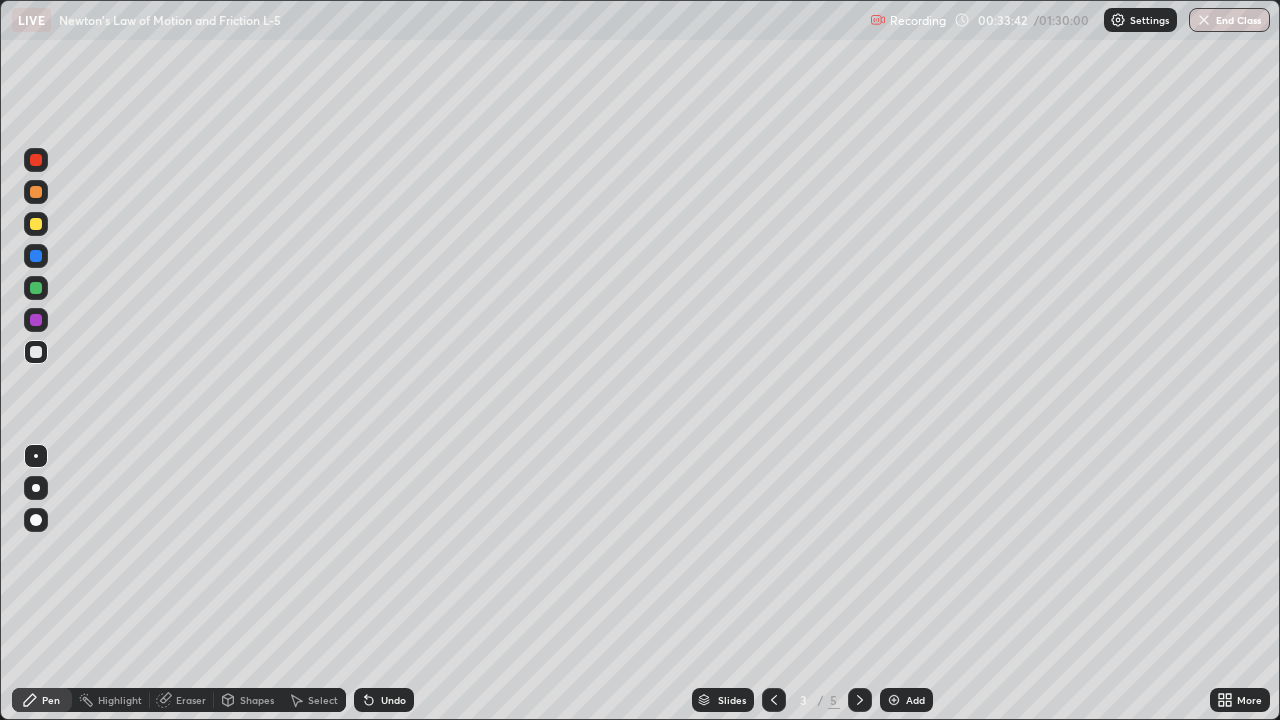 click 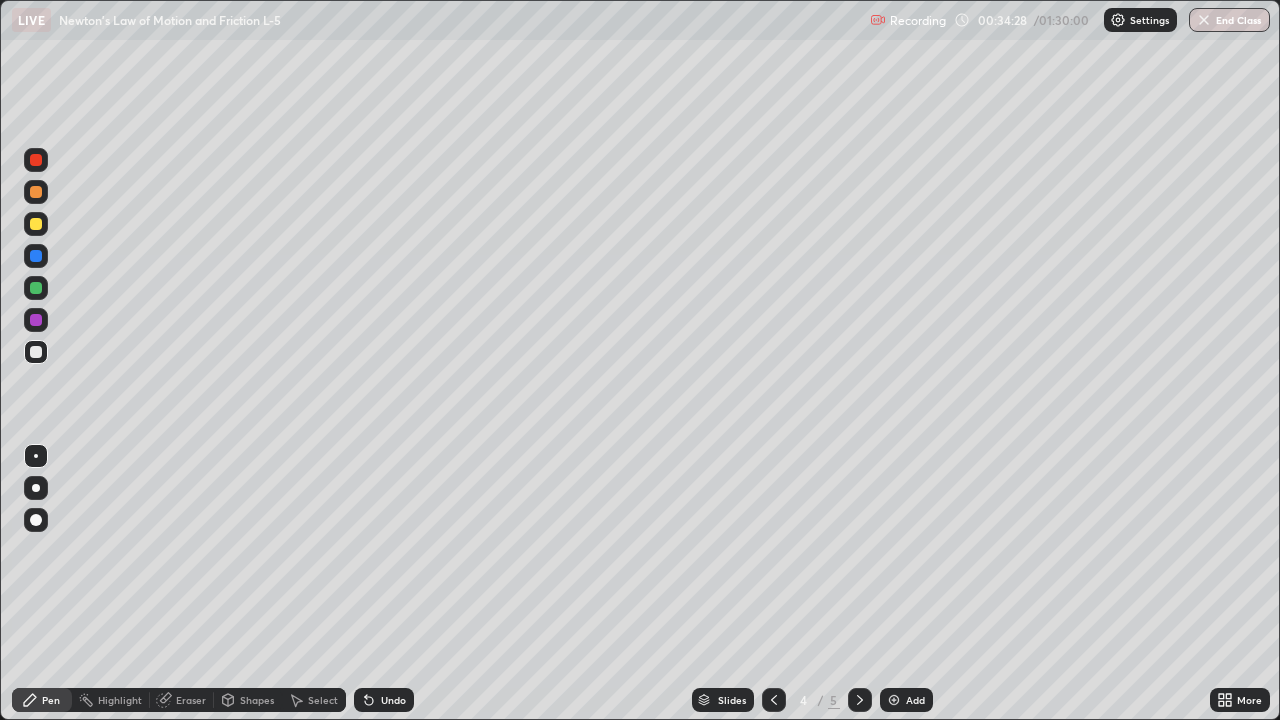 click on "Undo" at bounding box center [384, 700] 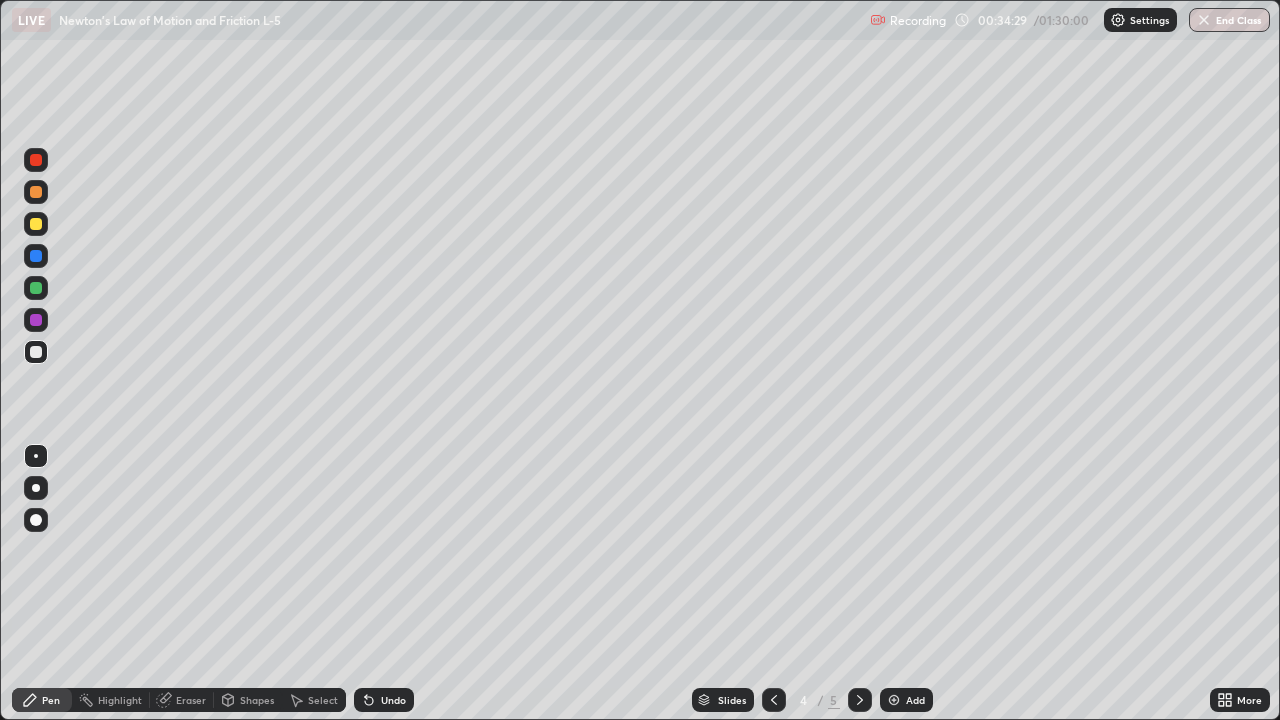 click on "Undo" at bounding box center (384, 700) 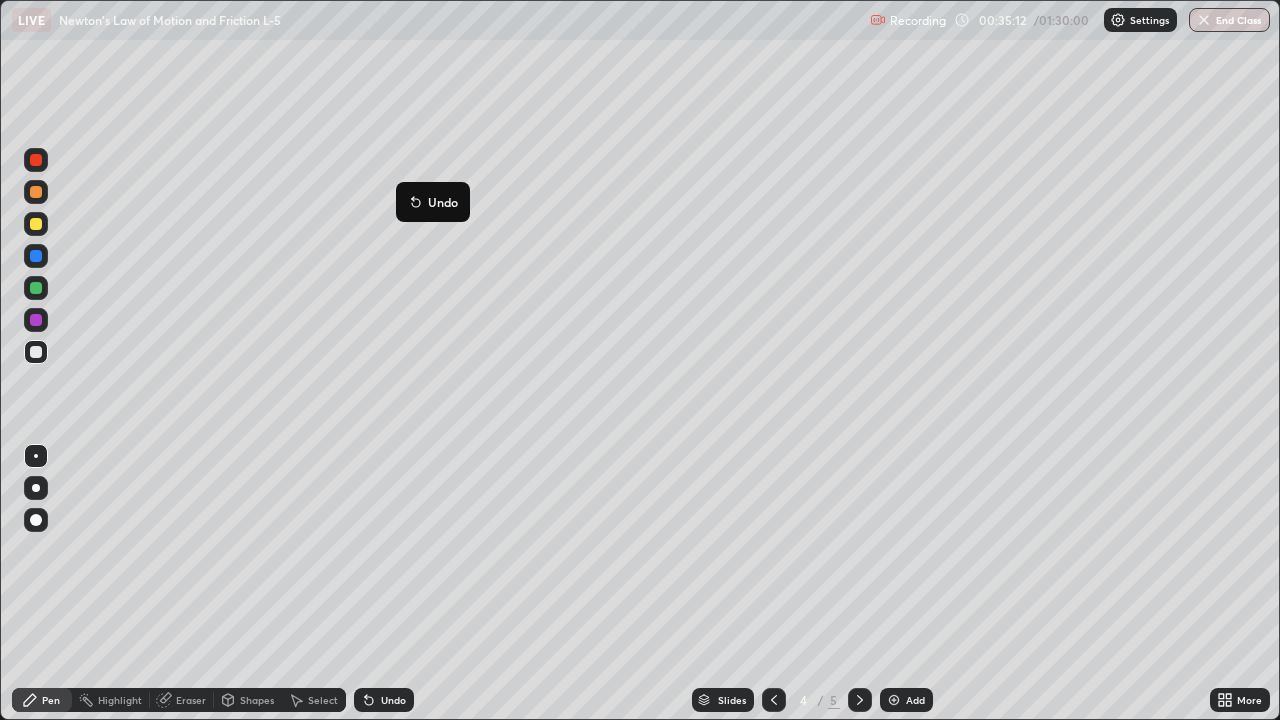 click 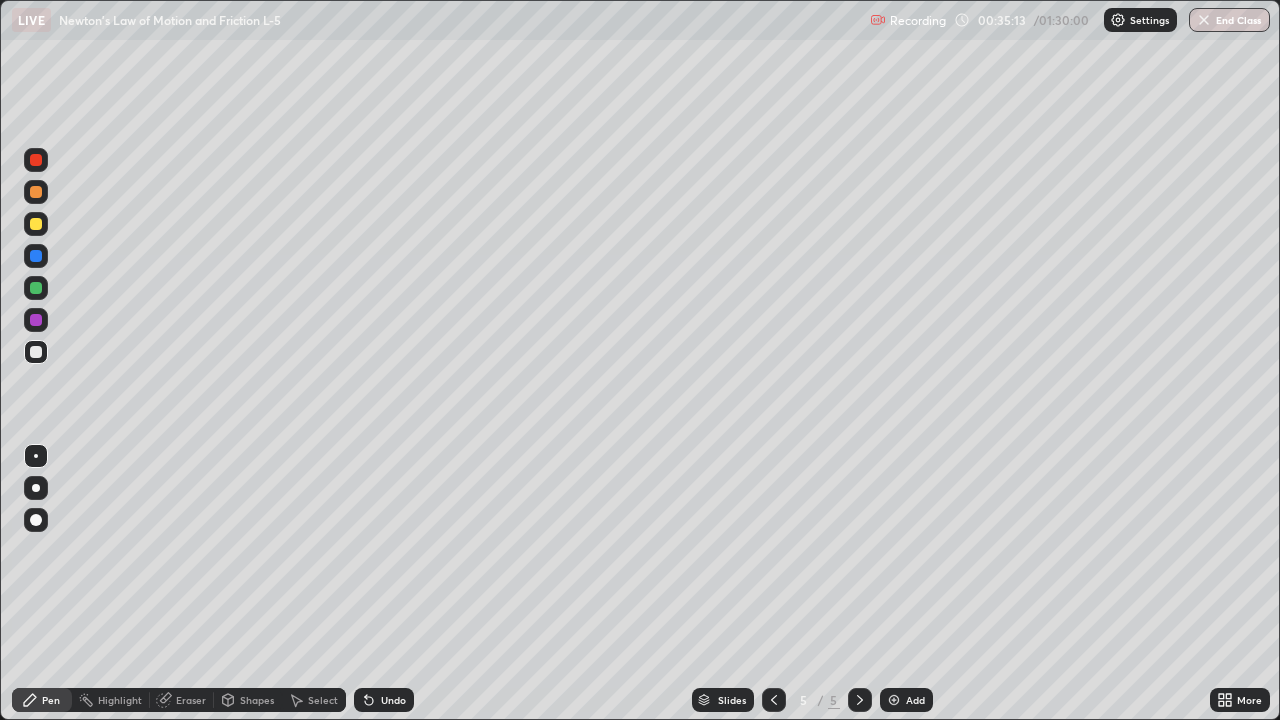 click 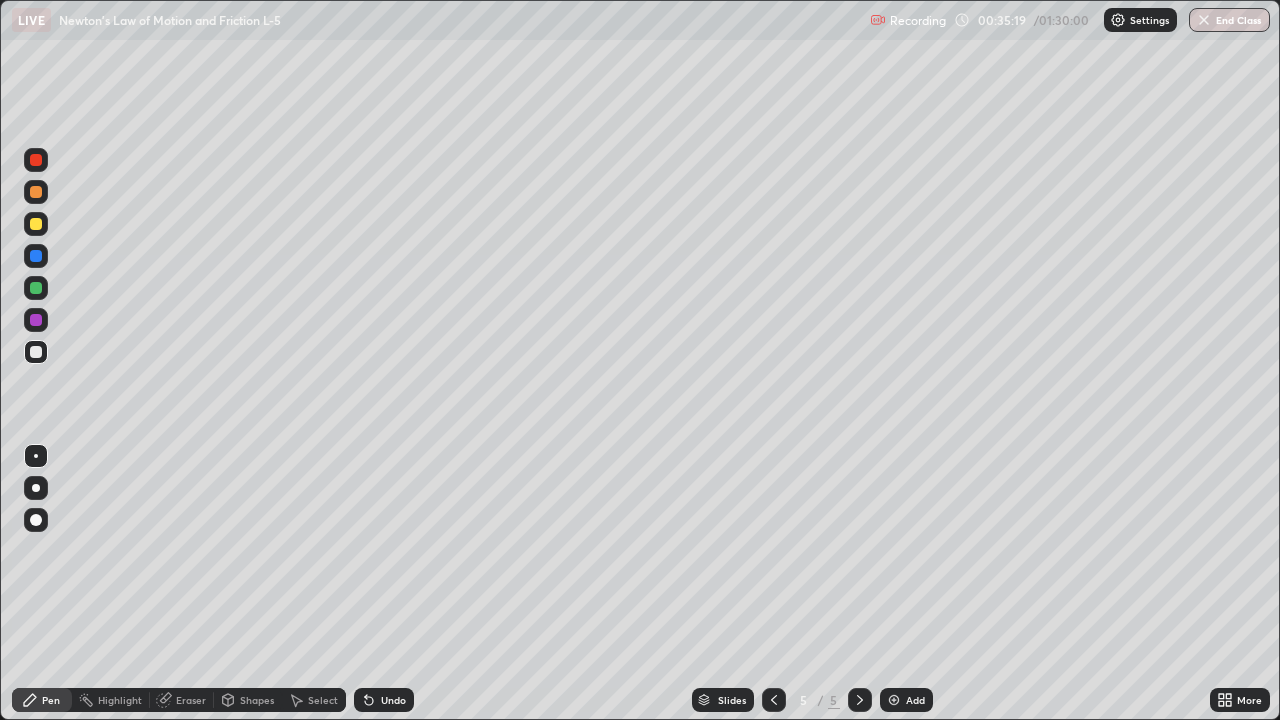 click on "Add" at bounding box center [915, 700] 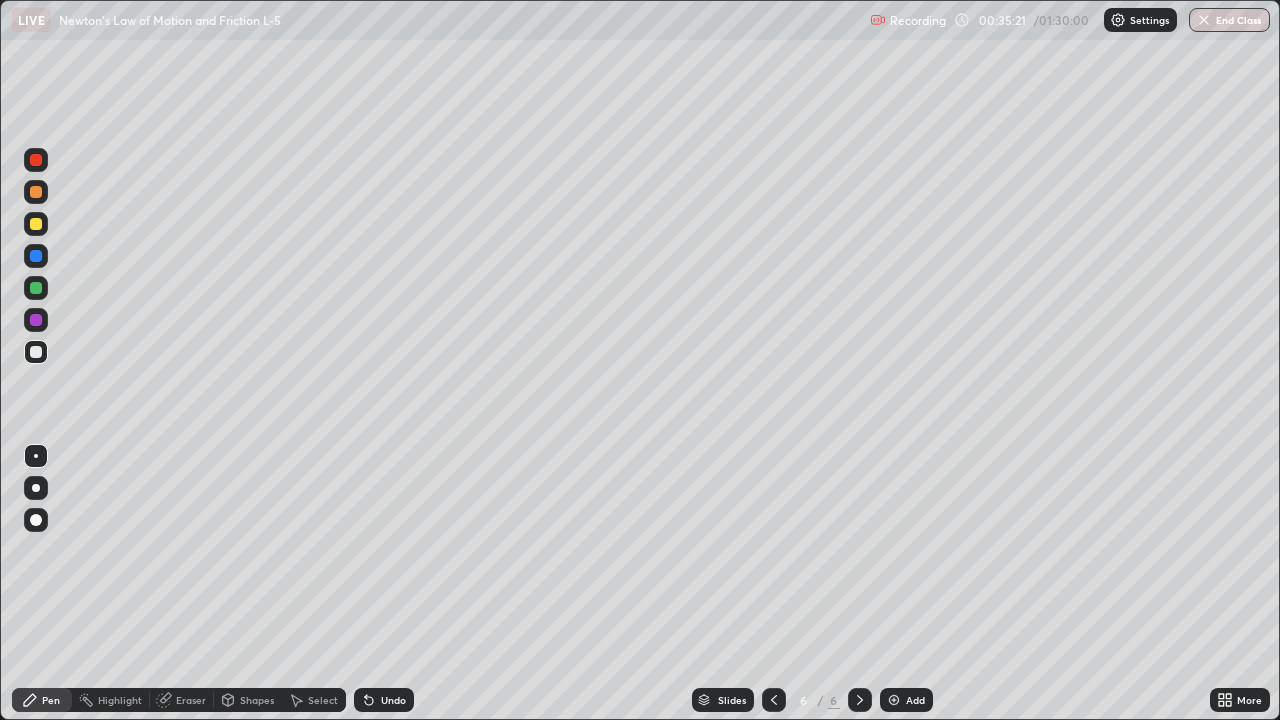 click on "Shapes" at bounding box center (248, 700) 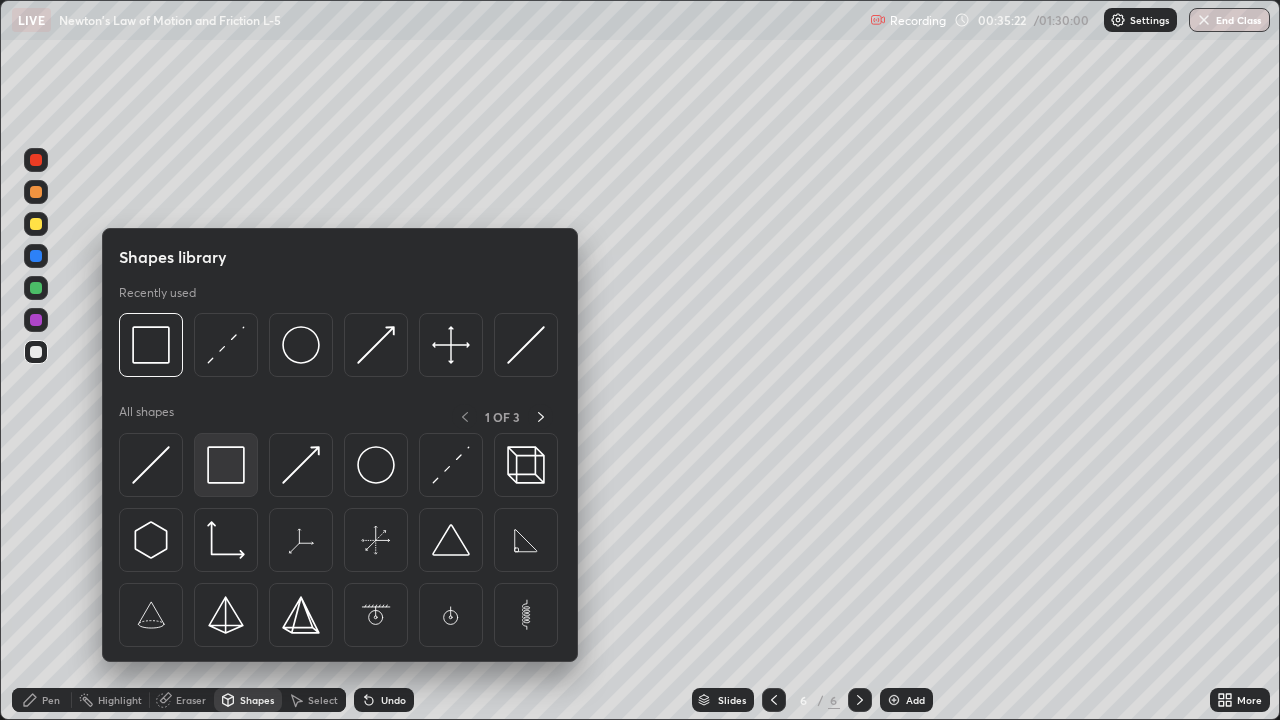 click at bounding box center [226, 465] 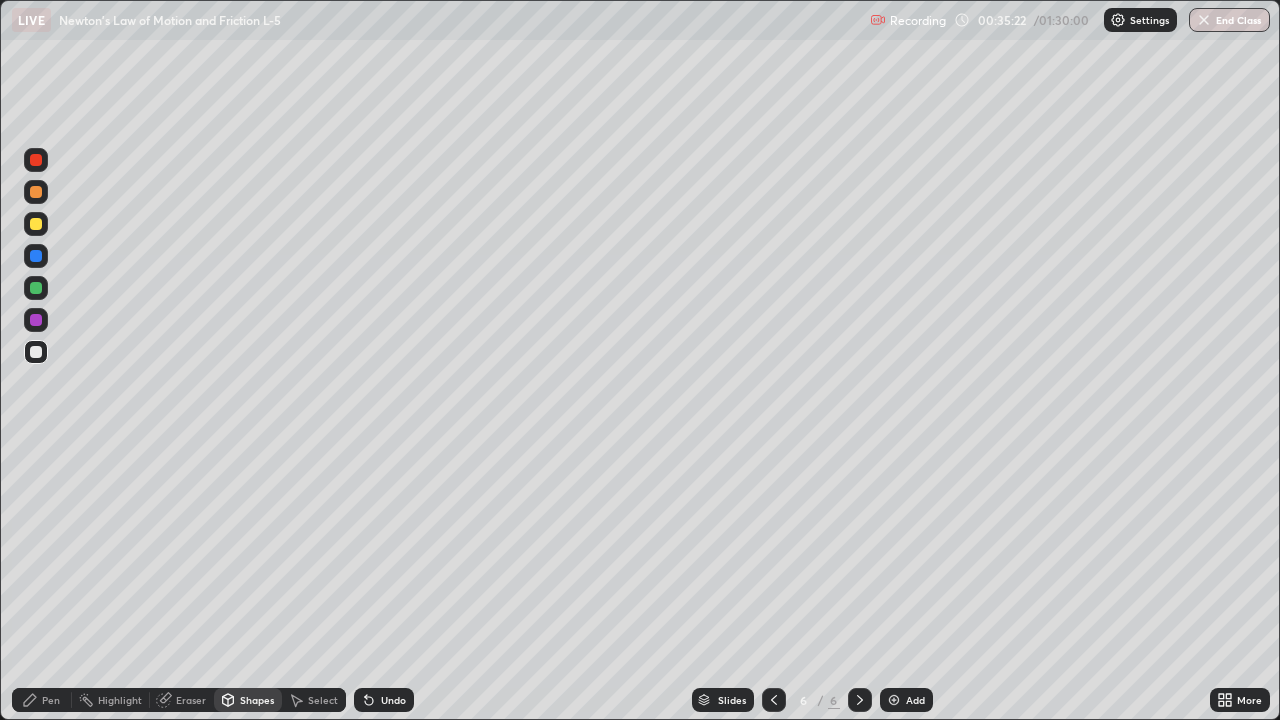 click at bounding box center [36, 288] 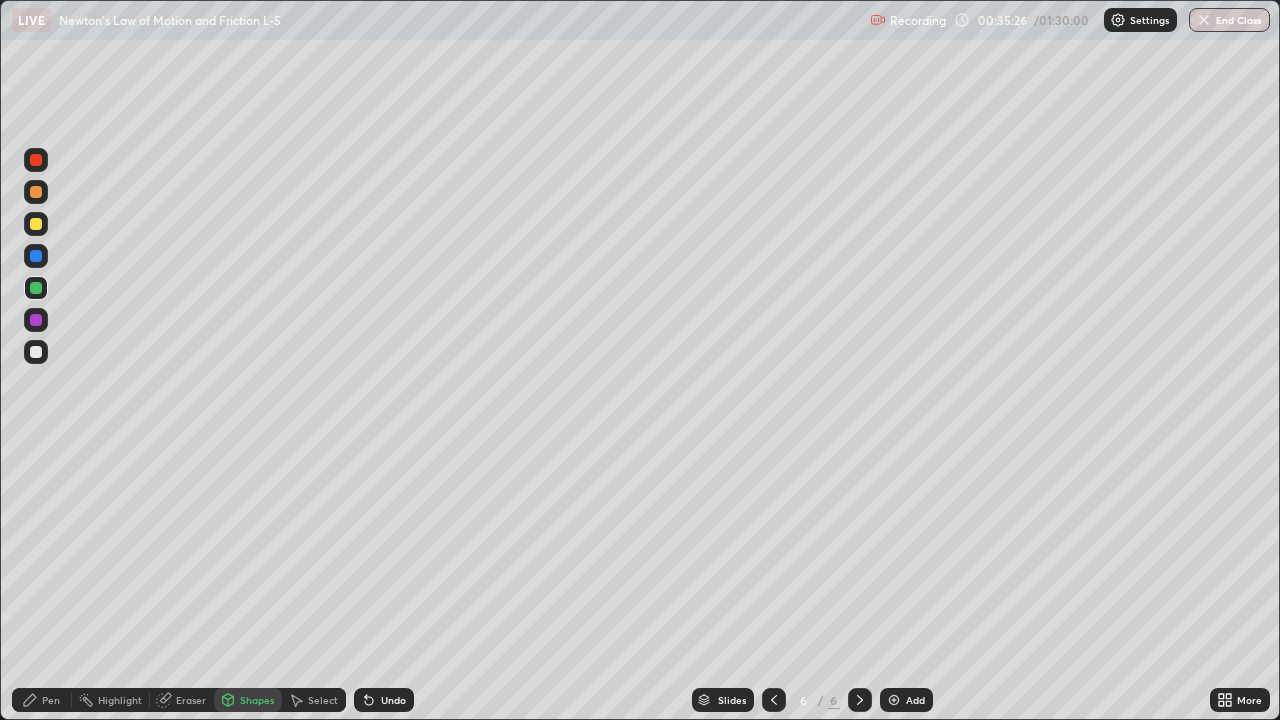 click on "Pen" at bounding box center [42, 700] 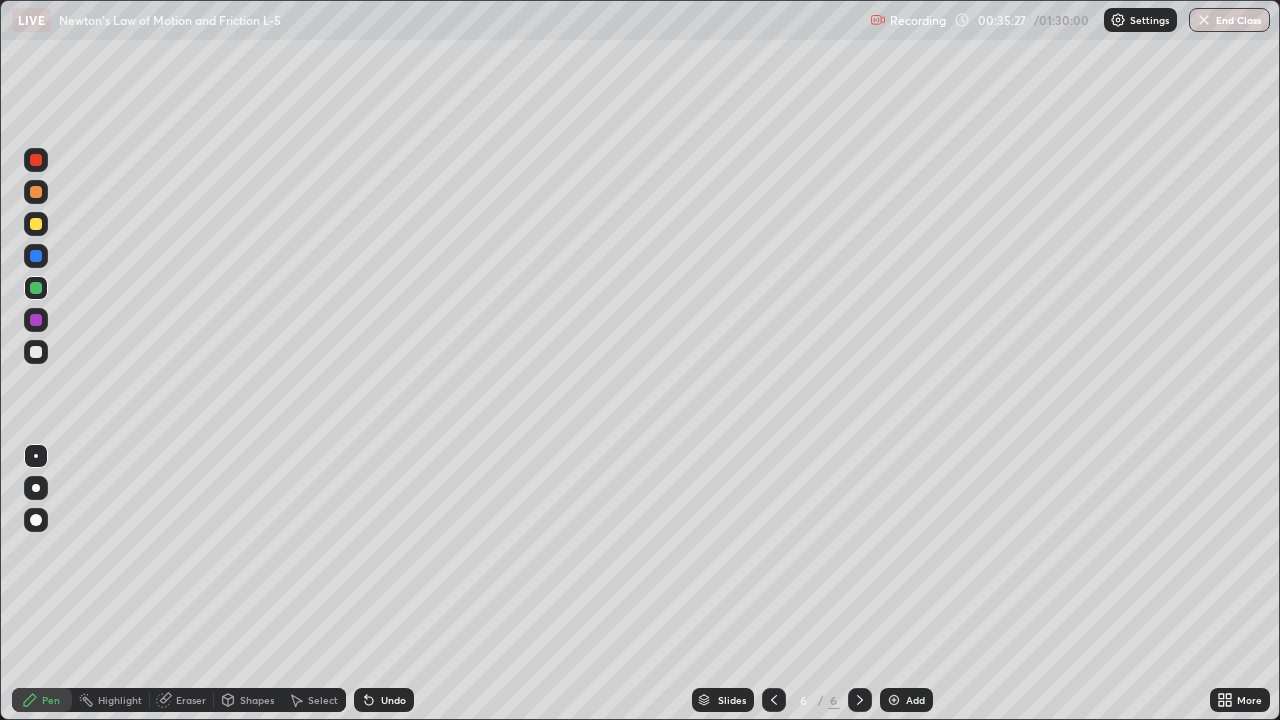 click at bounding box center (36, 352) 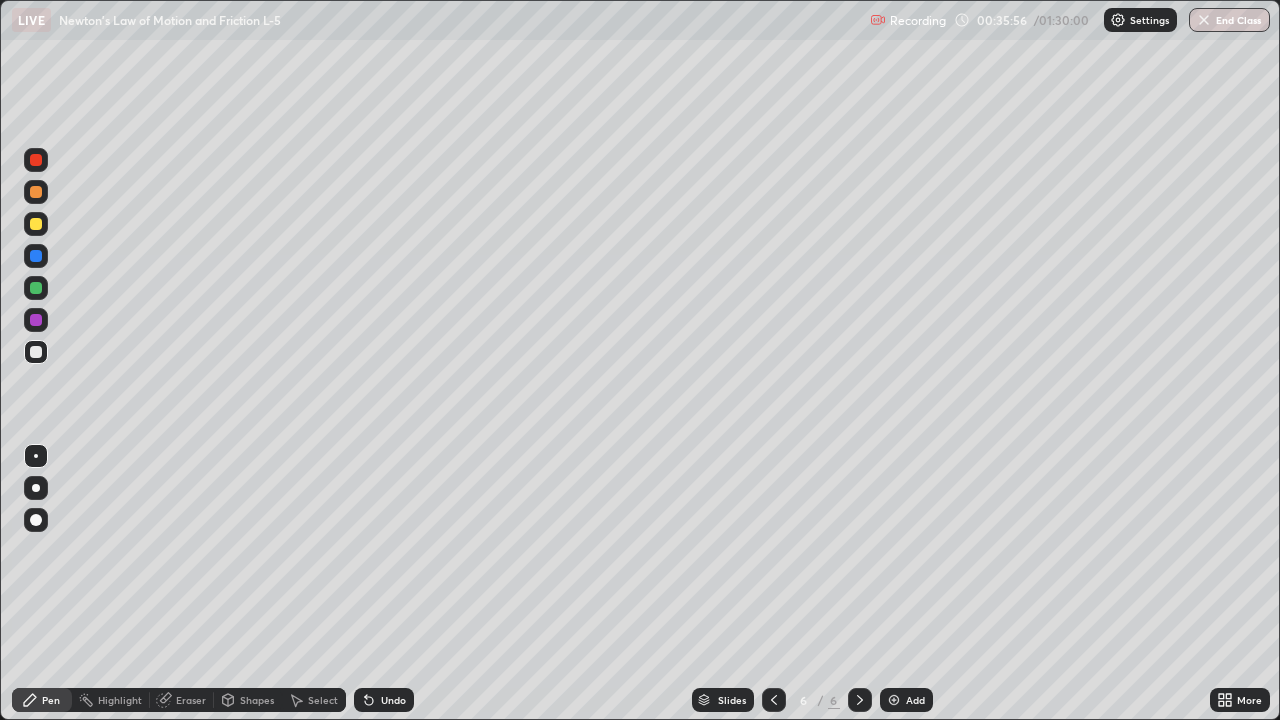 click at bounding box center [36, 192] 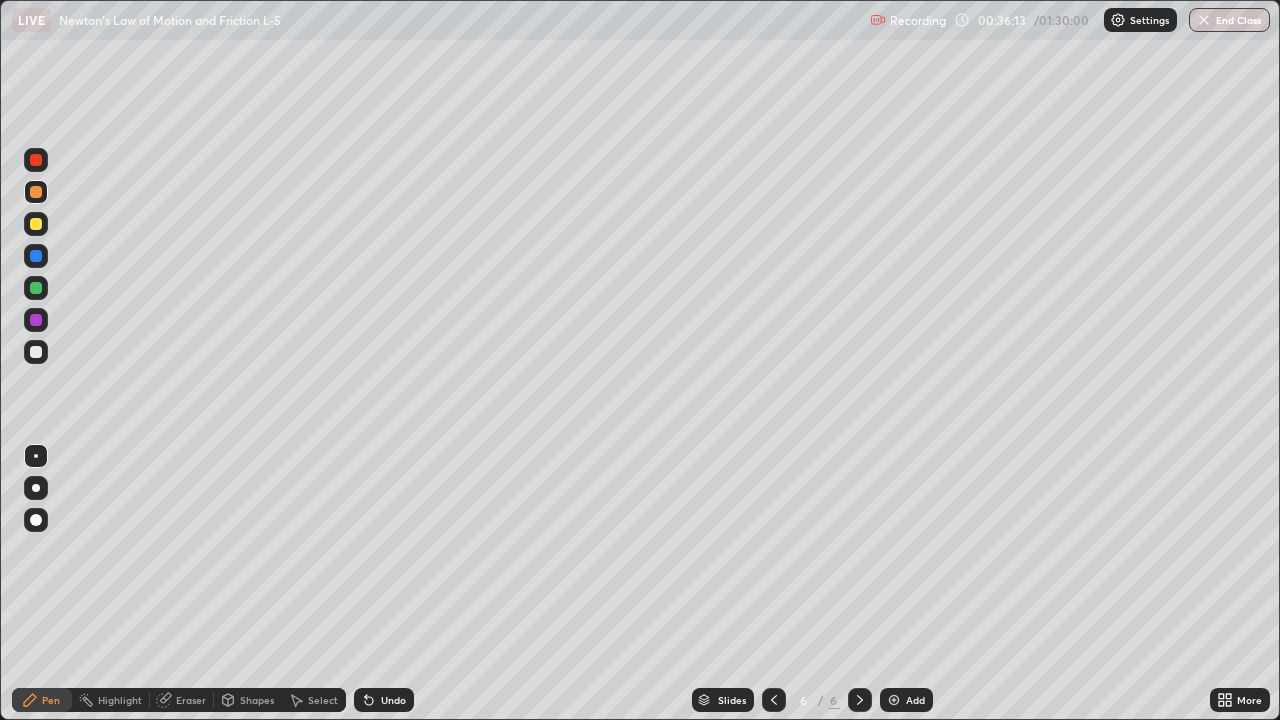 click at bounding box center [36, 320] 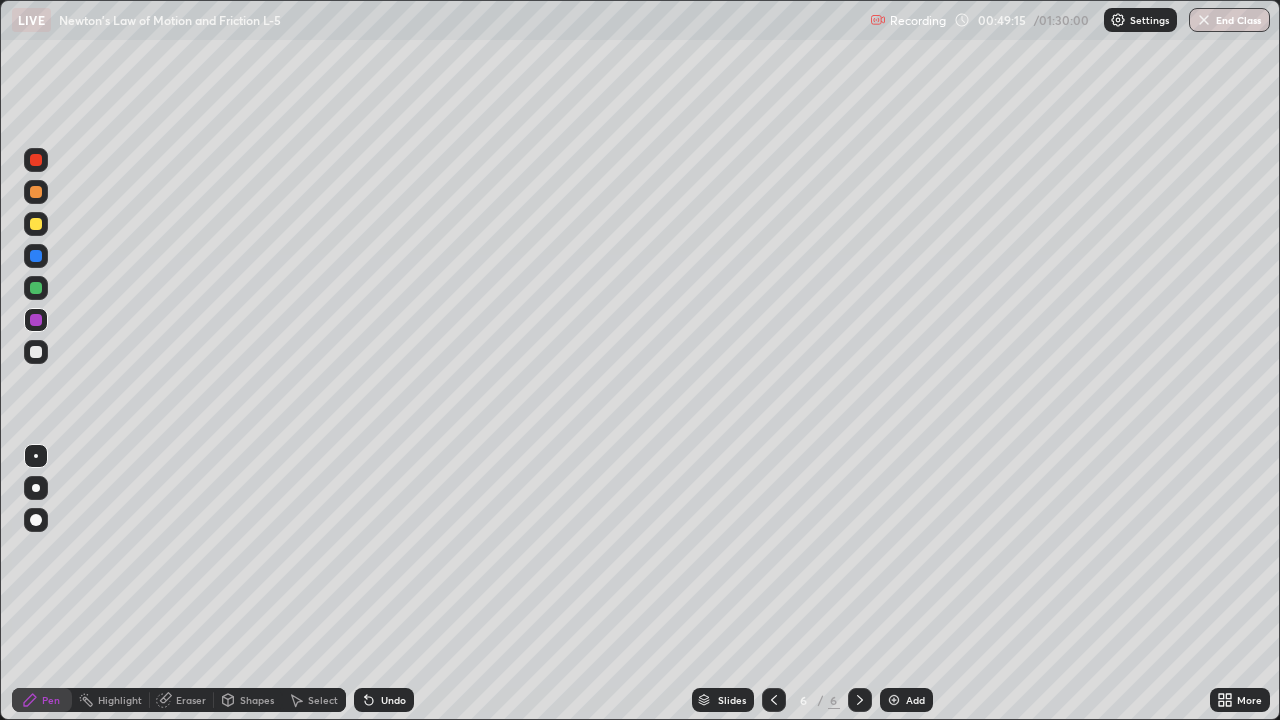 click on "Add" at bounding box center [915, 700] 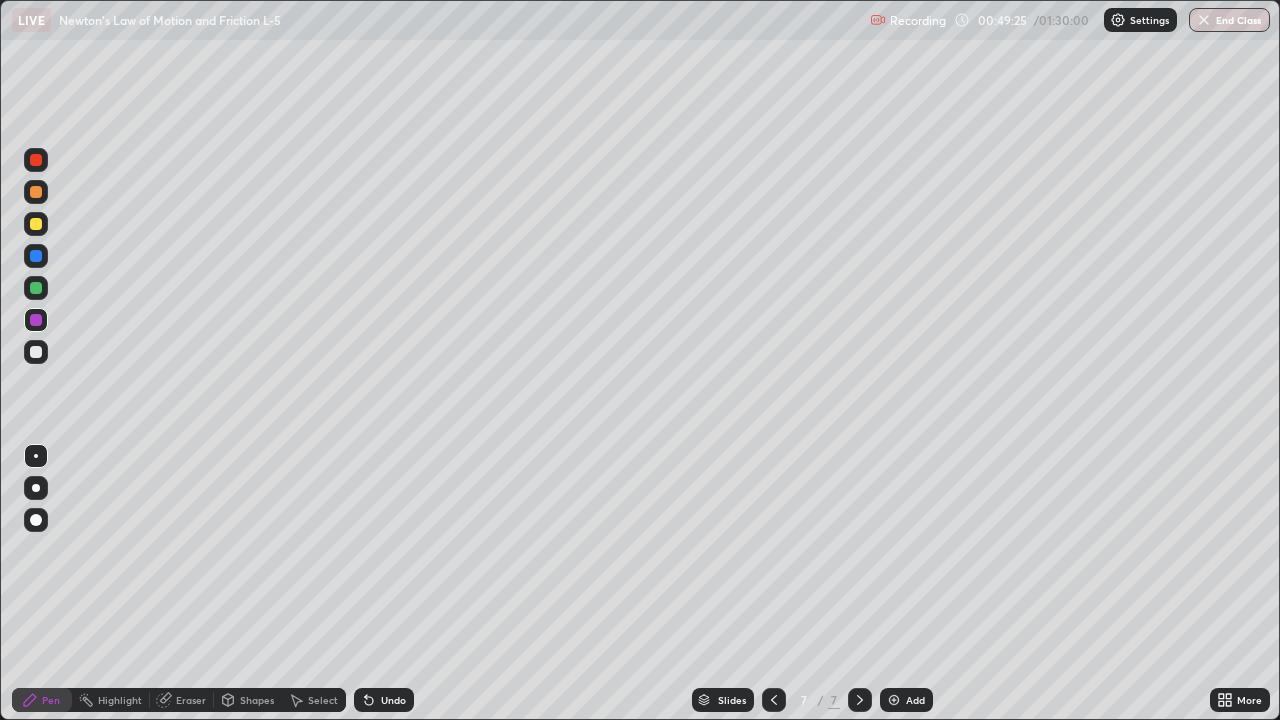 click on "Select" at bounding box center [323, 700] 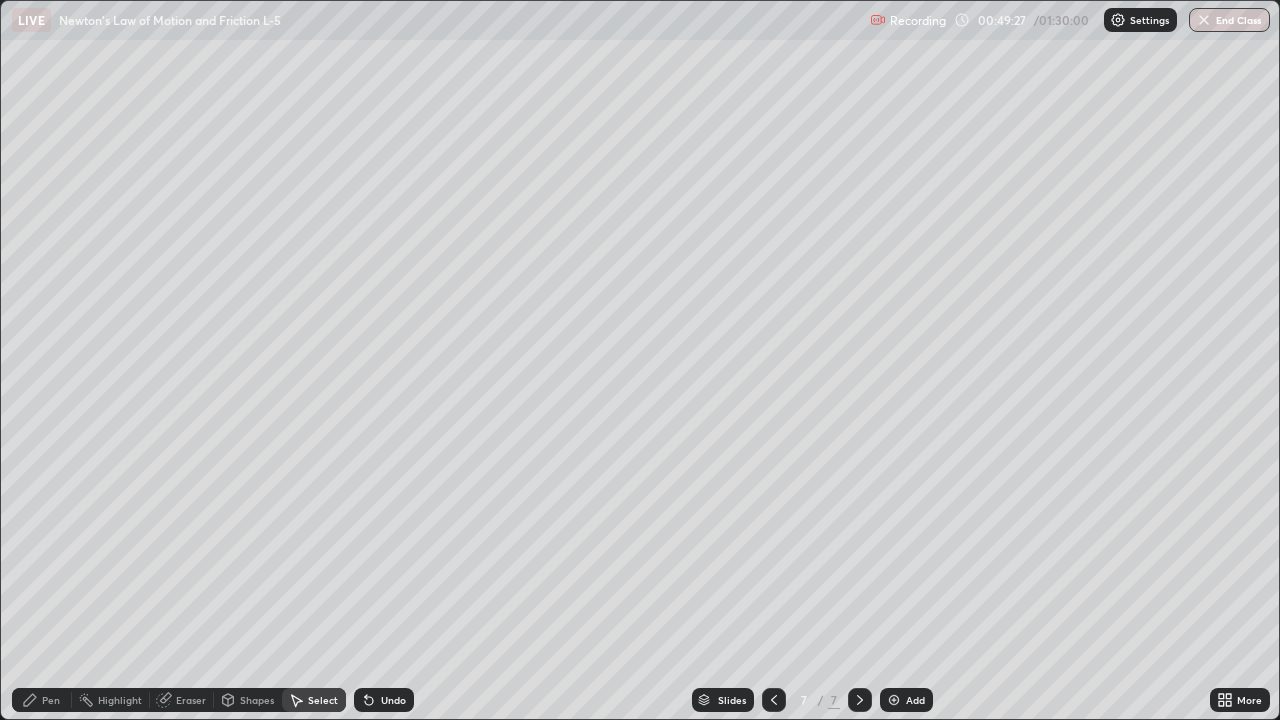click on "Eraser" at bounding box center [191, 700] 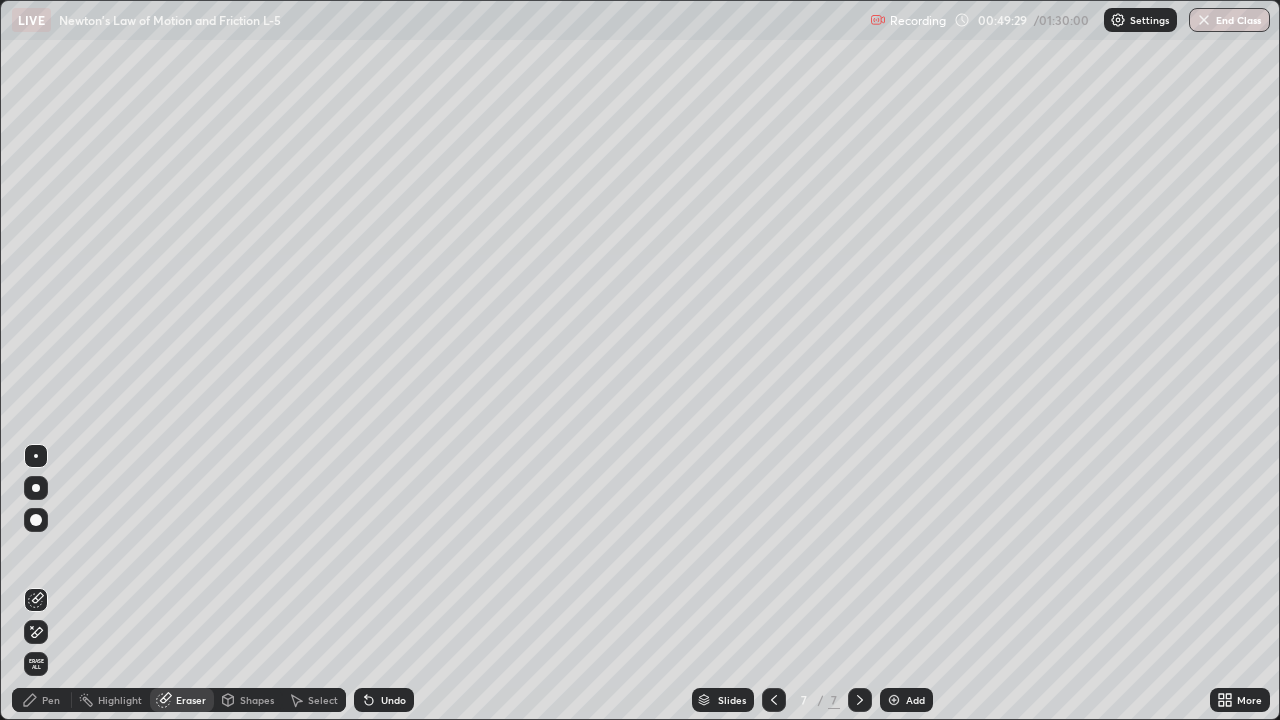 click on "Pen" at bounding box center (51, 700) 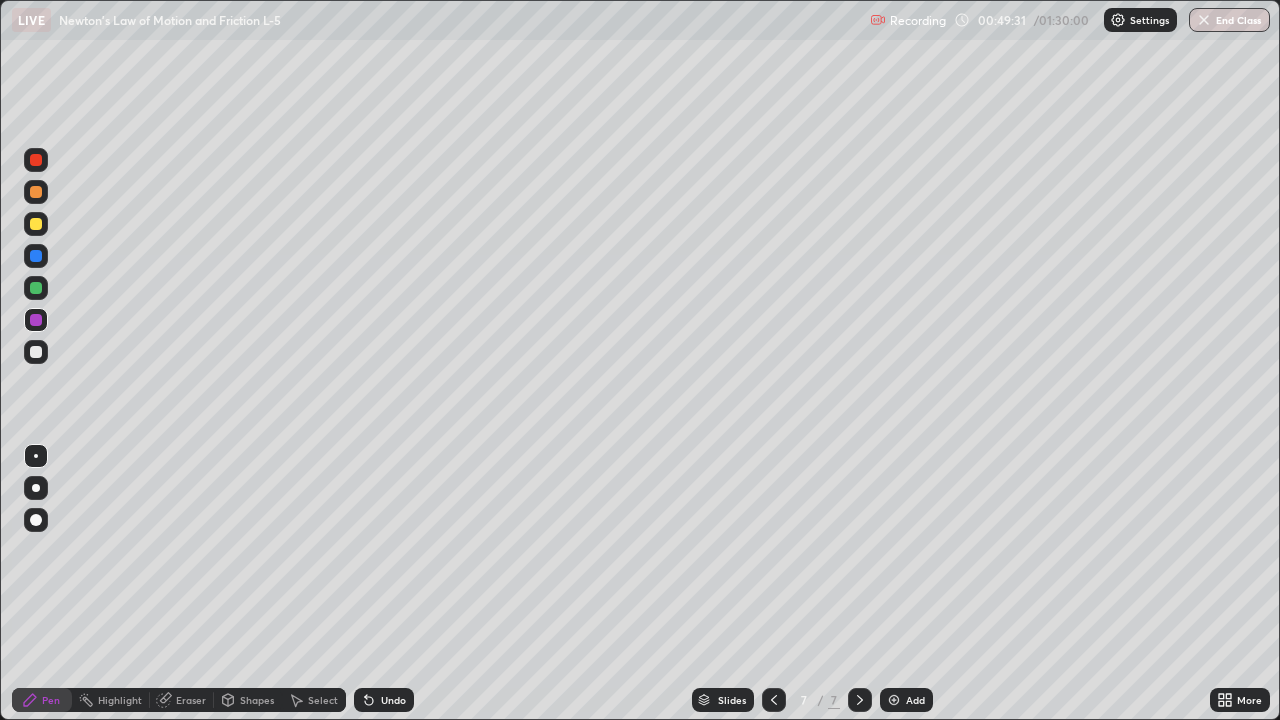 click at bounding box center [36, 224] 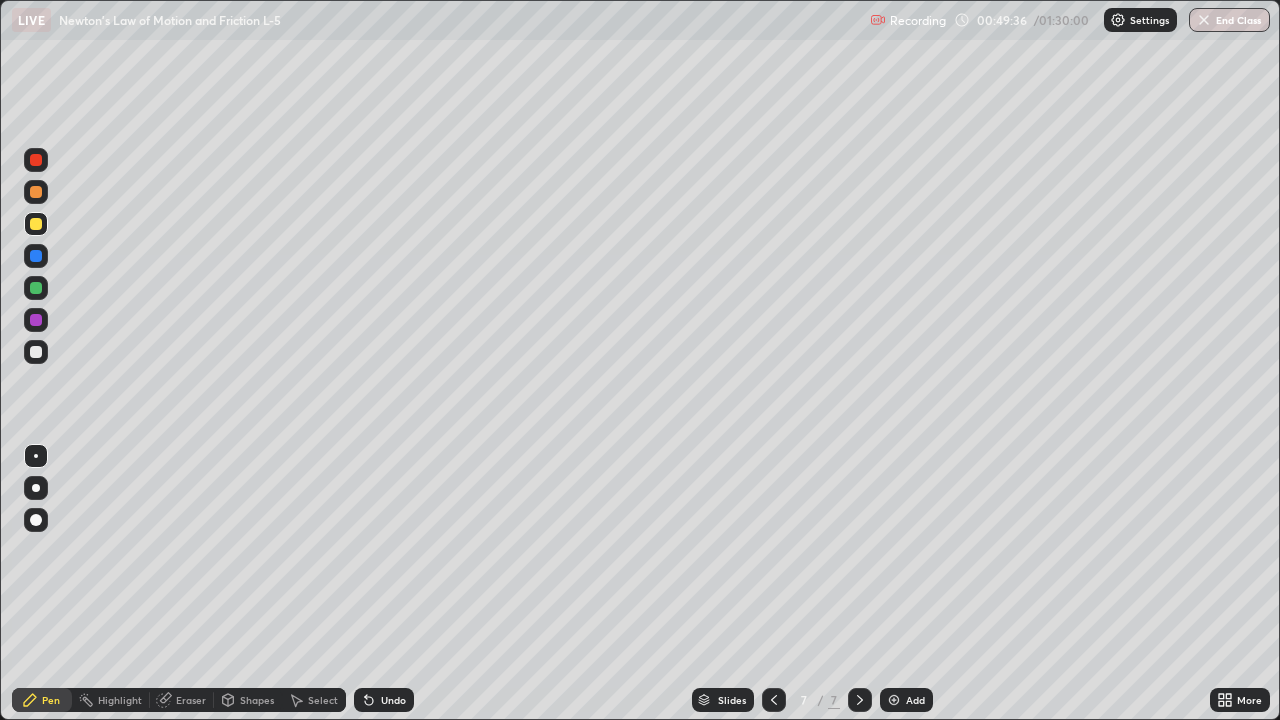 click on "Shapes" at bounding box center (257, 700) 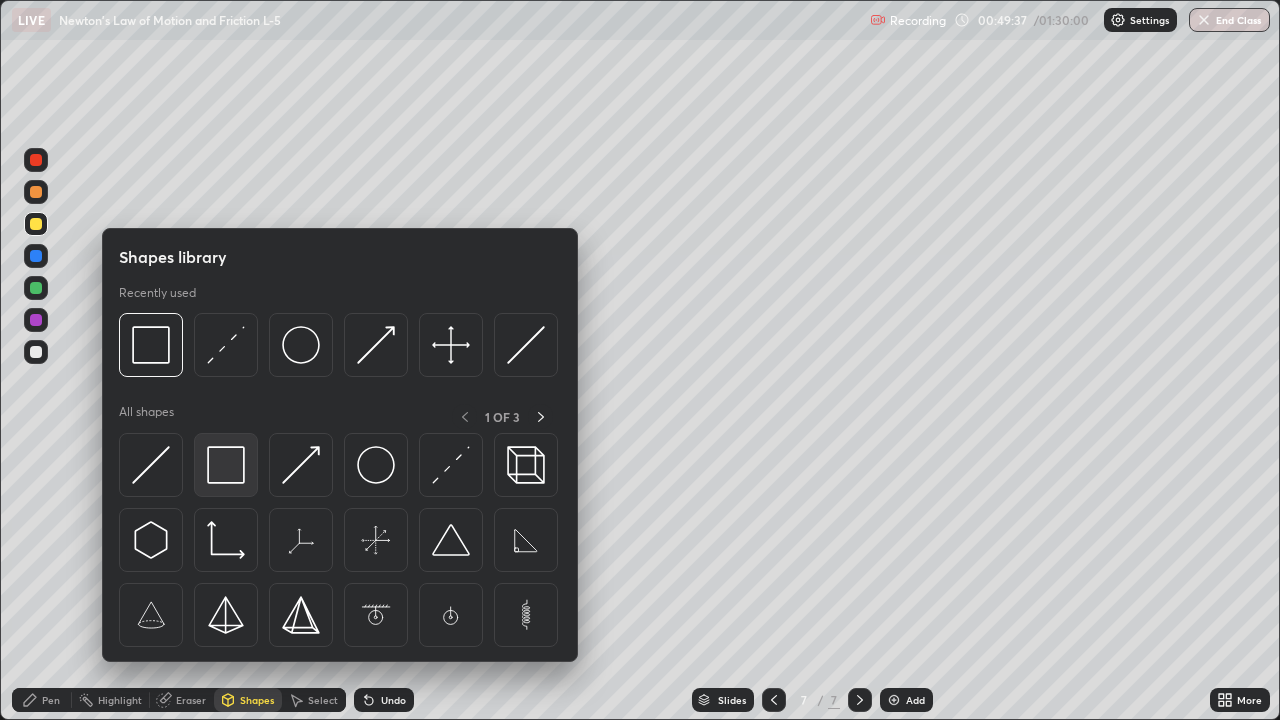 click at bounding box center (226, 465) 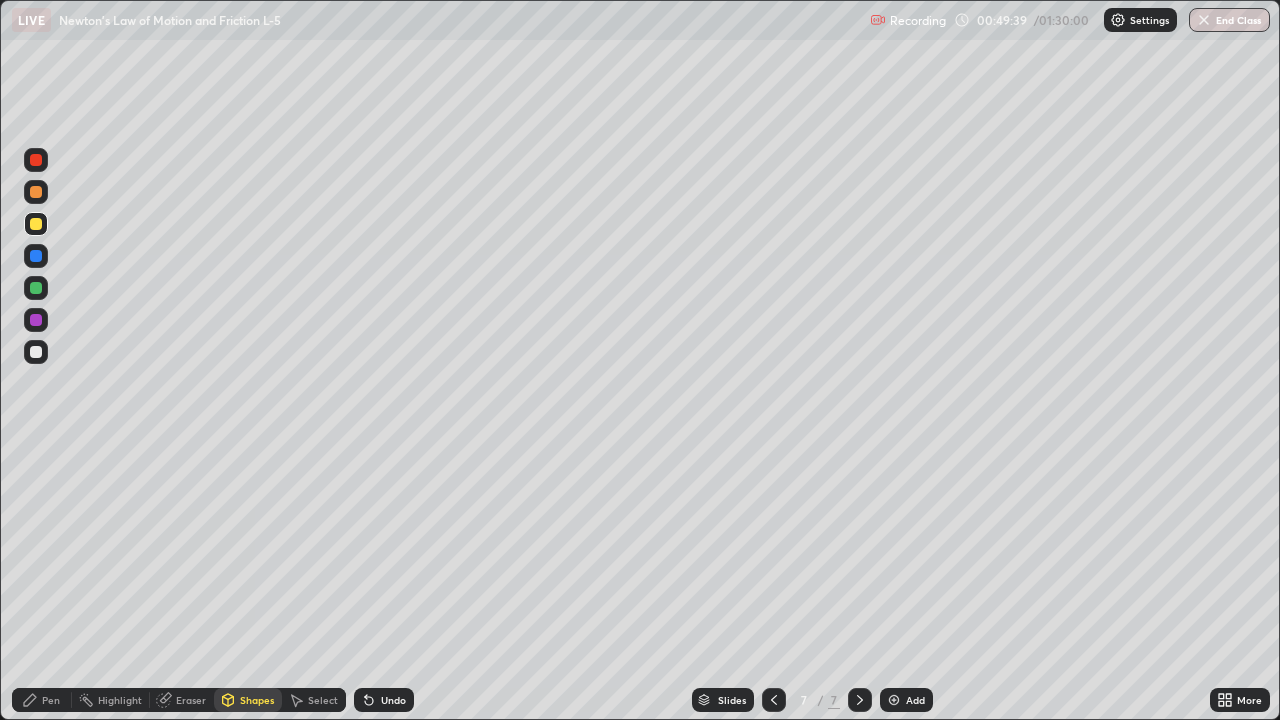 click at bounding box center [36, 192] 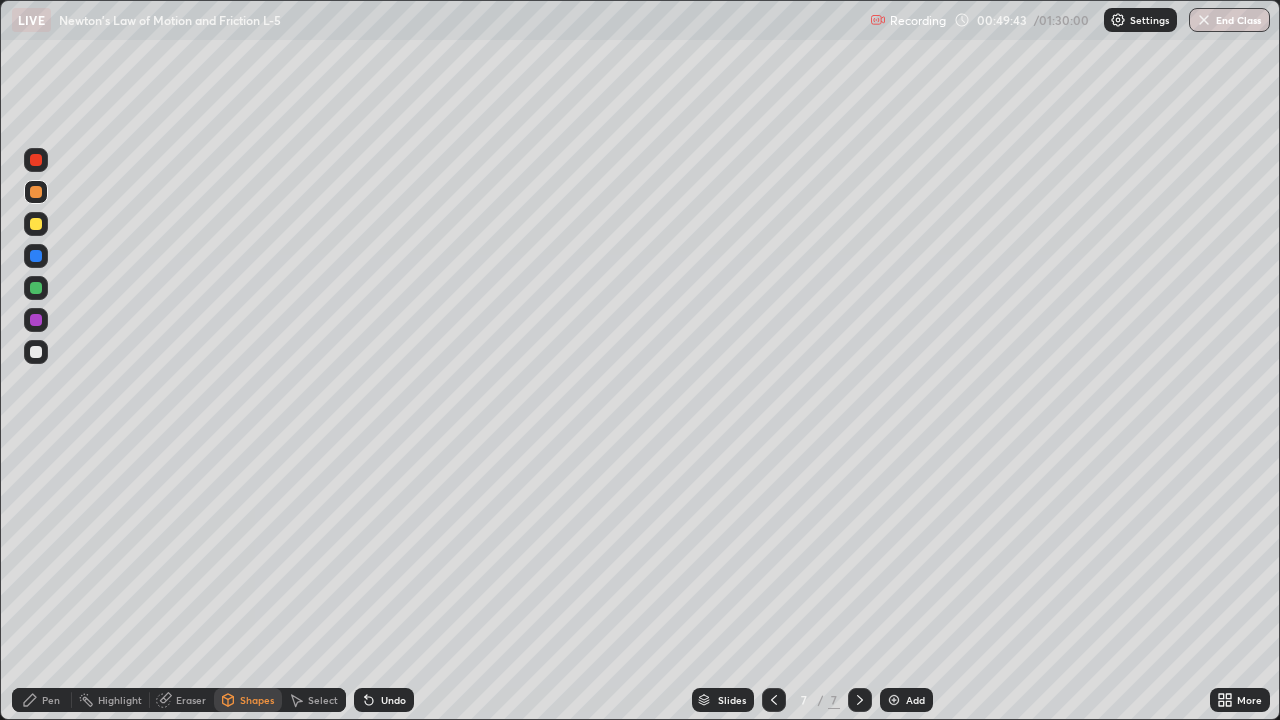 click on "Shapes" at bounding box center (257, 700) 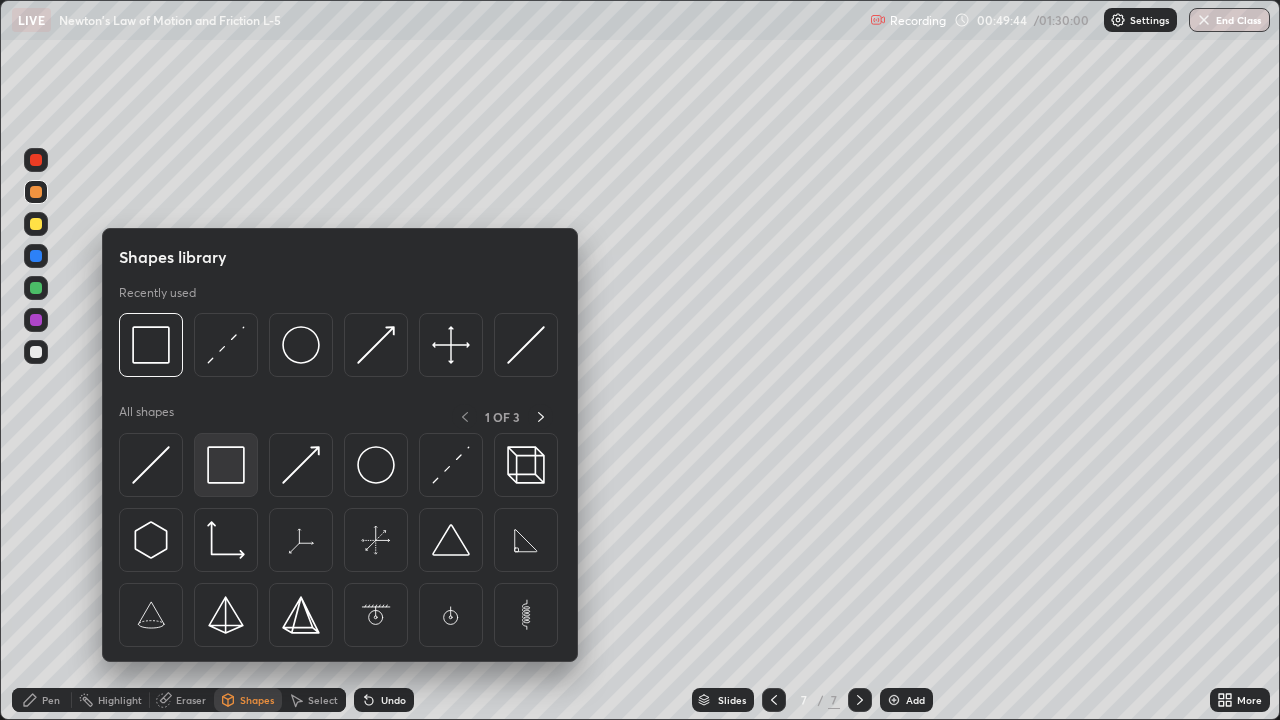 click at bounding box center [226, 465] 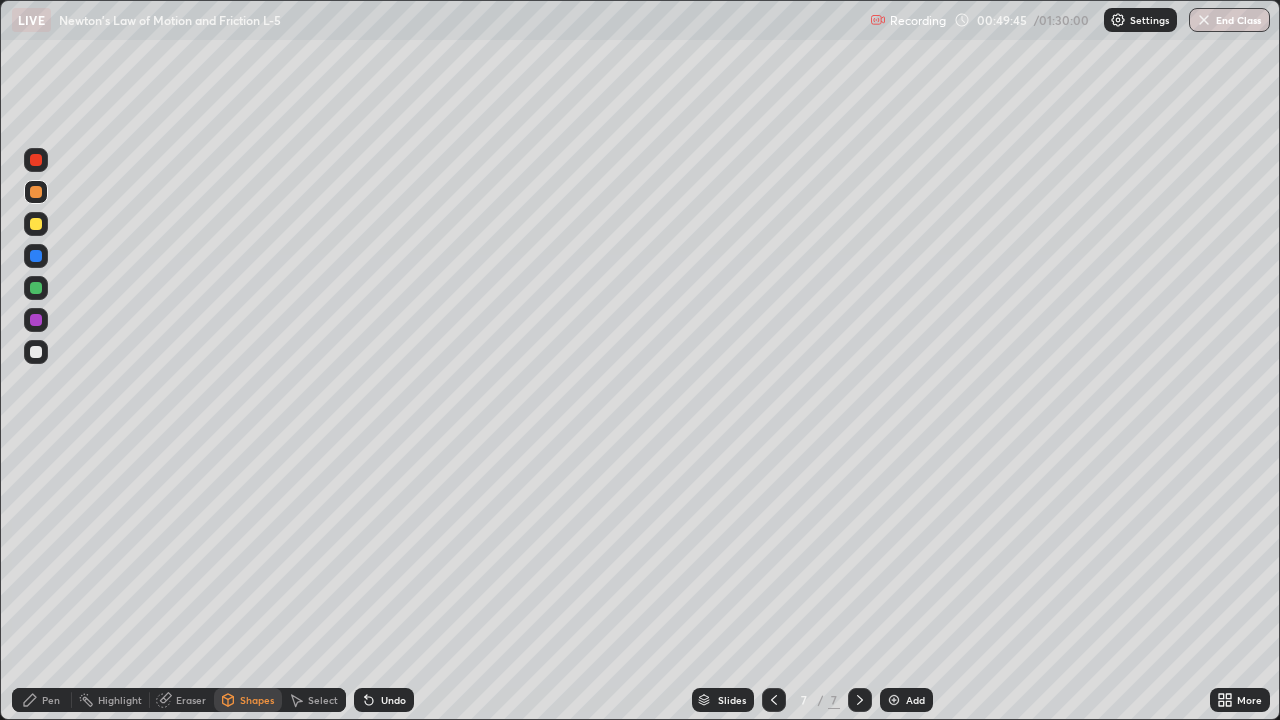 click at bounding box center [36, 288] 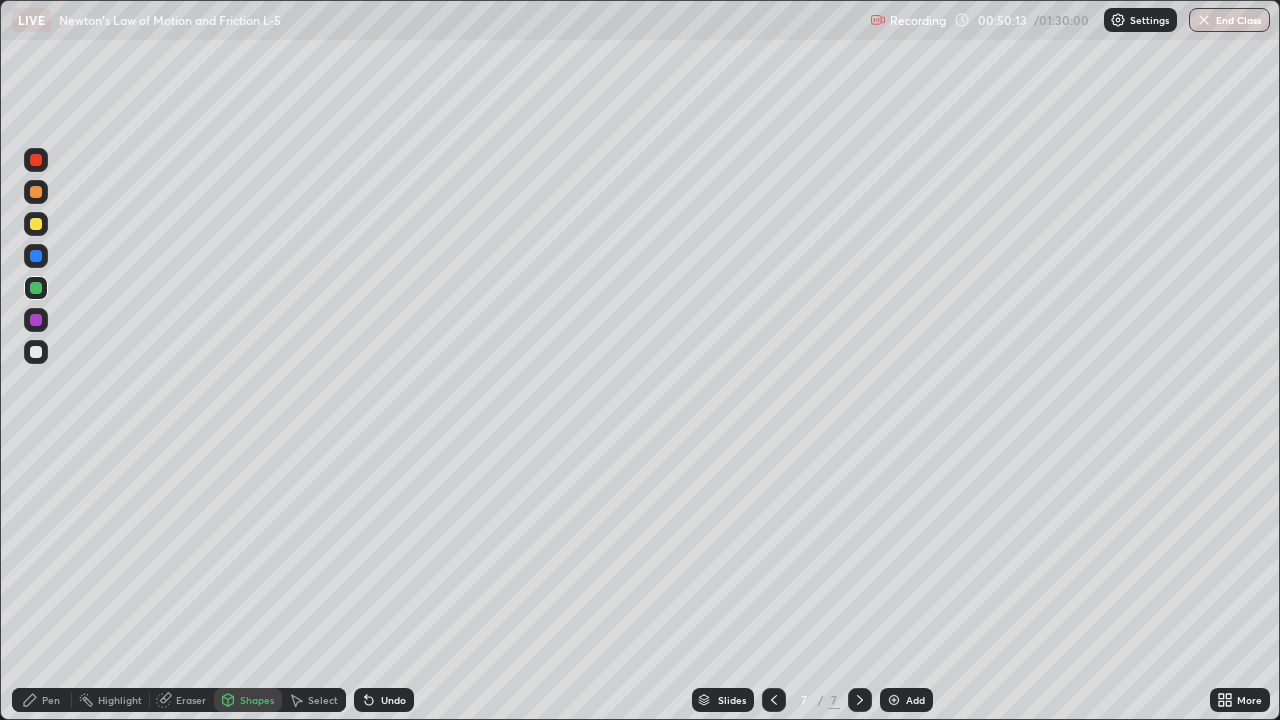 click on "Pen" at bounding box center [51, 700] 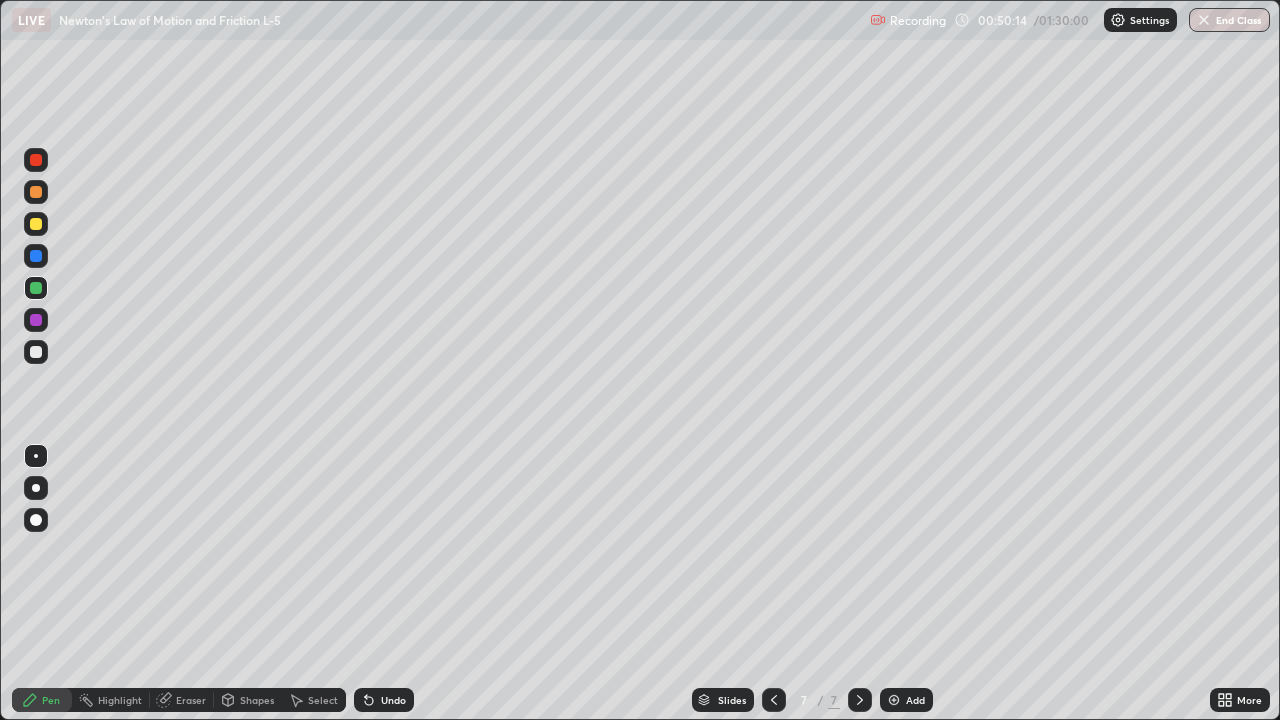 click at bounding box center (36, 352) 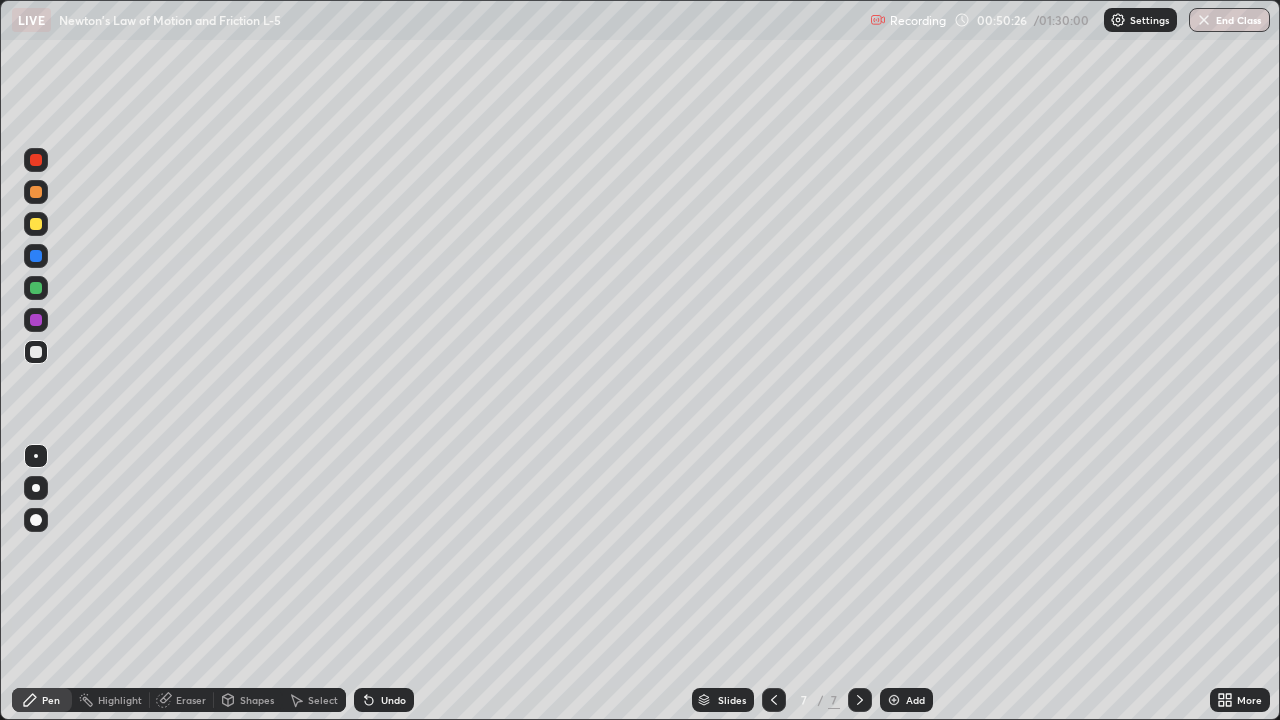 click on "Select" at bounding box center [323, 700] 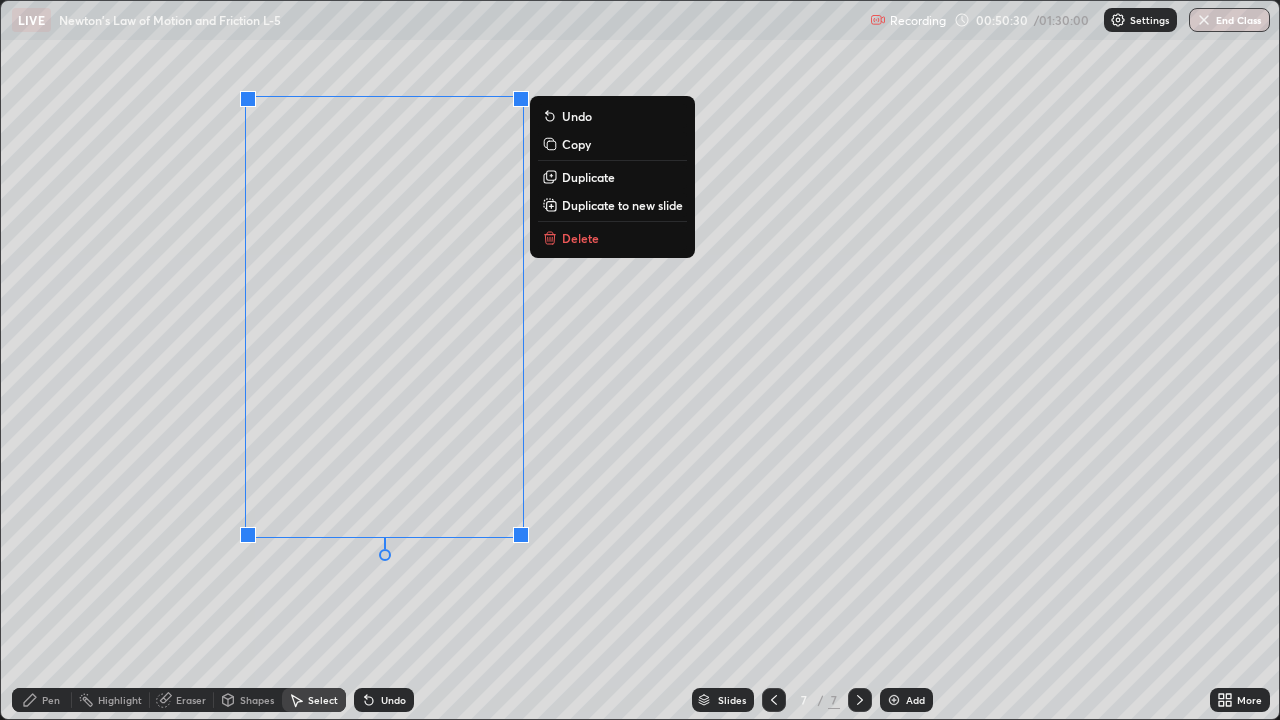 click on "Copy" at bounding box center [576, 144] 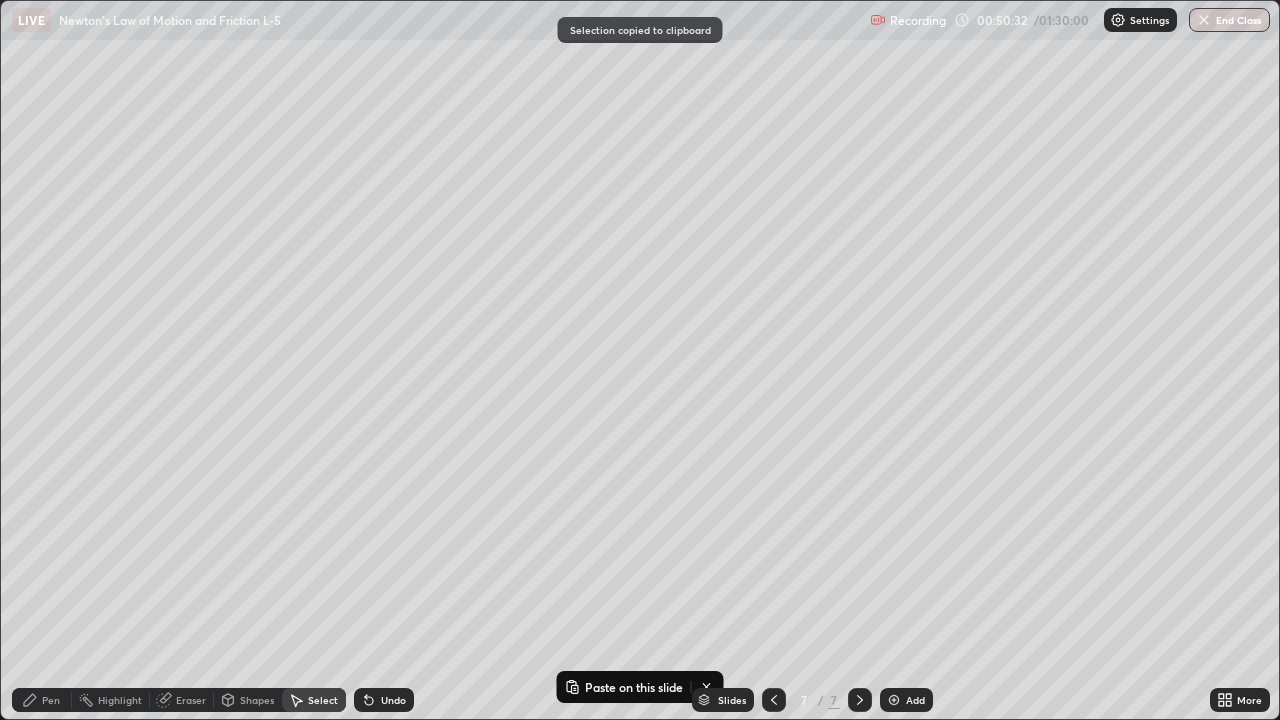 click on "Pen" at bounding box center (42, 700) 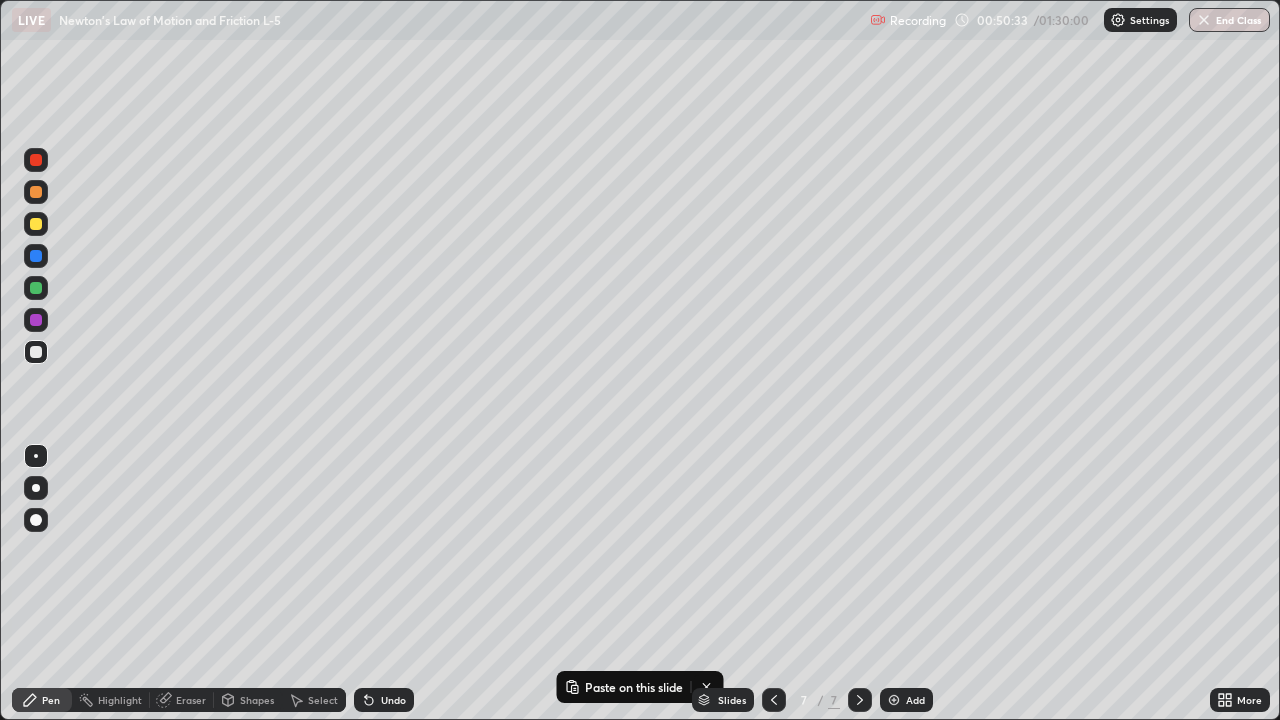 click at bounding box center (36, 192) 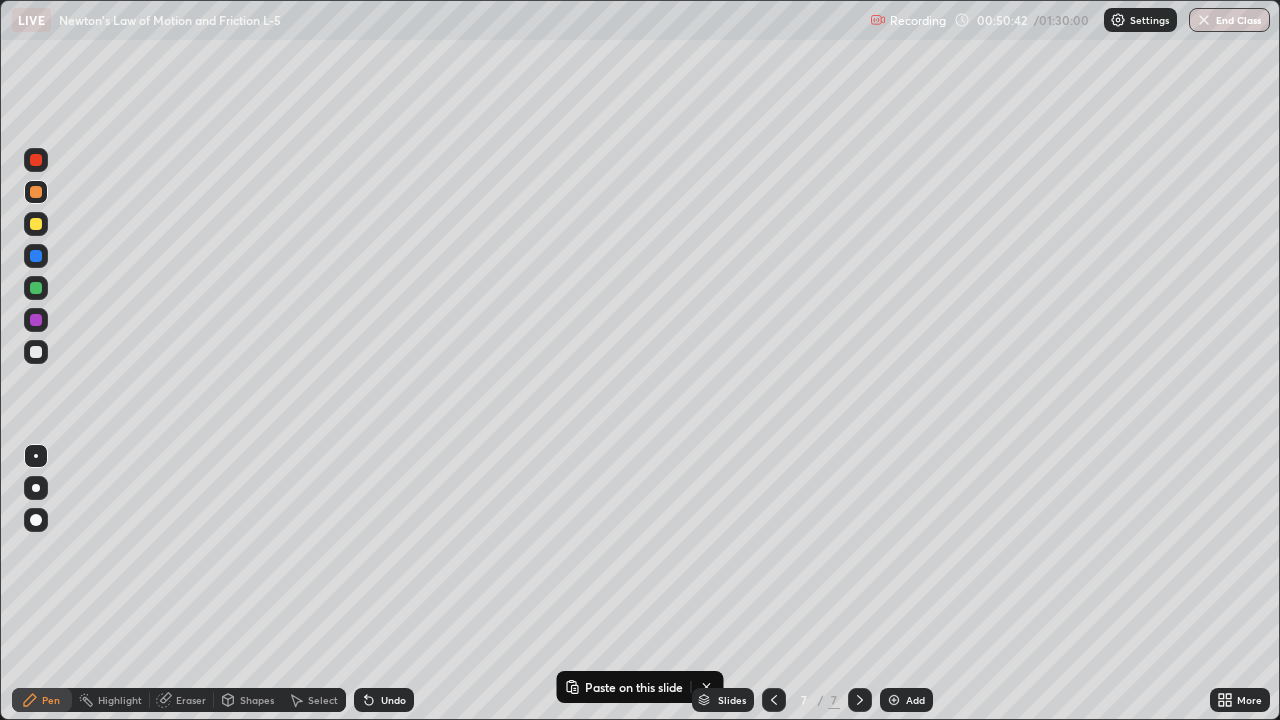 click on "Shapes" at bounding box center (248, 700) 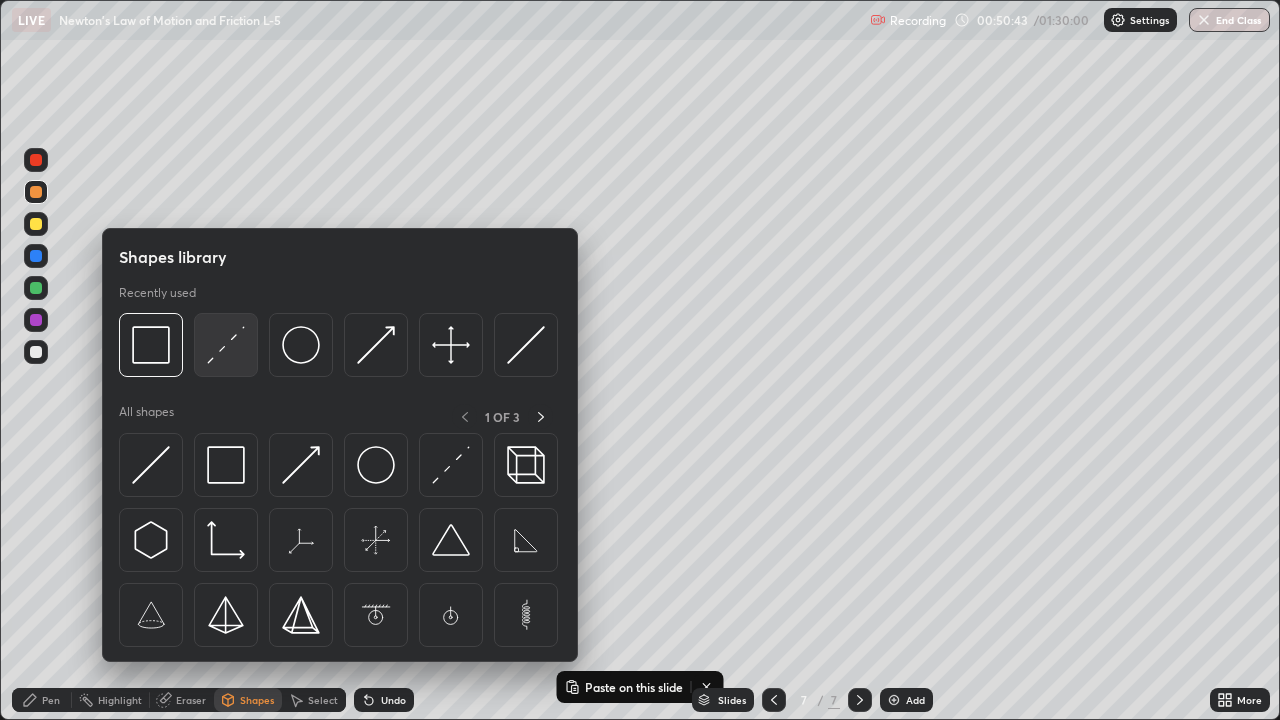 click at bounding box center (226, 345) 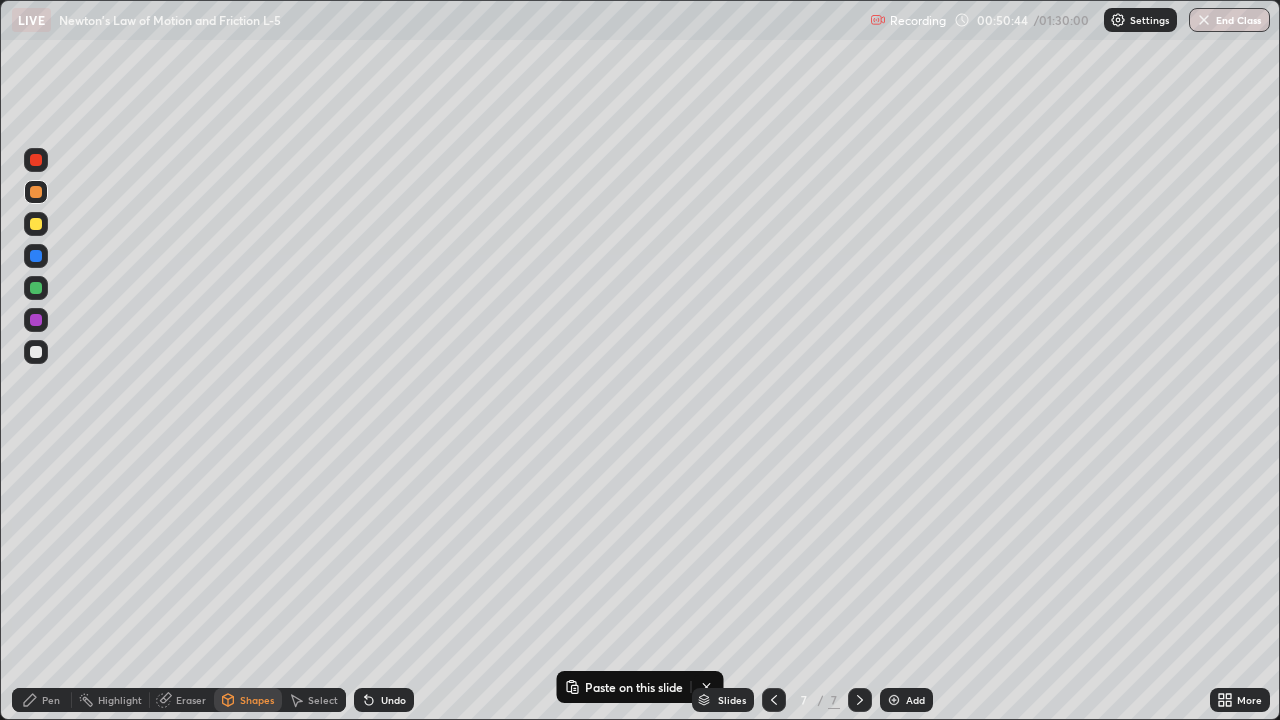 click at bounding box center (36, 320) 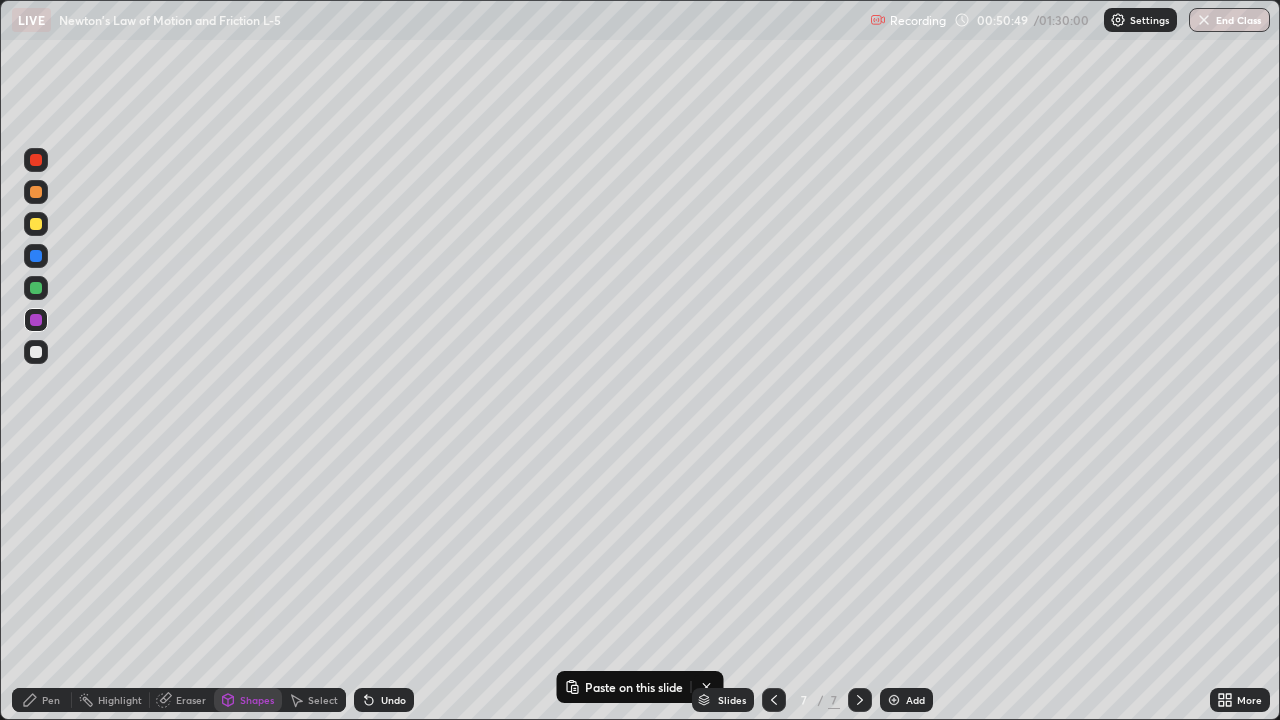 click on "Pen" at bounding box center [51, 700] 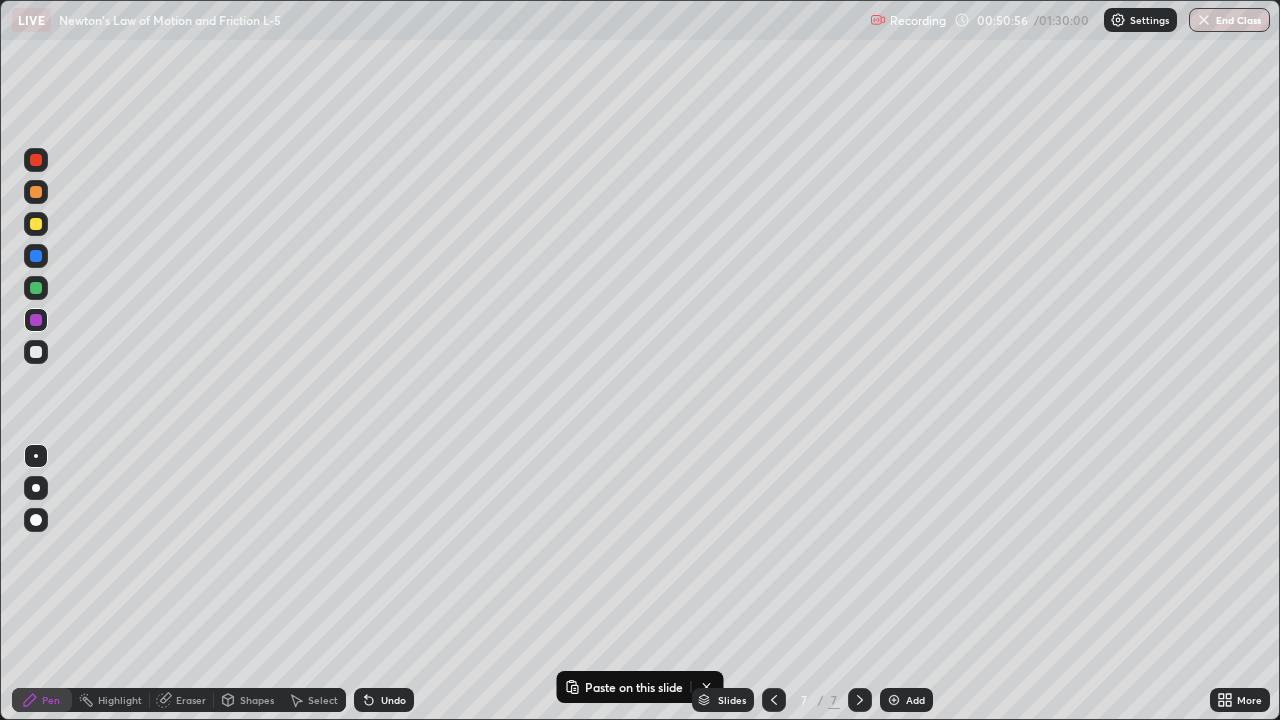 click at bounding box center [36, 352] 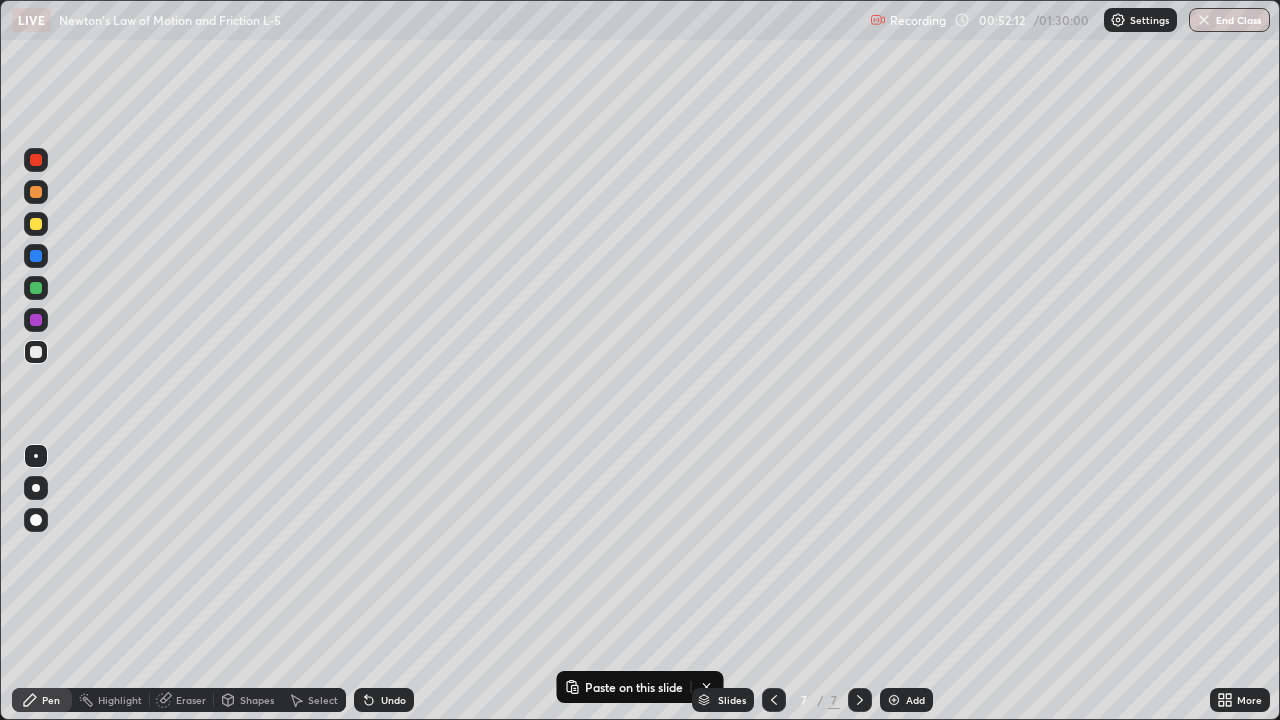 click on "Select" at bounding box center (314, 700) 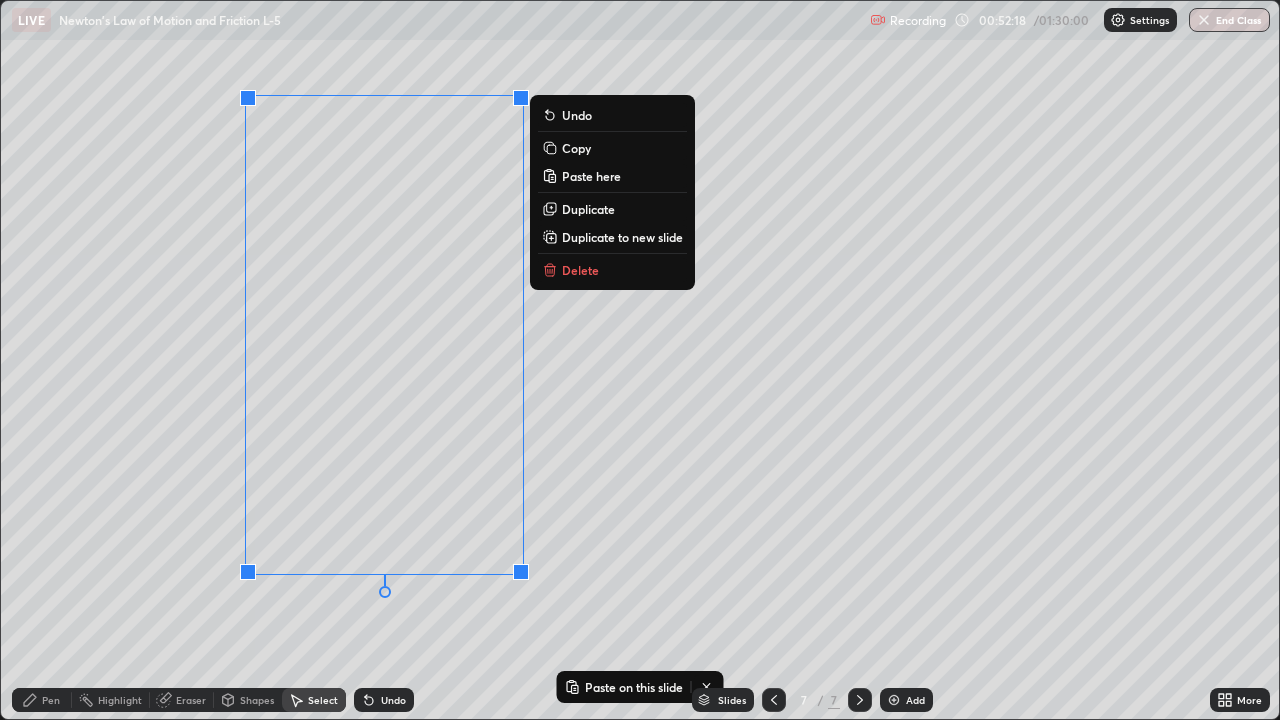 click on "Duplicate to new slide" at bounding box center (622, 237) 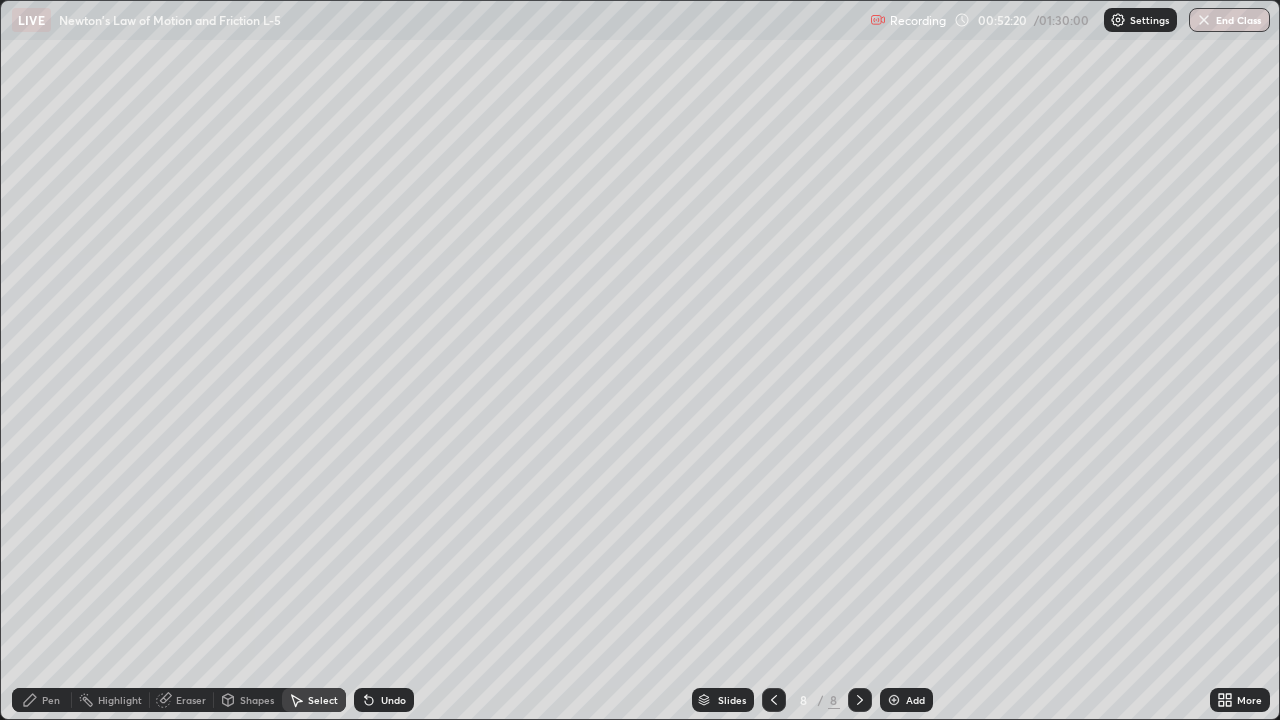 click on "Pen" at bounding box center [51, 700] 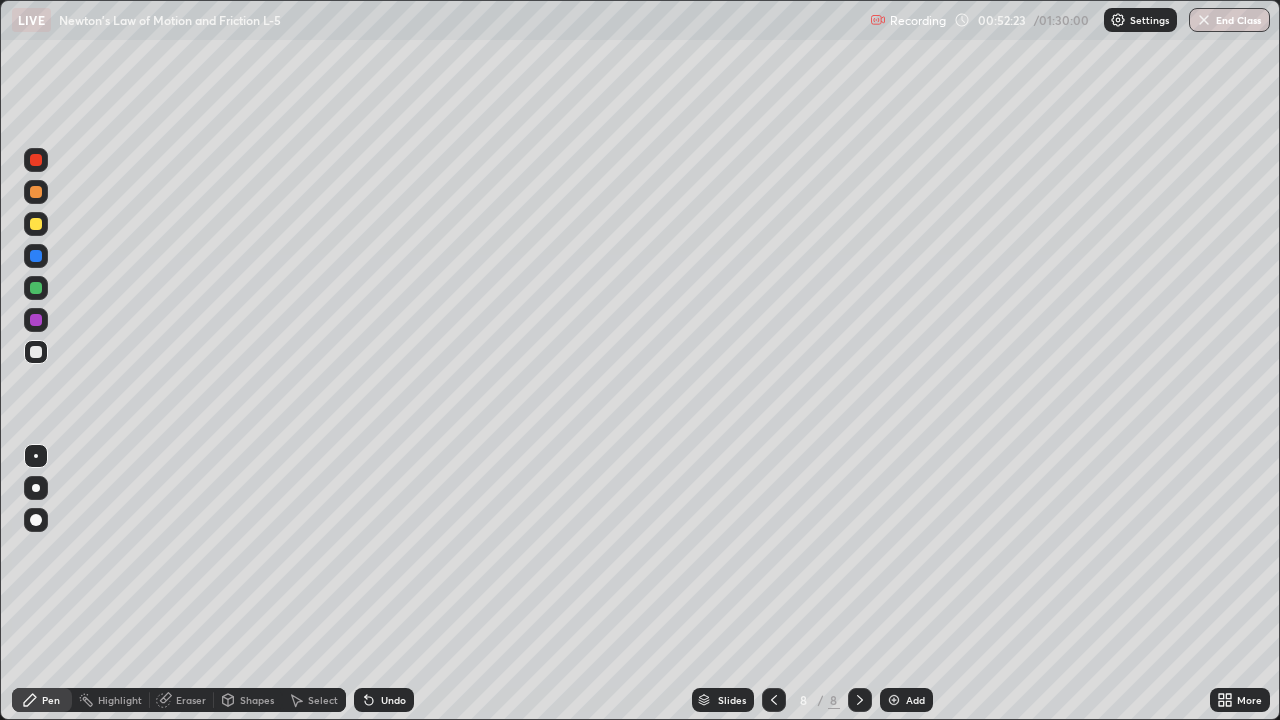 click at bounding box center (36, 224) 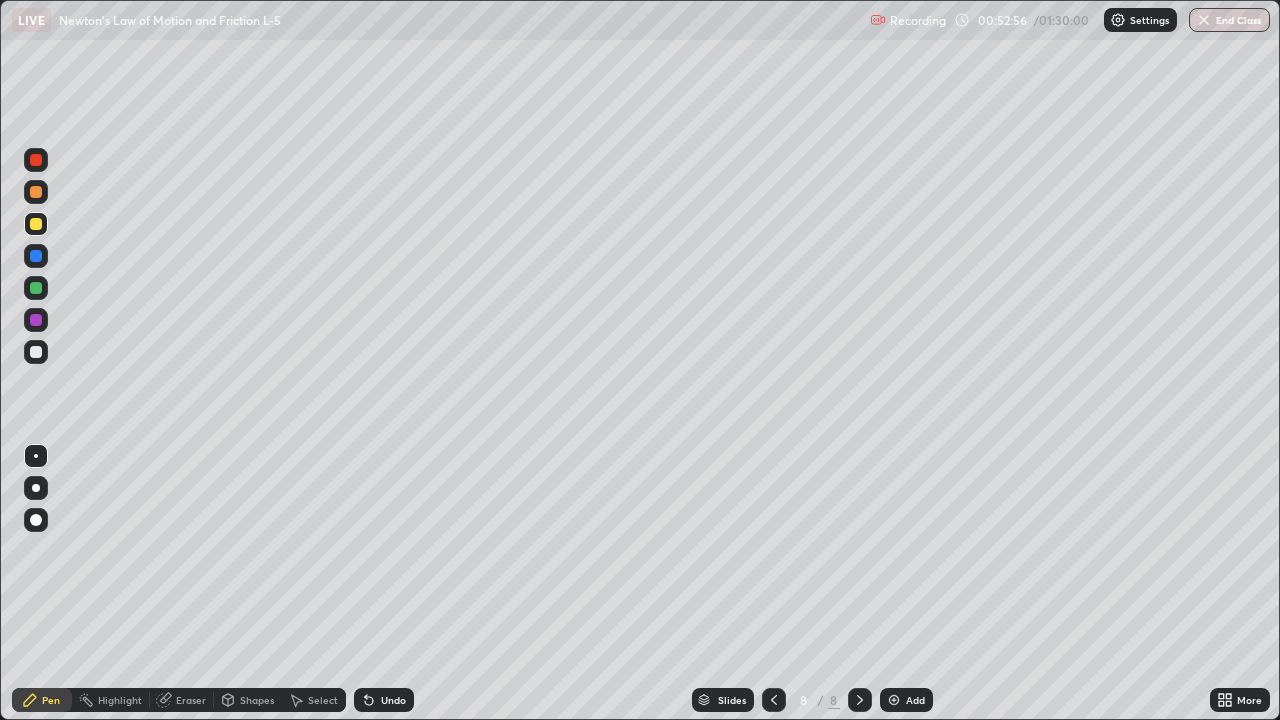 click at bounding box center (36, 160) 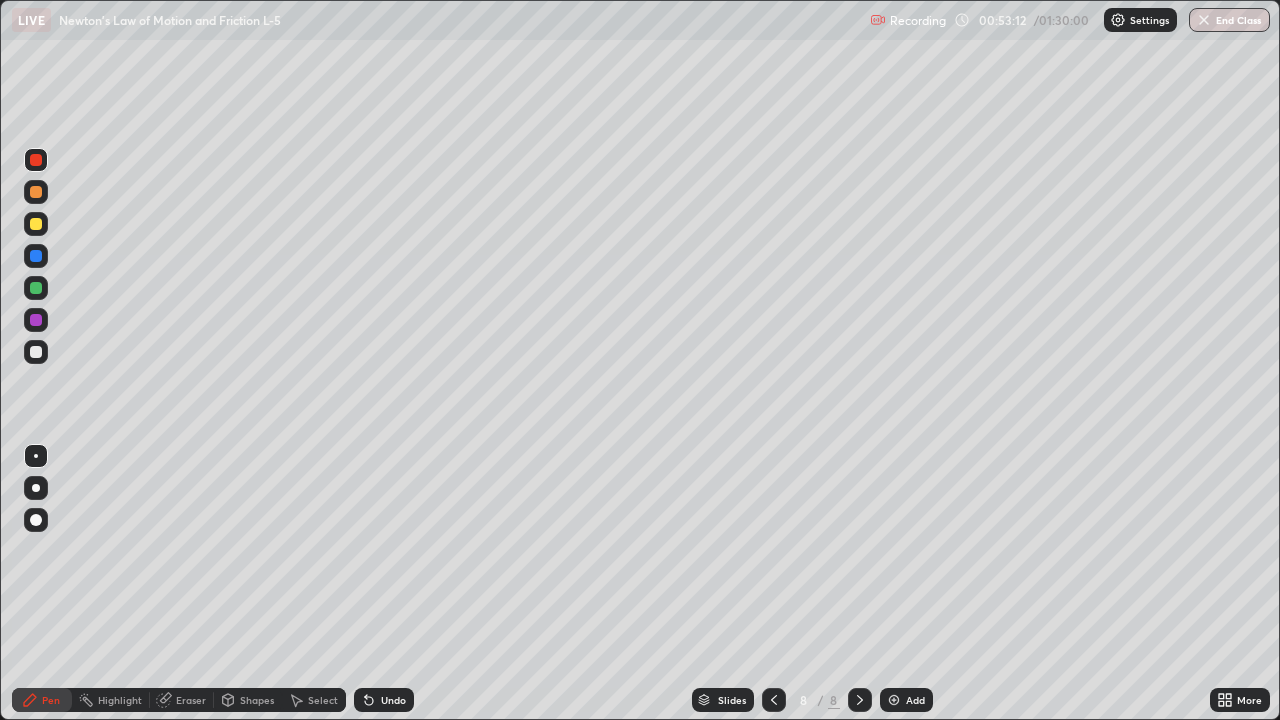 click on "Shapes" at bounding box center [257, 700] 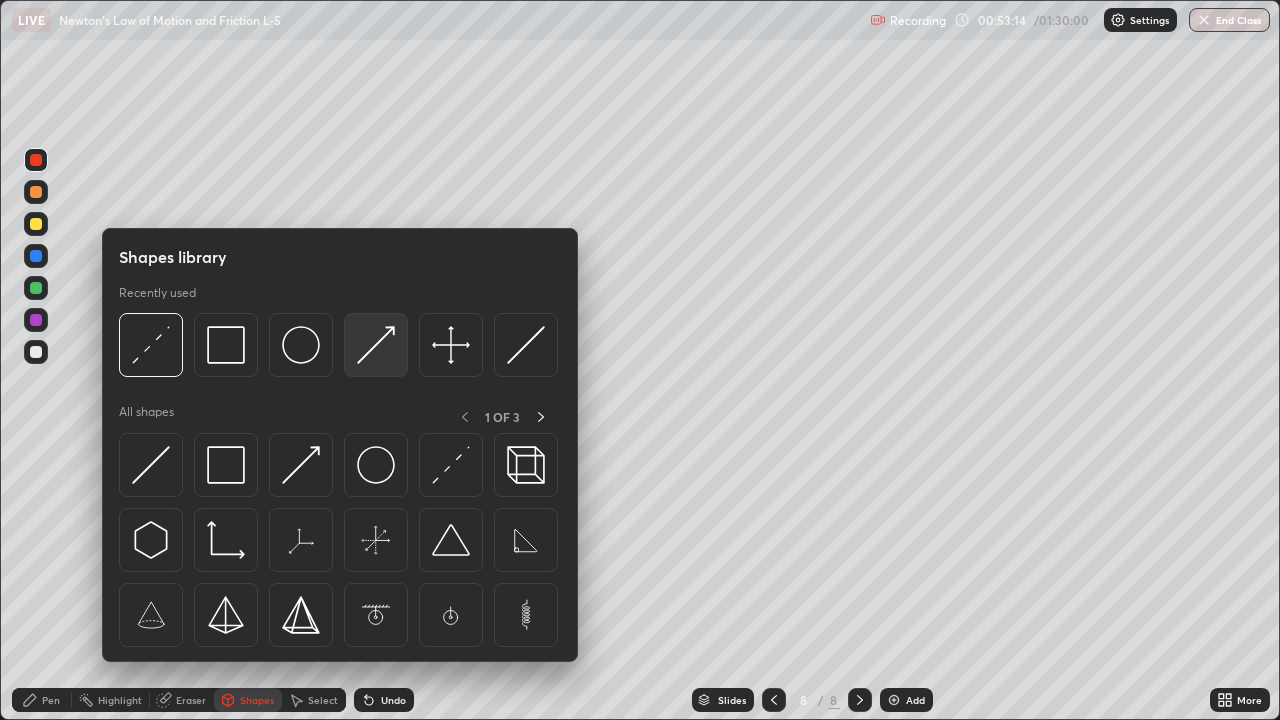 click at bounding box center [376, 345] 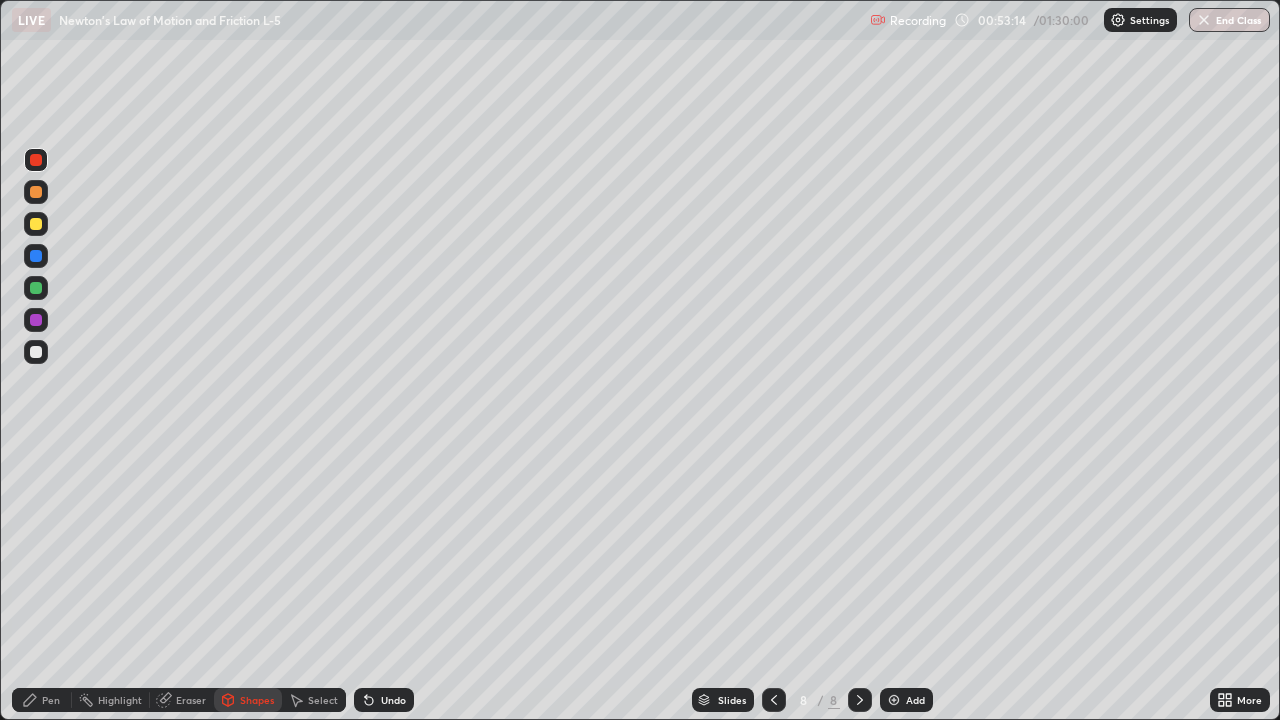 click at bounding box center (36, 224) 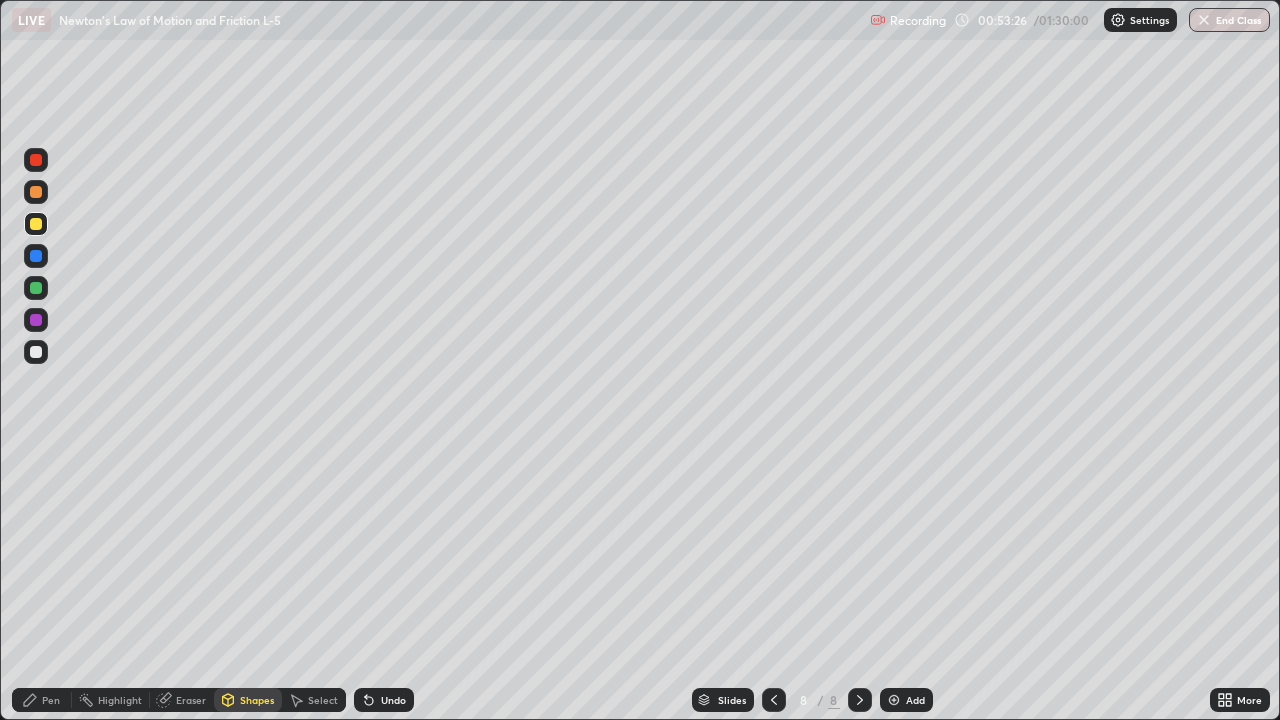click on "Pen" at bounding box center [51, 700] 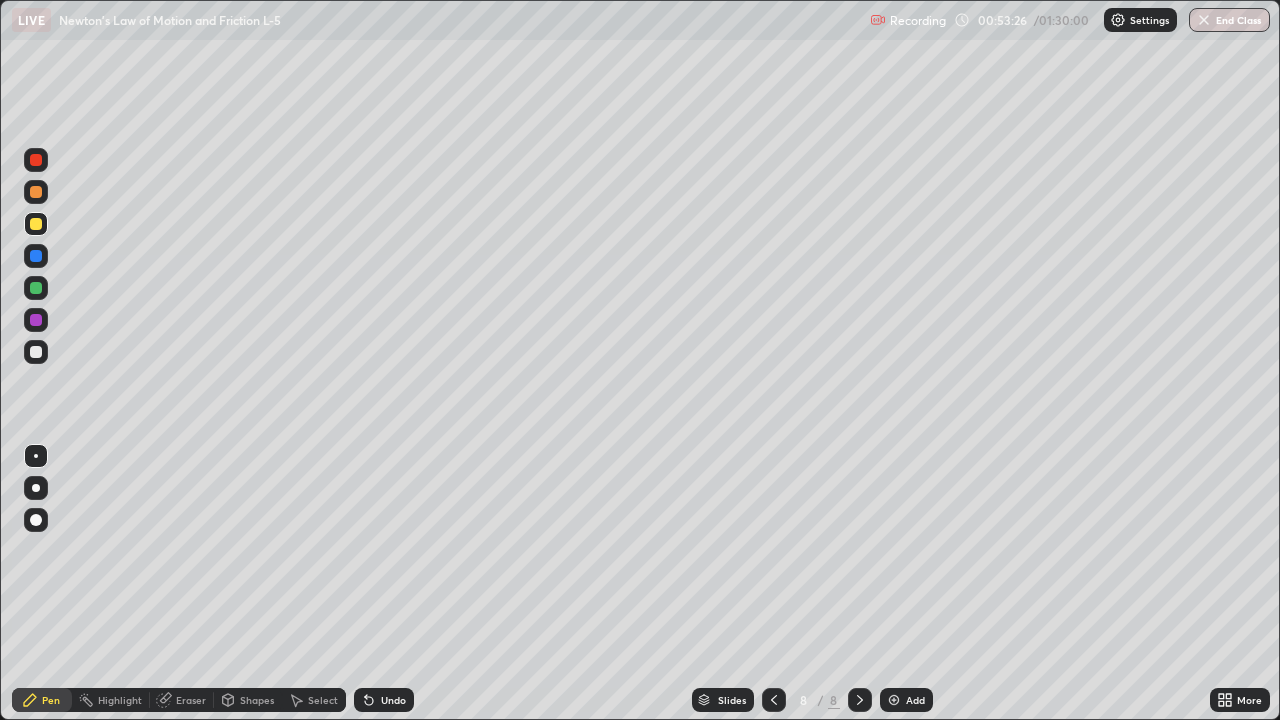 click at bounding box center [36, 320] 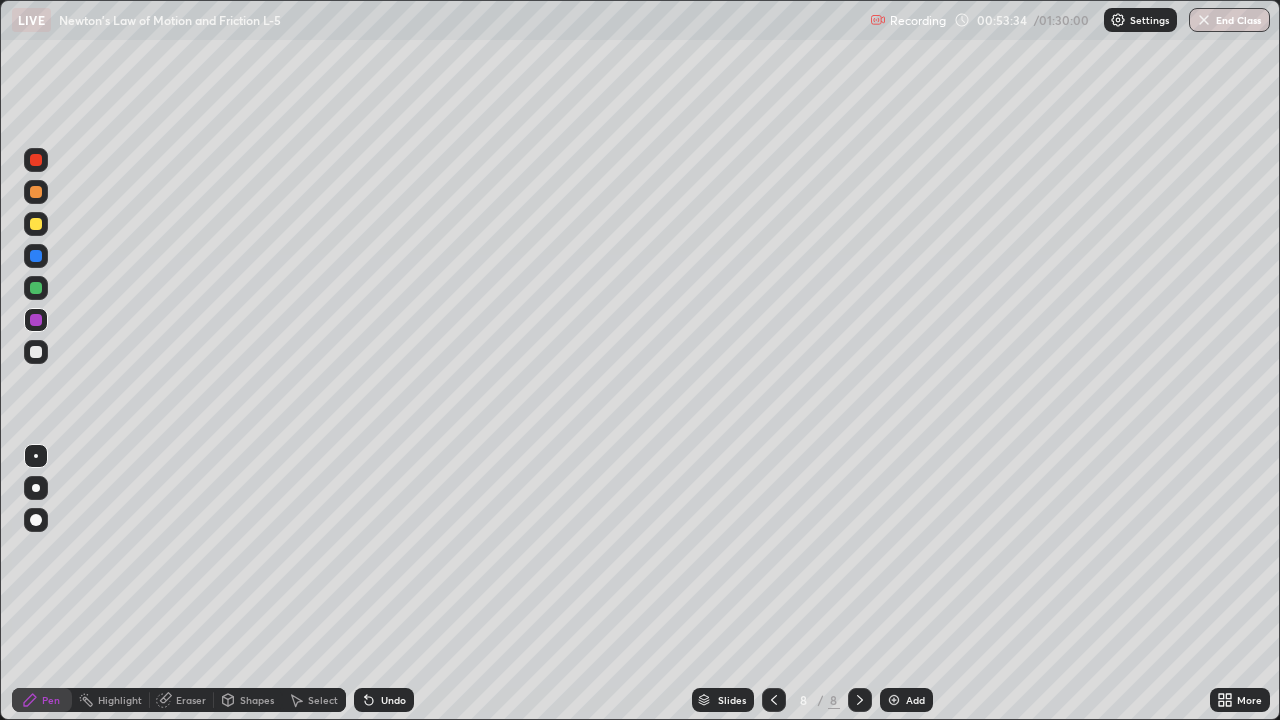 click at bounding box center (36, 160) 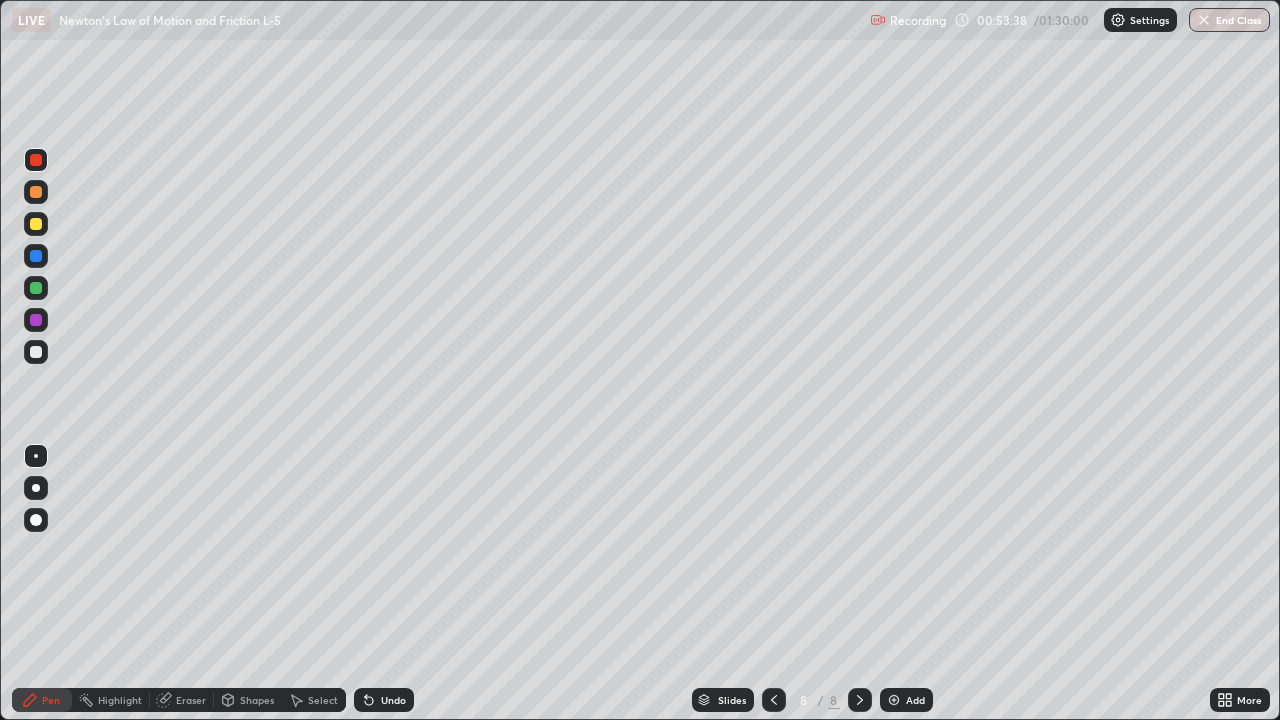 click on "Undo" at bounding box center [393, 700] 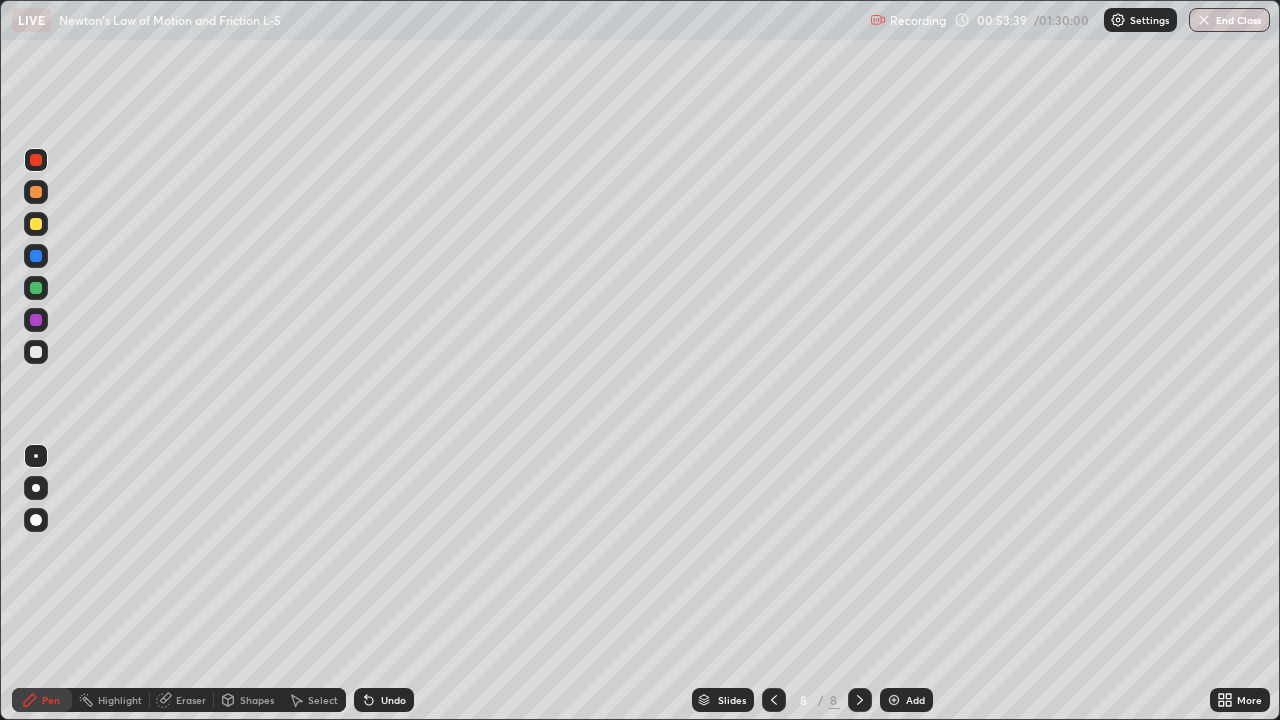 click on "Undo" at bounding box center [393, 700] 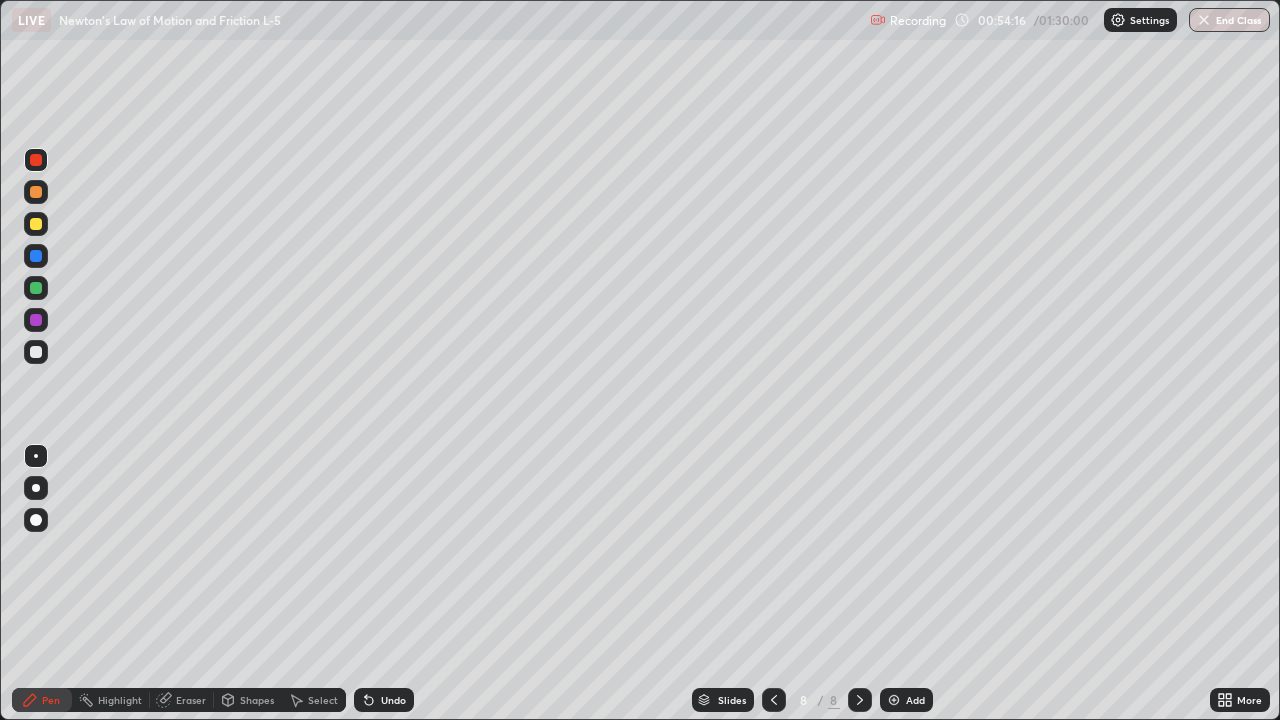 click at bounding box center (36, 224) 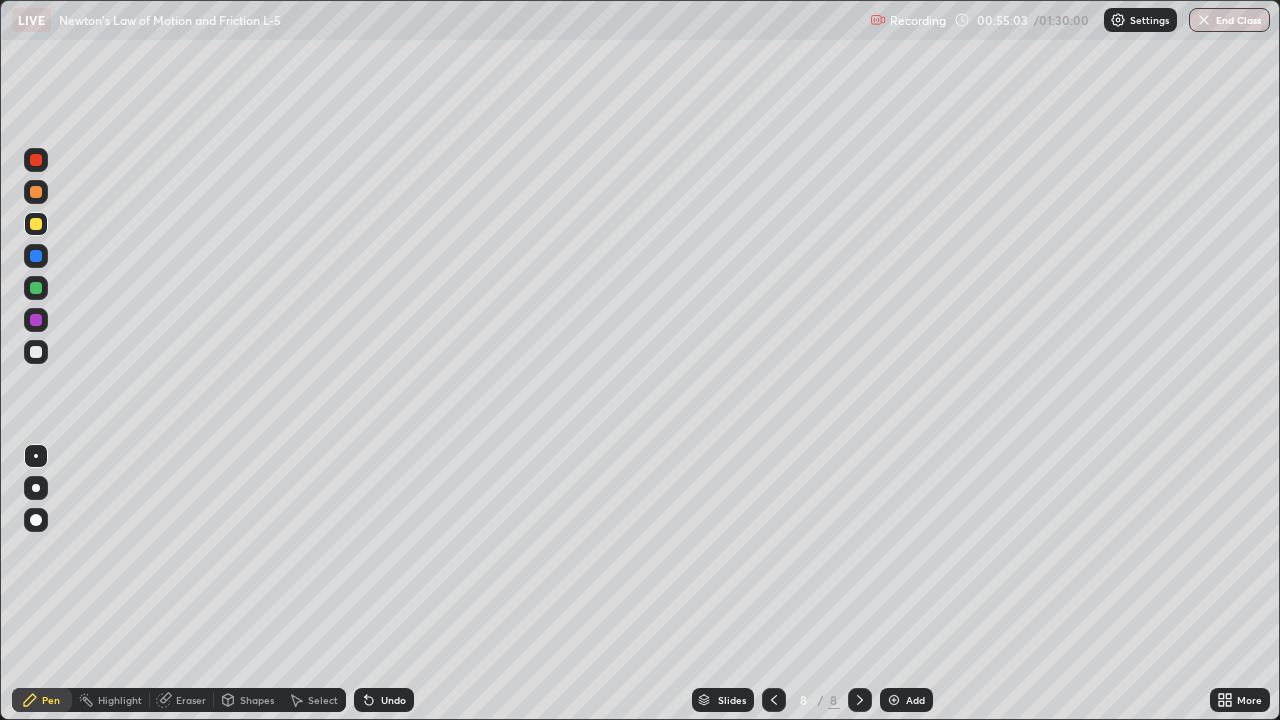 click on "Undo" at bounding box center [393, 700] 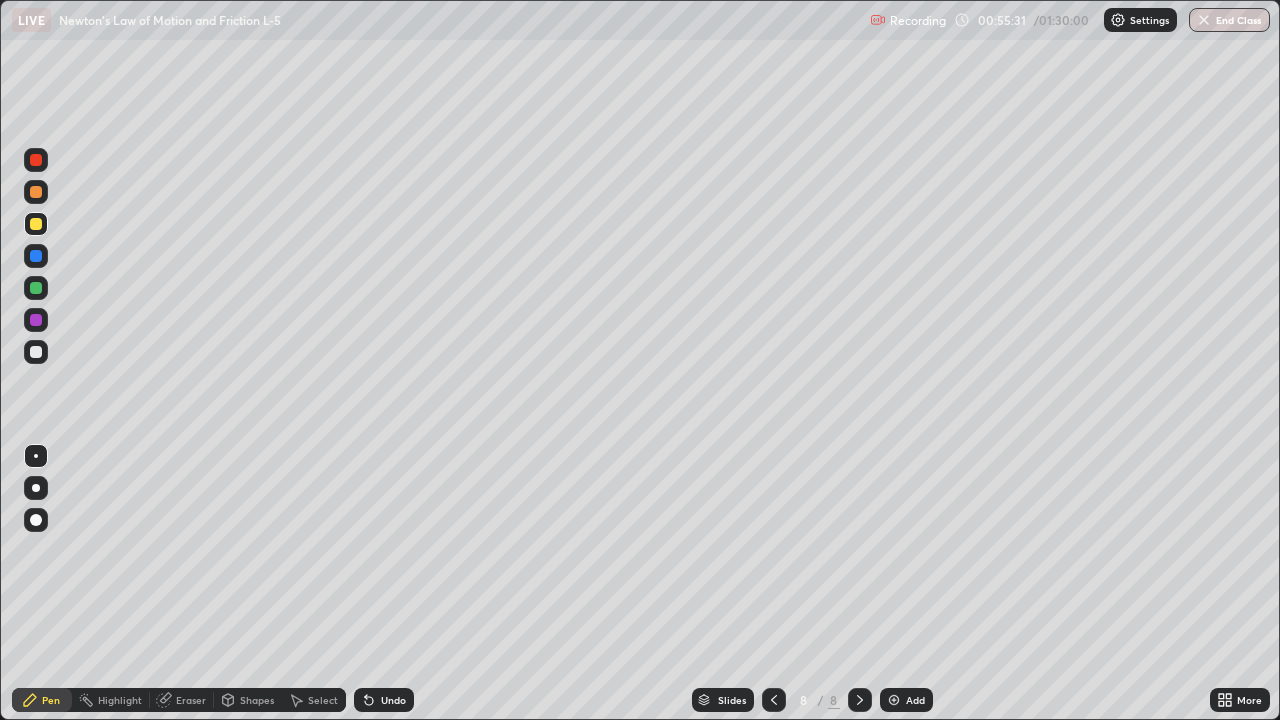 click at bounding box center (36, 352) 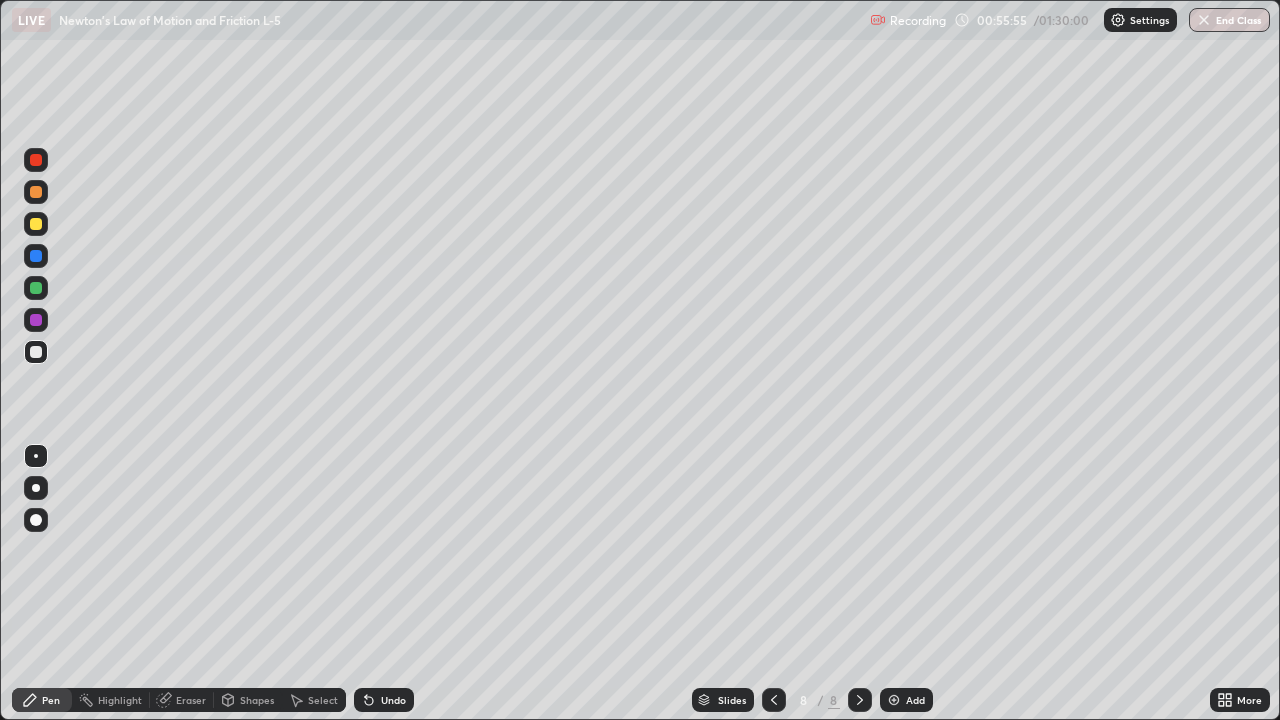 click on "Undo" at bounding box center (393, 700) 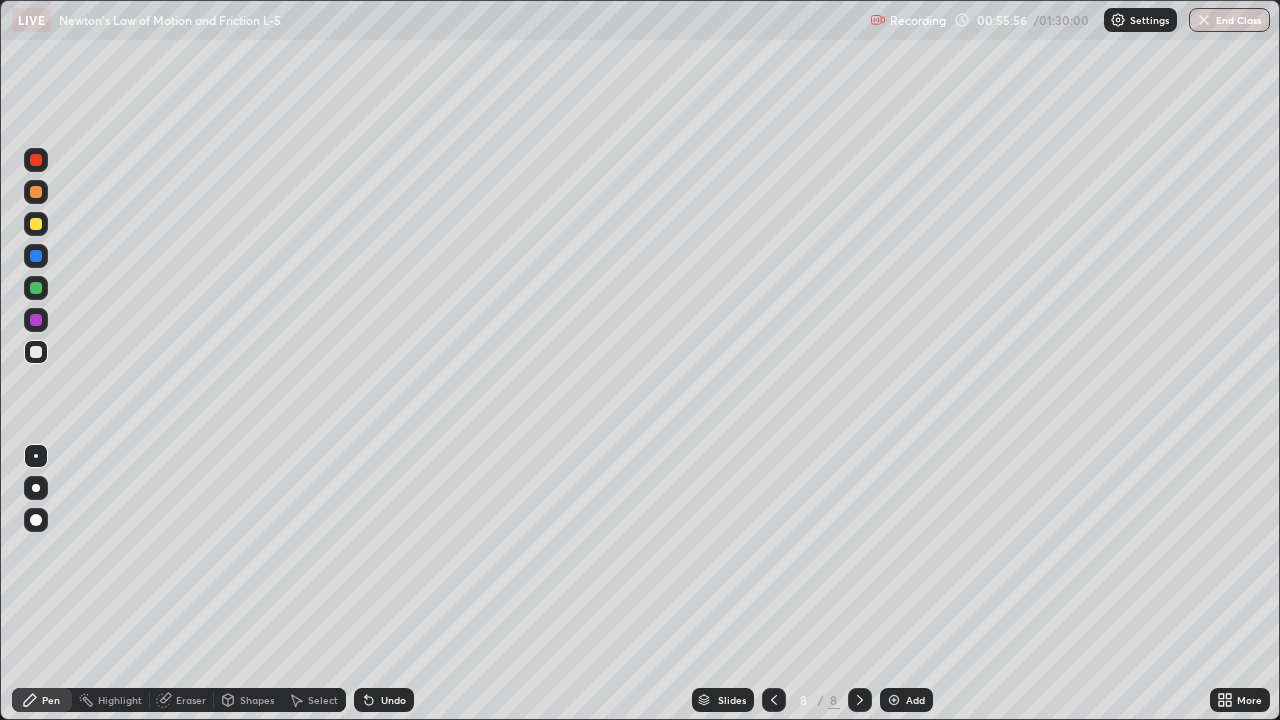 click on "Undo" at bounding box center (384, 700) 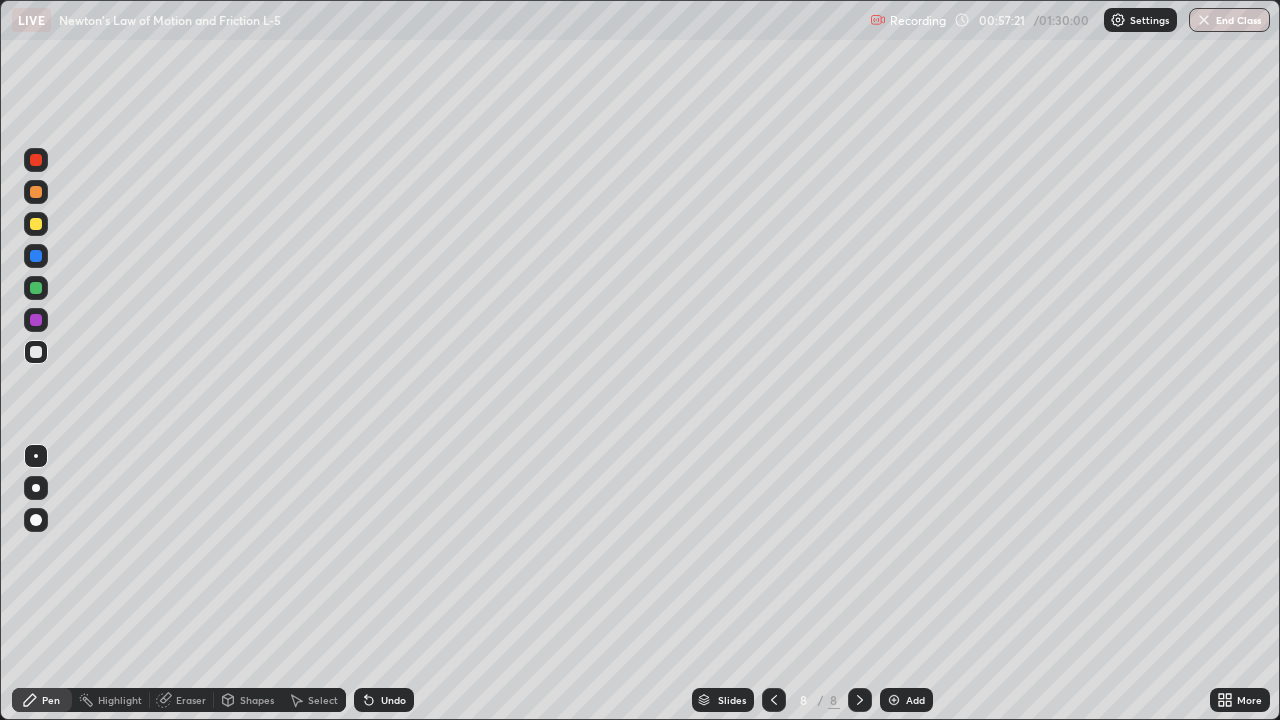 click at bounding box center (36, 256) 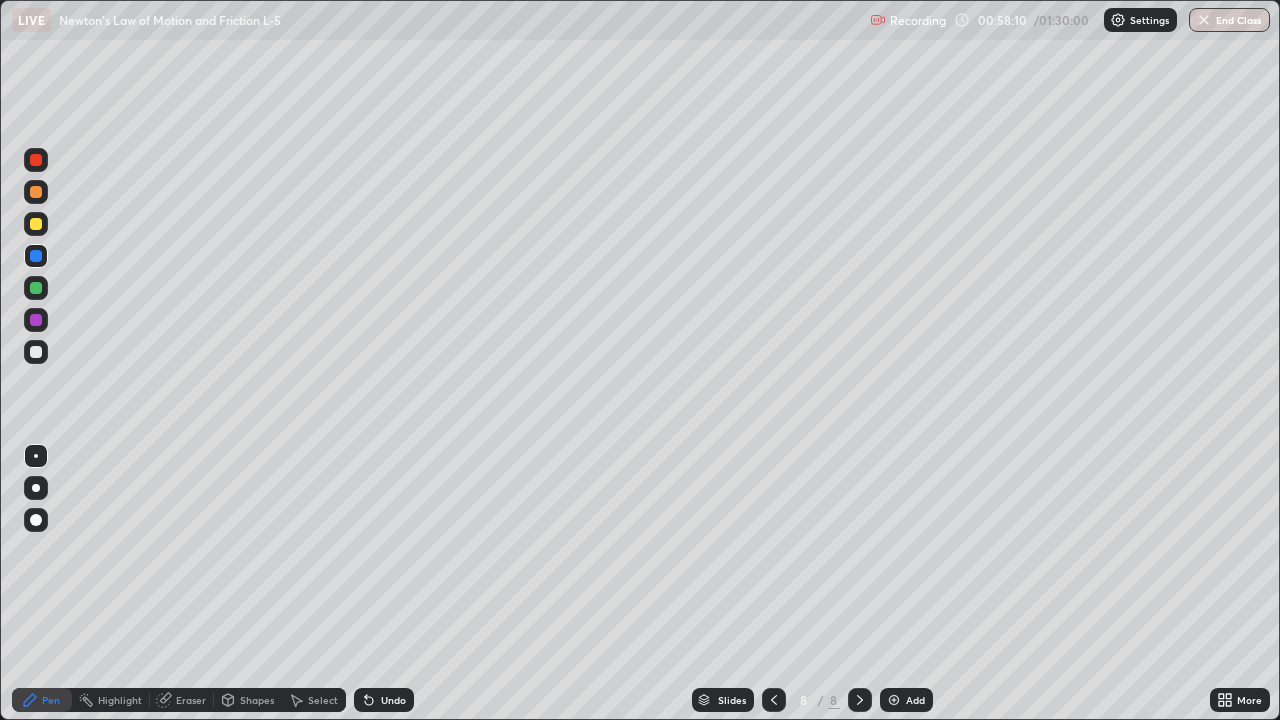 click on "Add" at bounding box center [906, 700] 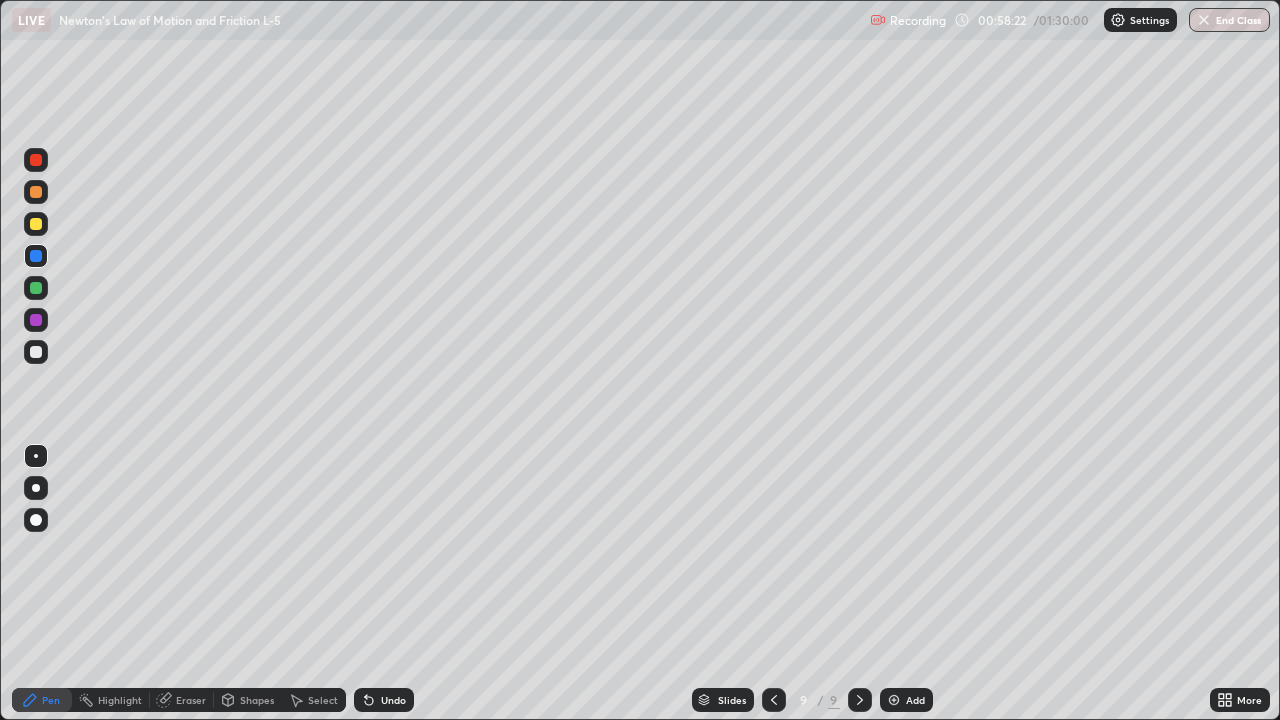 click on "Select" at bounding box center [323, 700] 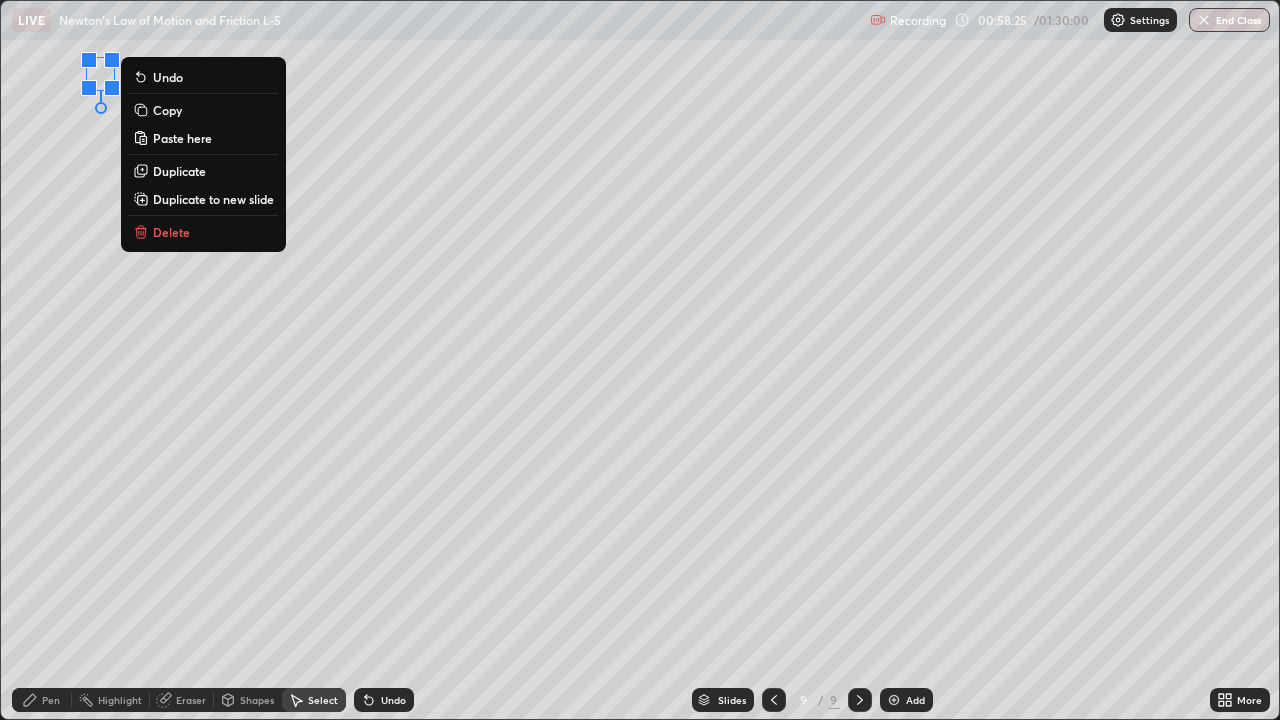 click on "Paste here" at bounding box center [182, 138] 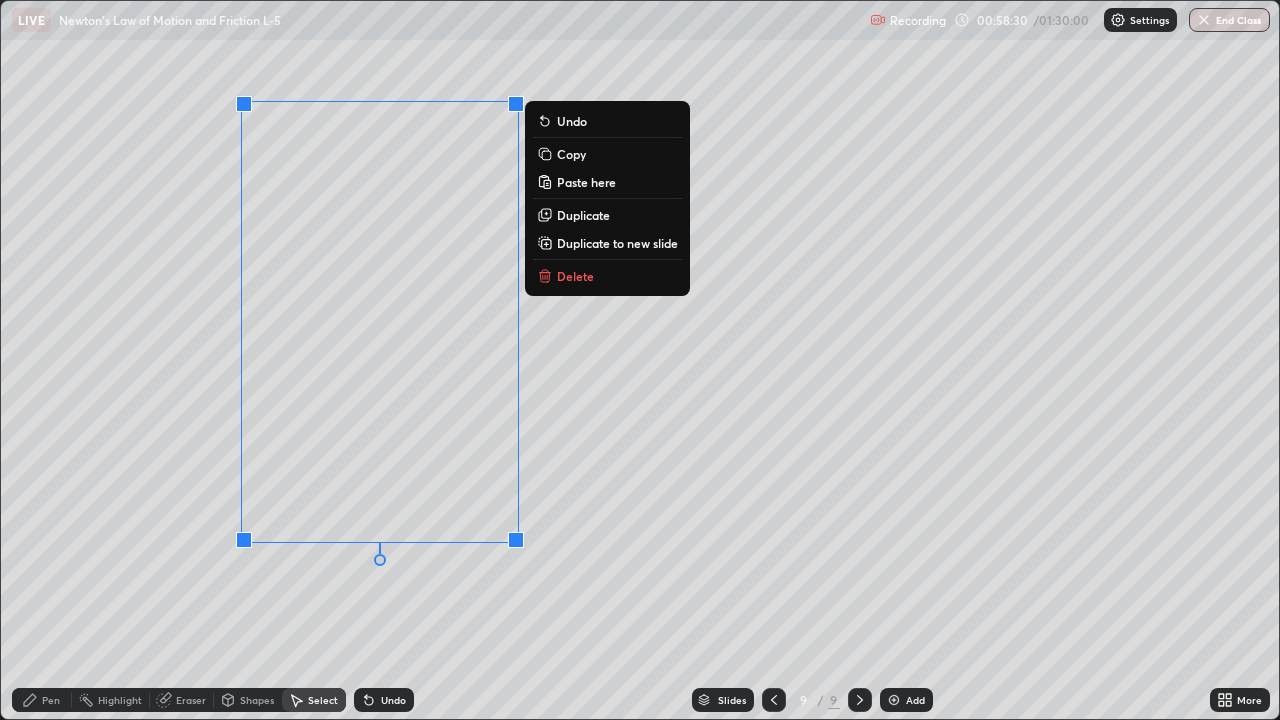 click on "0 ° Undo Copy Paste here Duplicate Duplicate to new slide Delete" at bounding box center (640, 360) 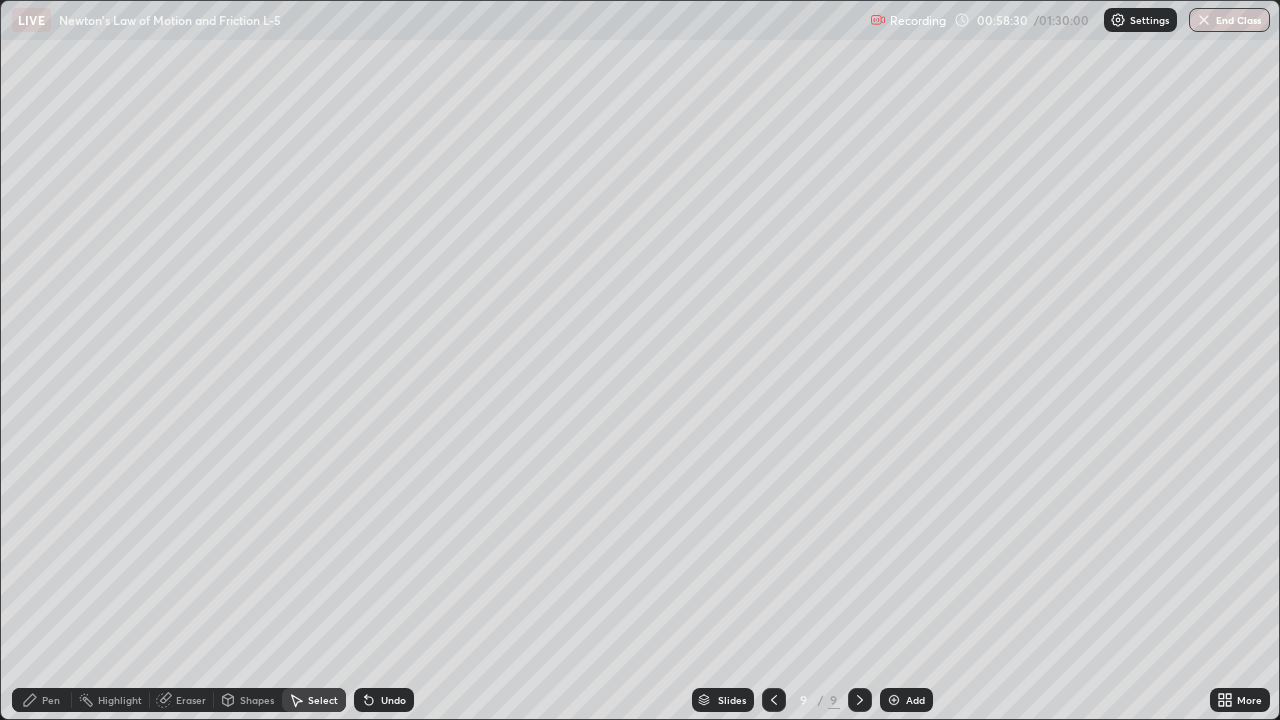 click on "Pen" at bounding box center (42, 700) 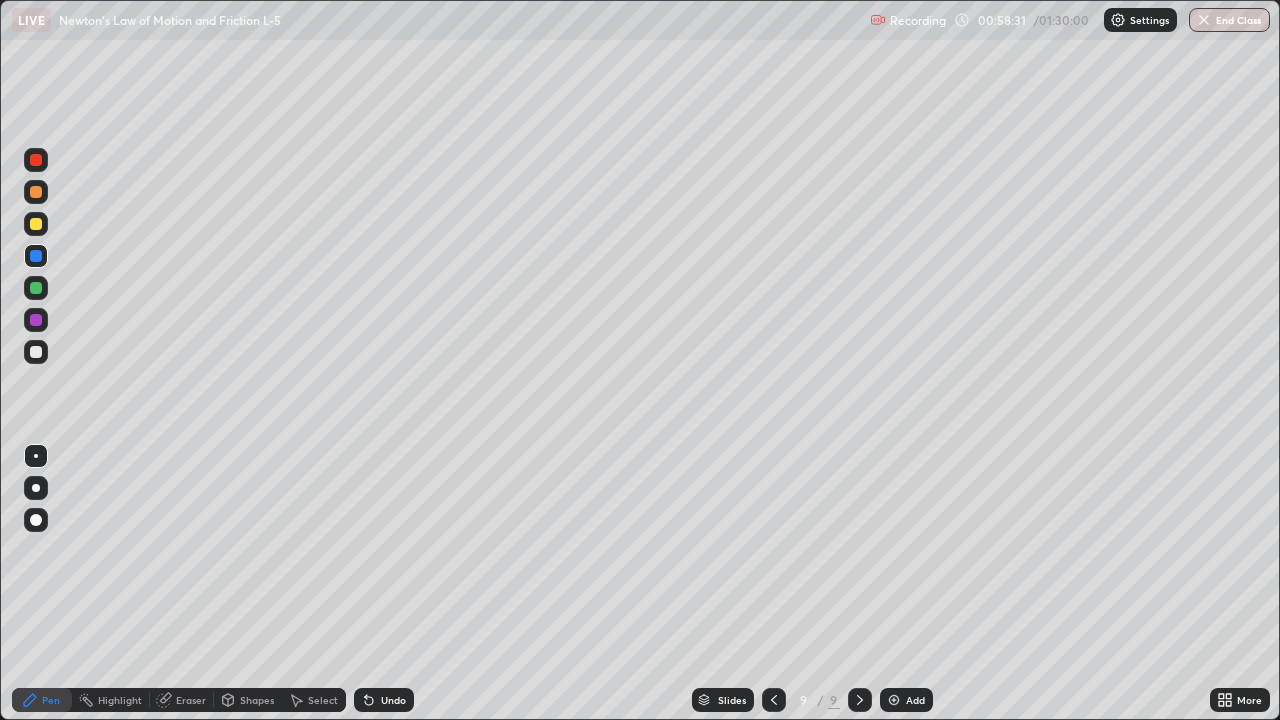 click at bounding box center [36, 352] 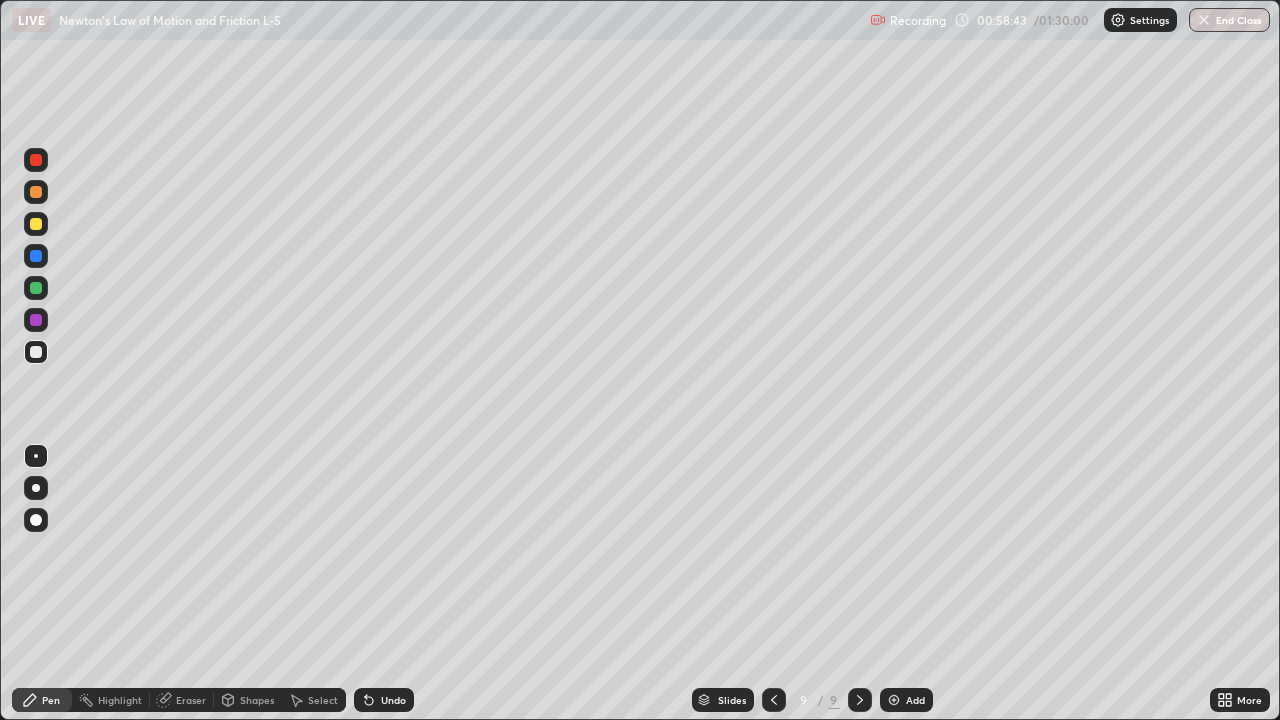 click on "Select" at bounding box center [314, 700] 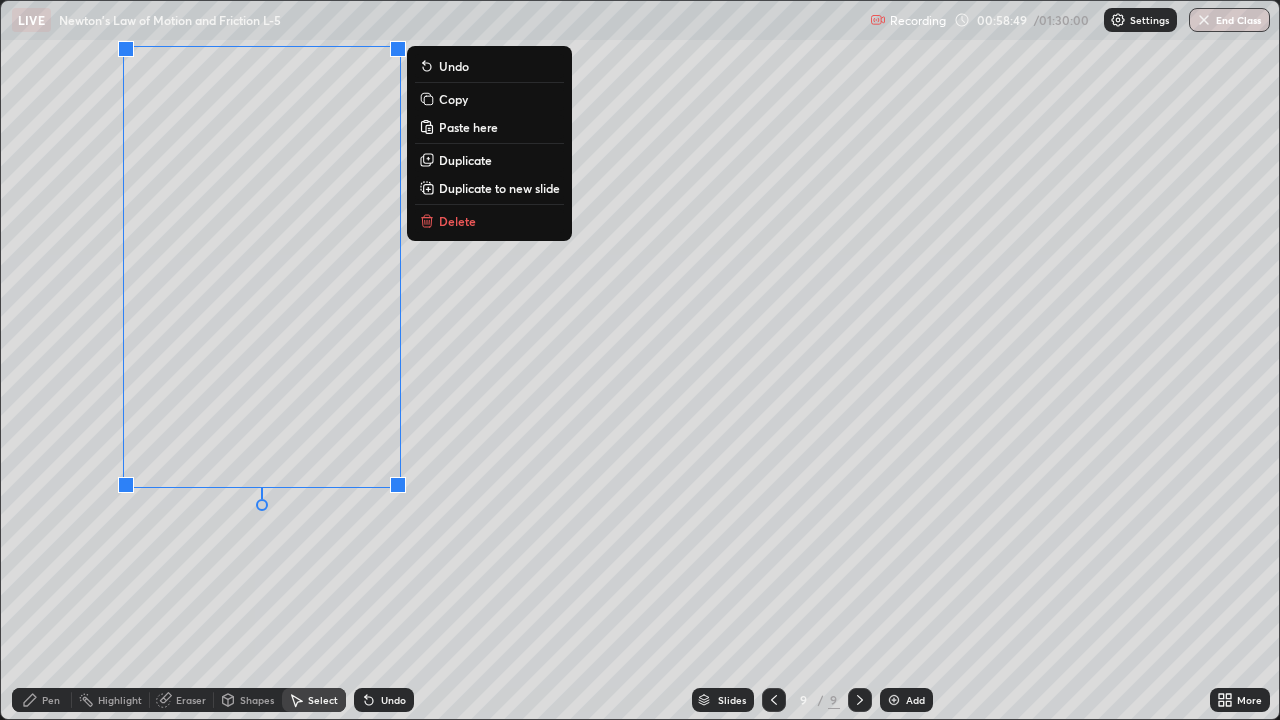 click on "0 ° Undo Copy Paste here Duplicate Duplicate to new slide Delete" at bounding box center (640, 360) 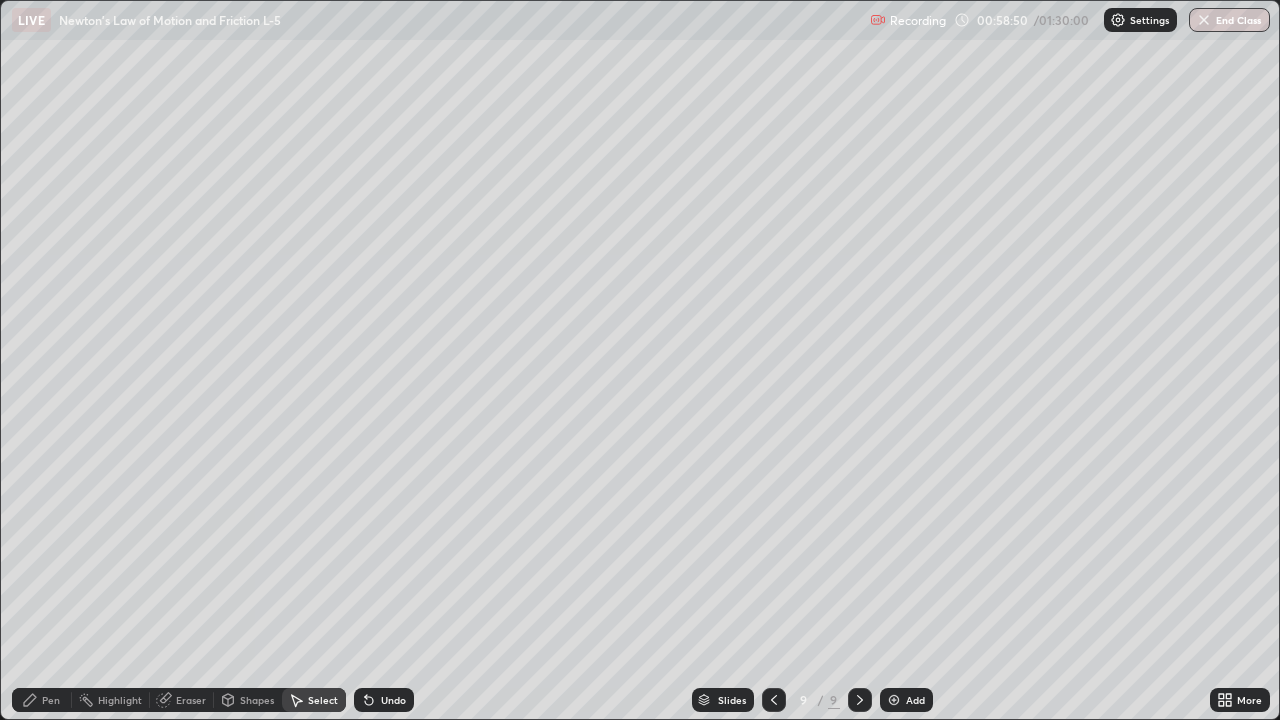 click on "Pen" at bounding box center (42, 700) 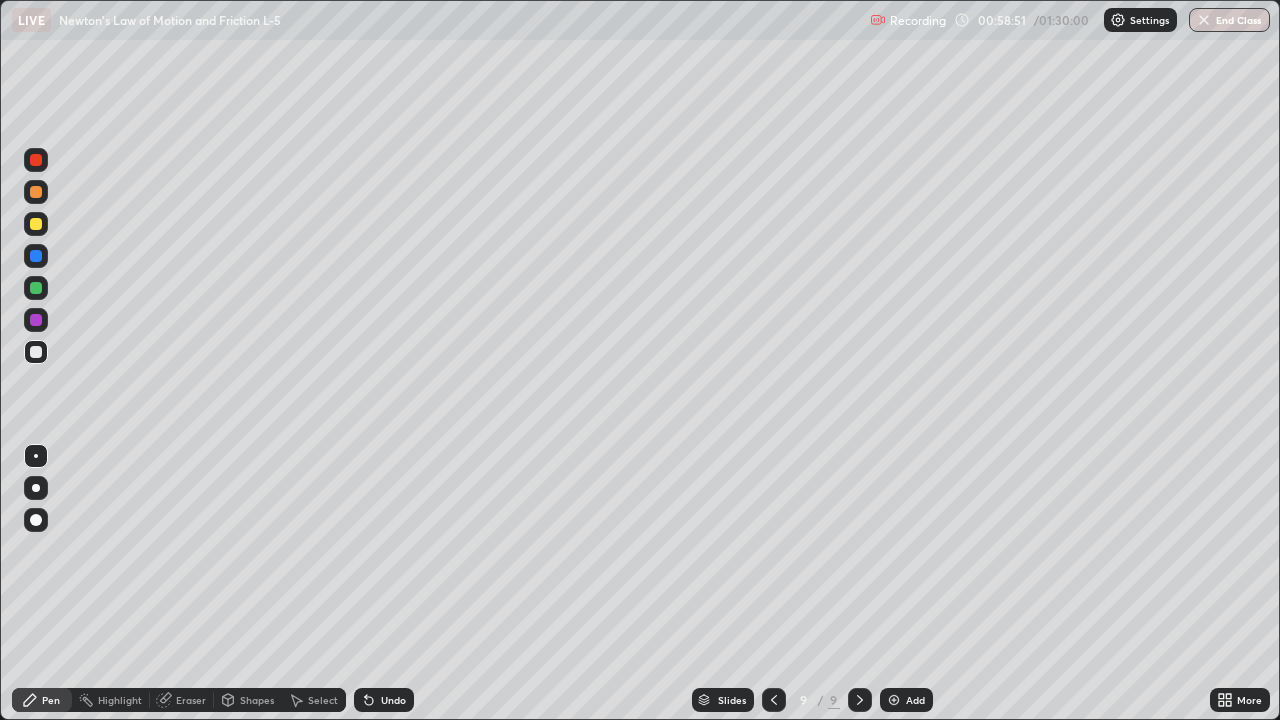 click on "Eraser" at bounding box center [191, 700] 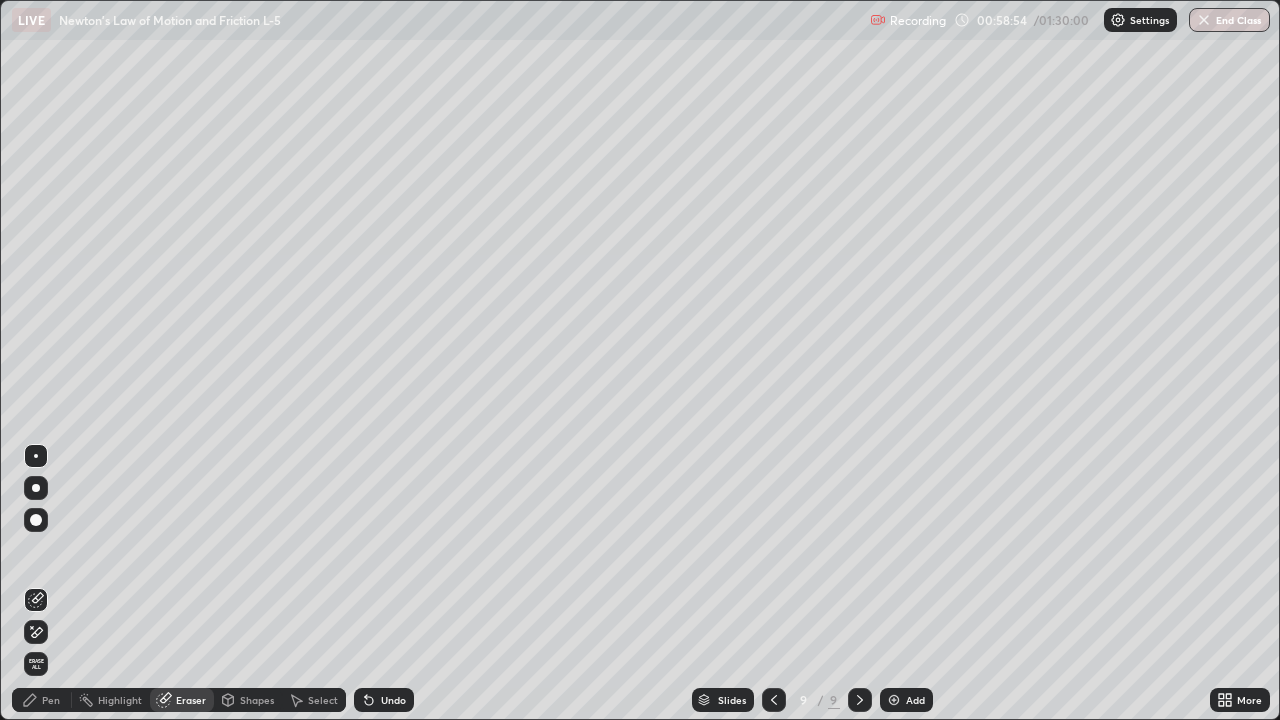 click on "Pen" at bounding box center [42, 700] 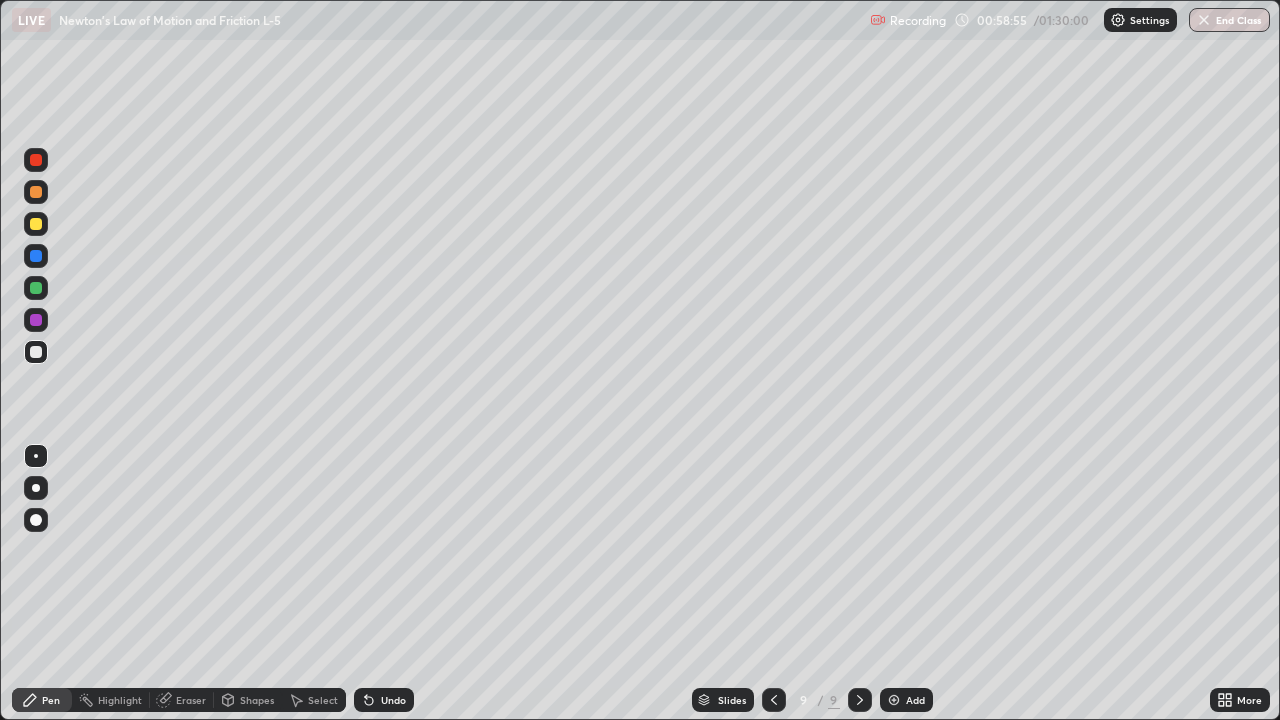 click at bounding box center [36, 256] 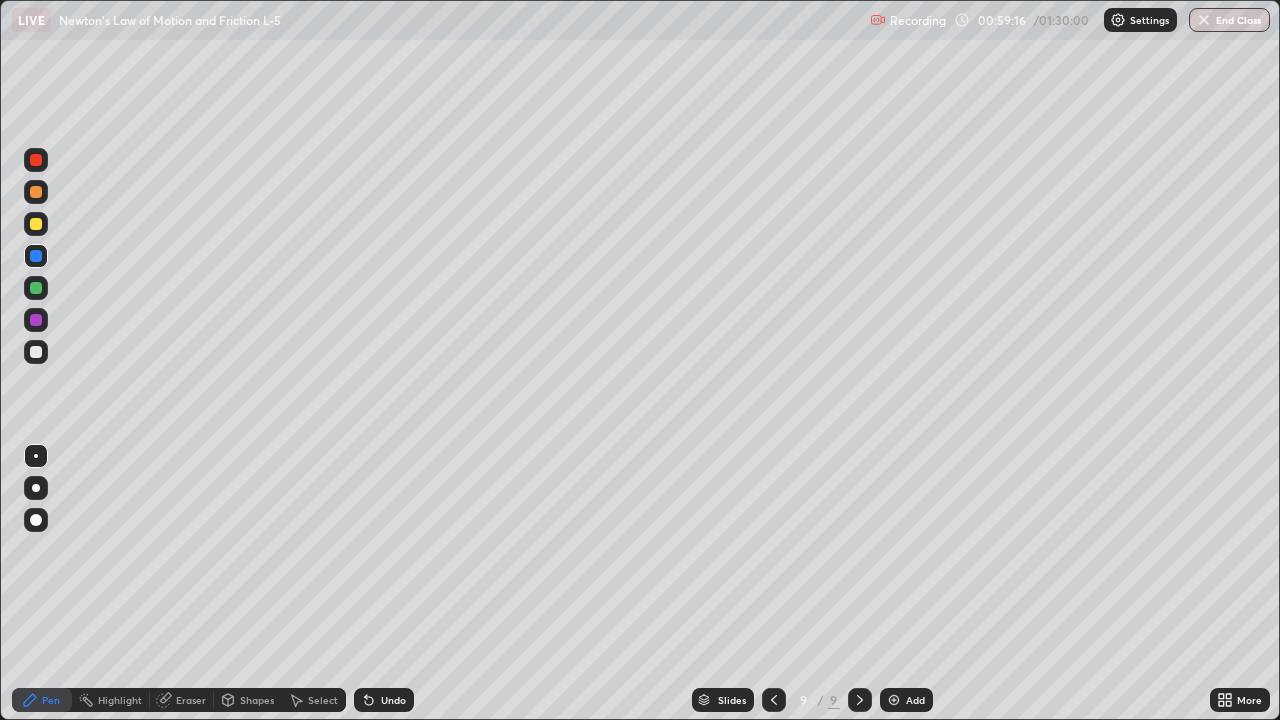 click on "Shapes" at bounding box center [257, 700] 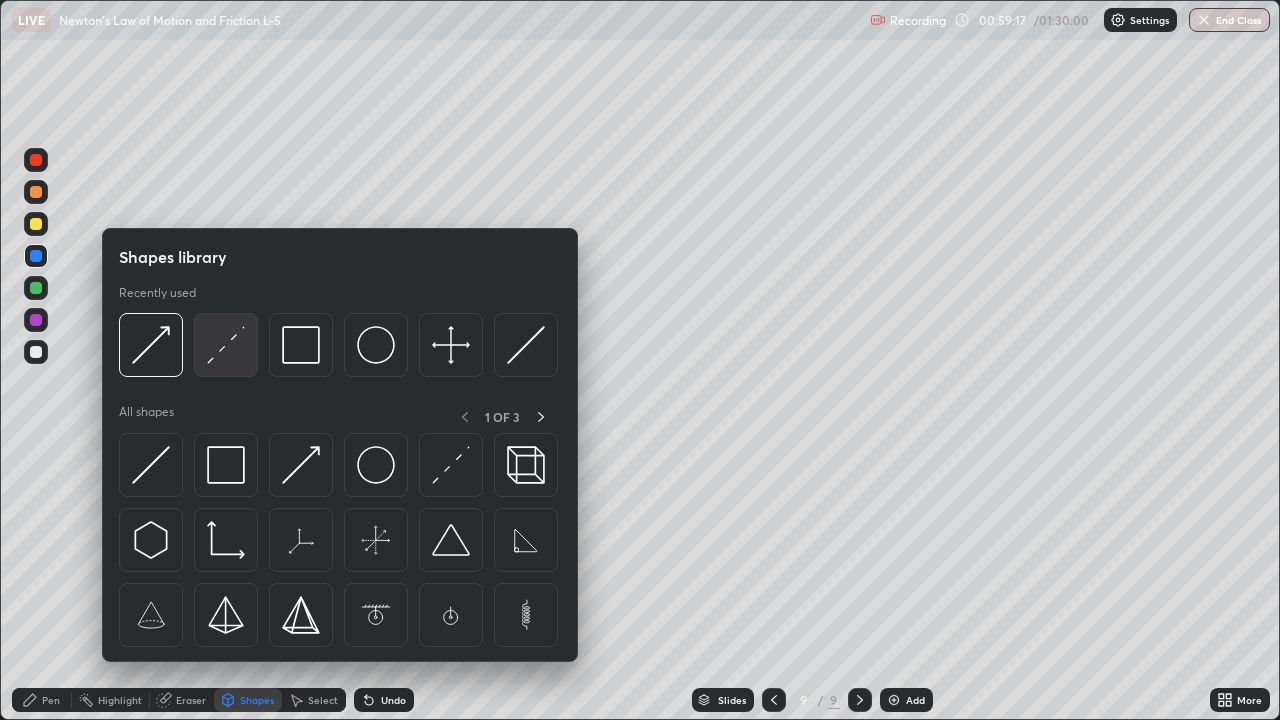click at bounding box center (226, 345) 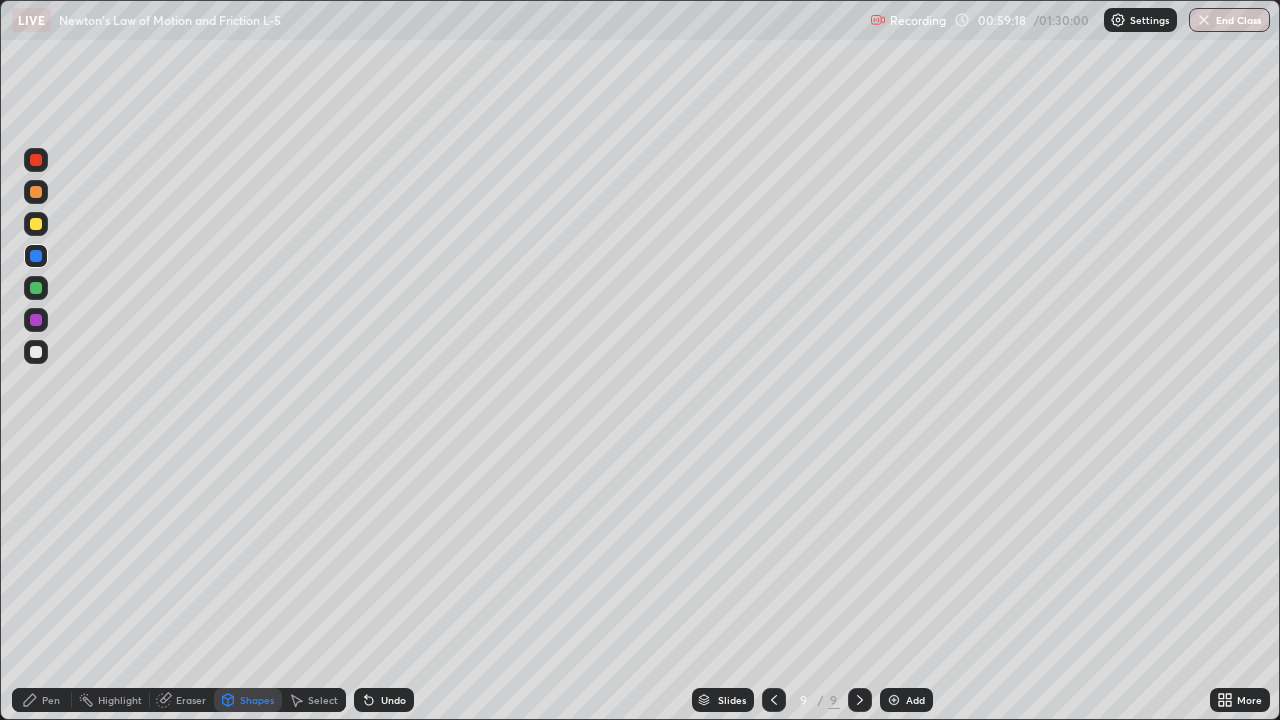 click at bounding box center [36, 160] 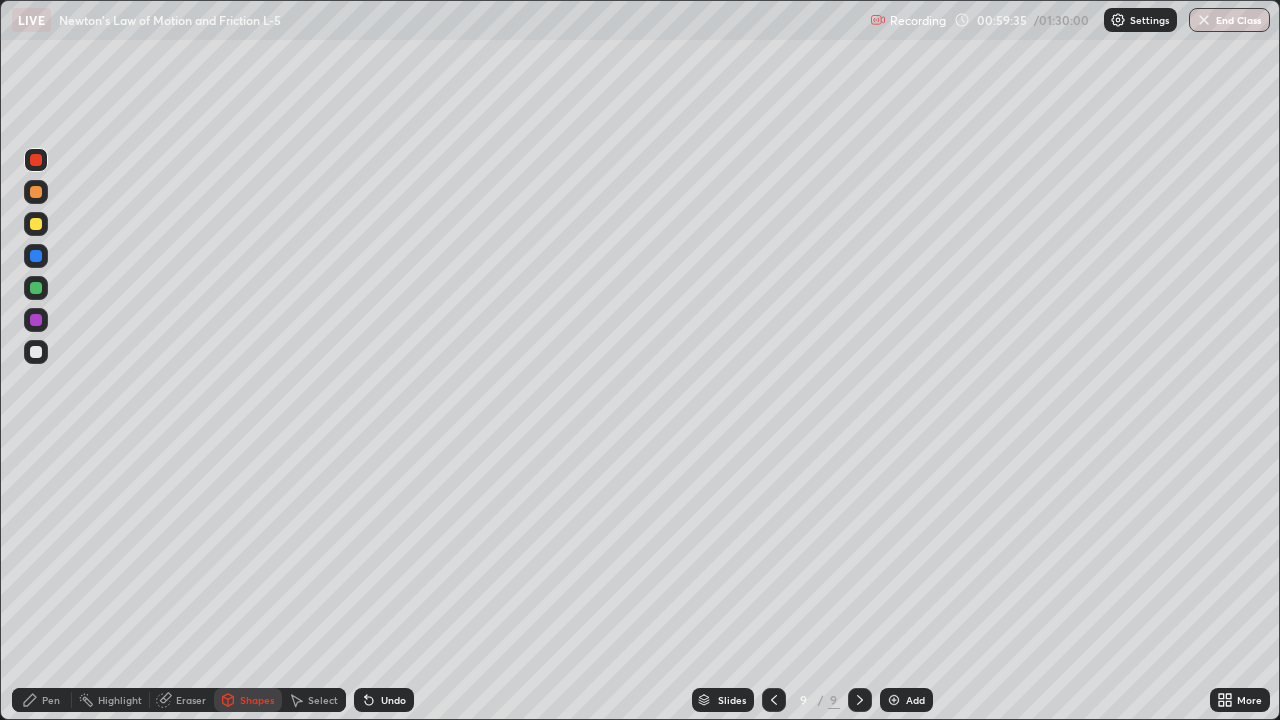 click at bounding box center (36, 320) 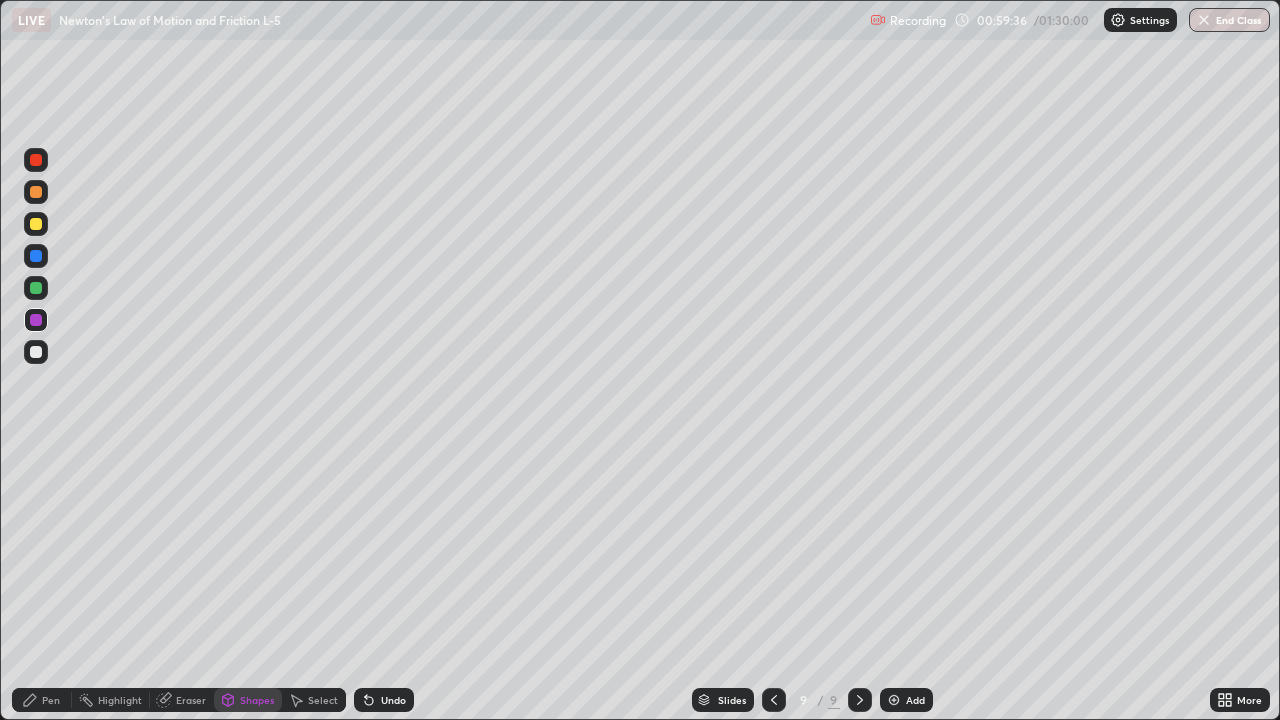 click on "Shapes" at bounding box center [257, 700] 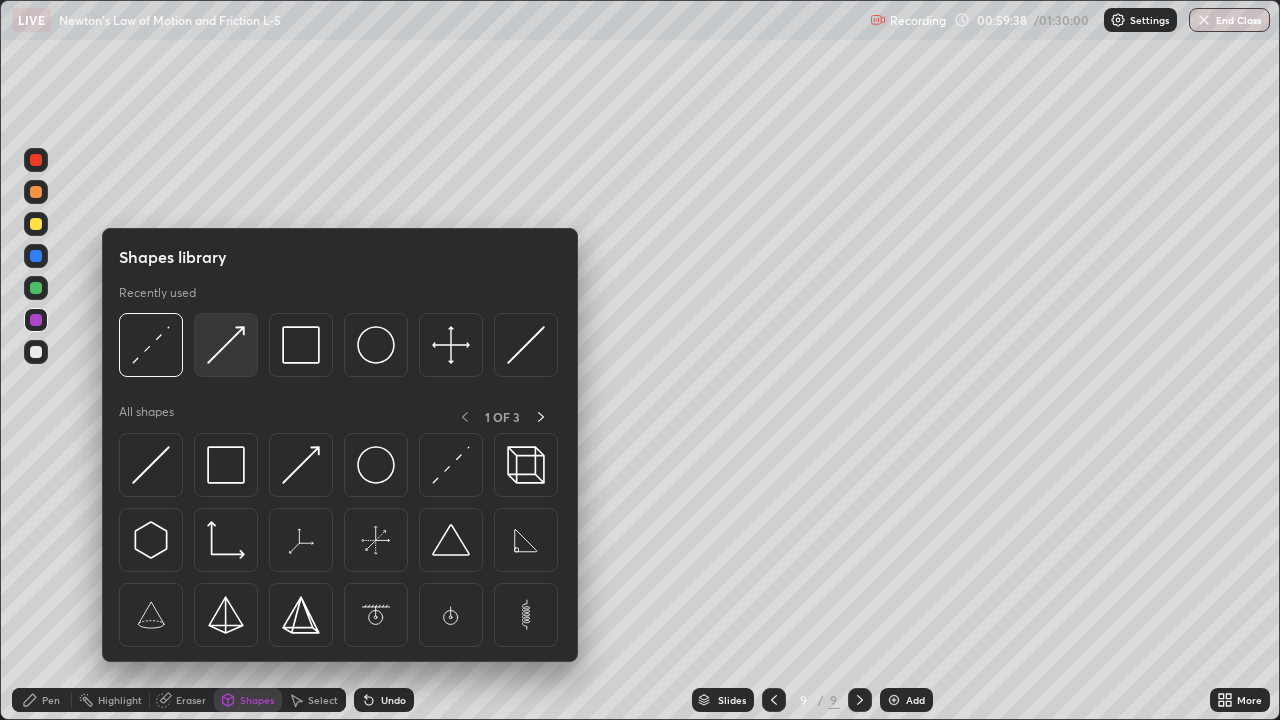 click at bounding box center [226, 345] 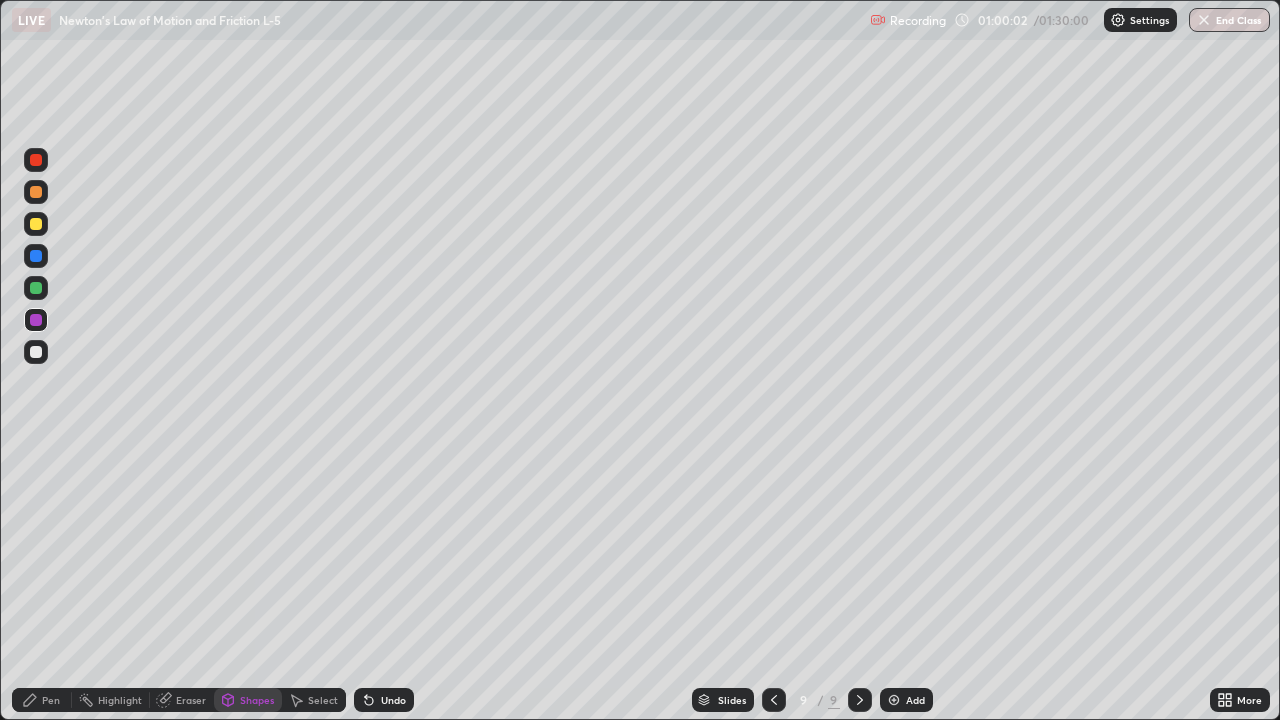 click at bounding box center (36, 288) 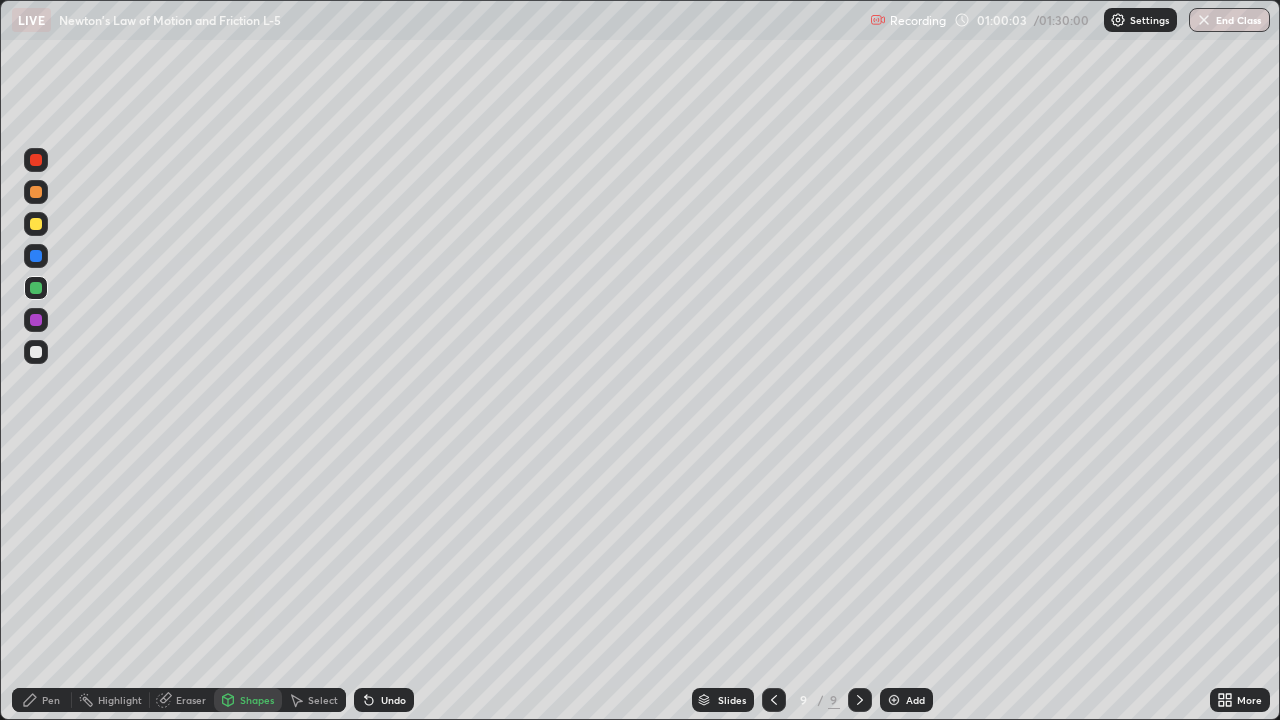 click on "Pen" at bounding box center (42, 700) 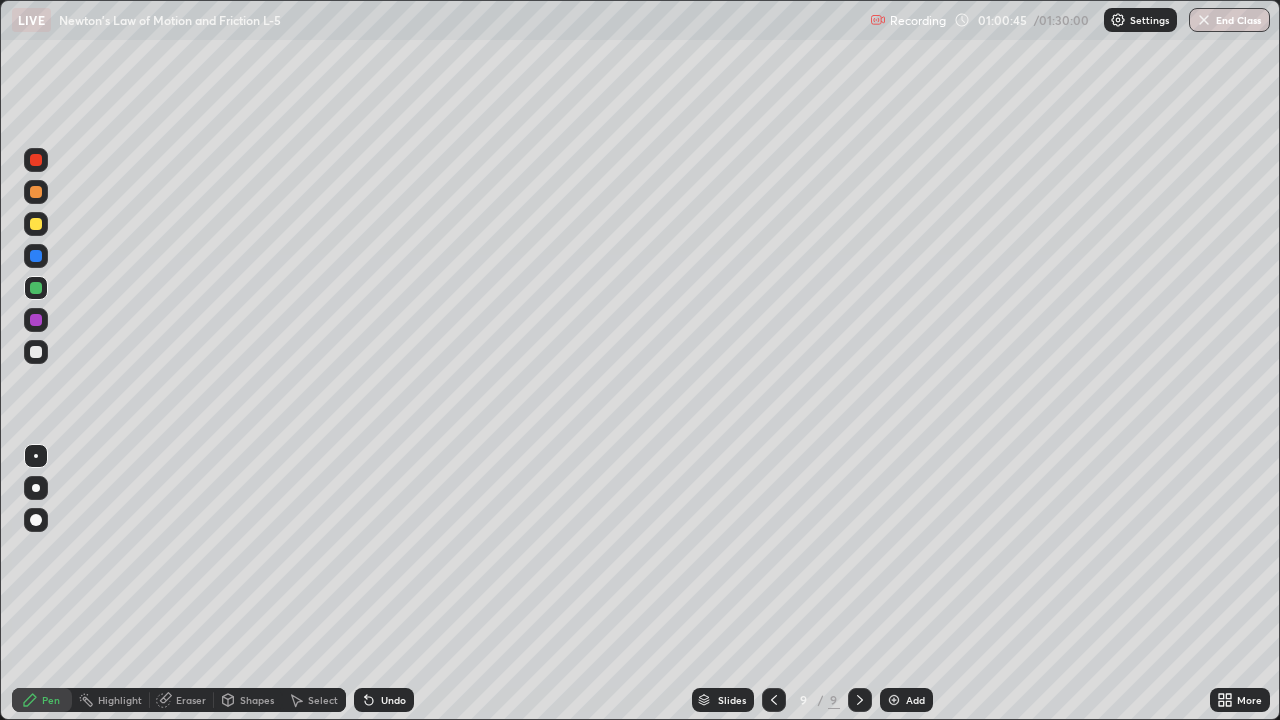 click on "Shapes" at bounding box center (257, 700) 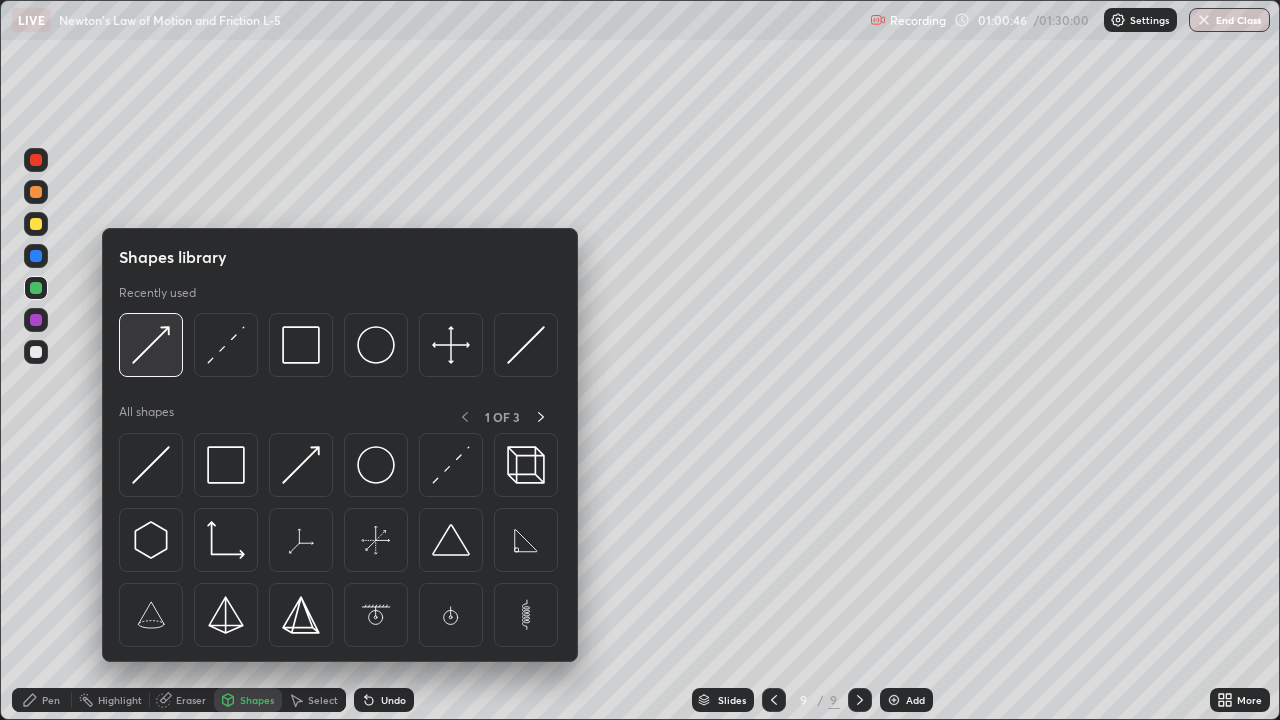click at bounding box center (151, 345) 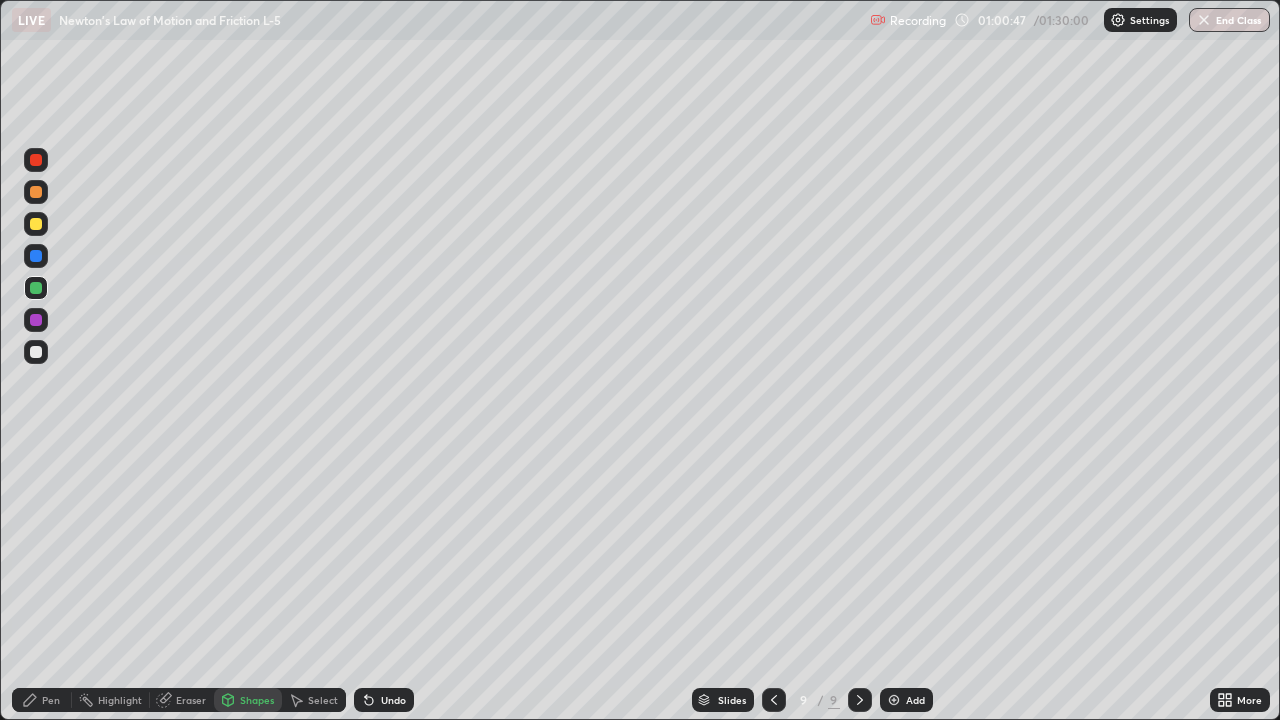 click at bounding box center (36, 224) 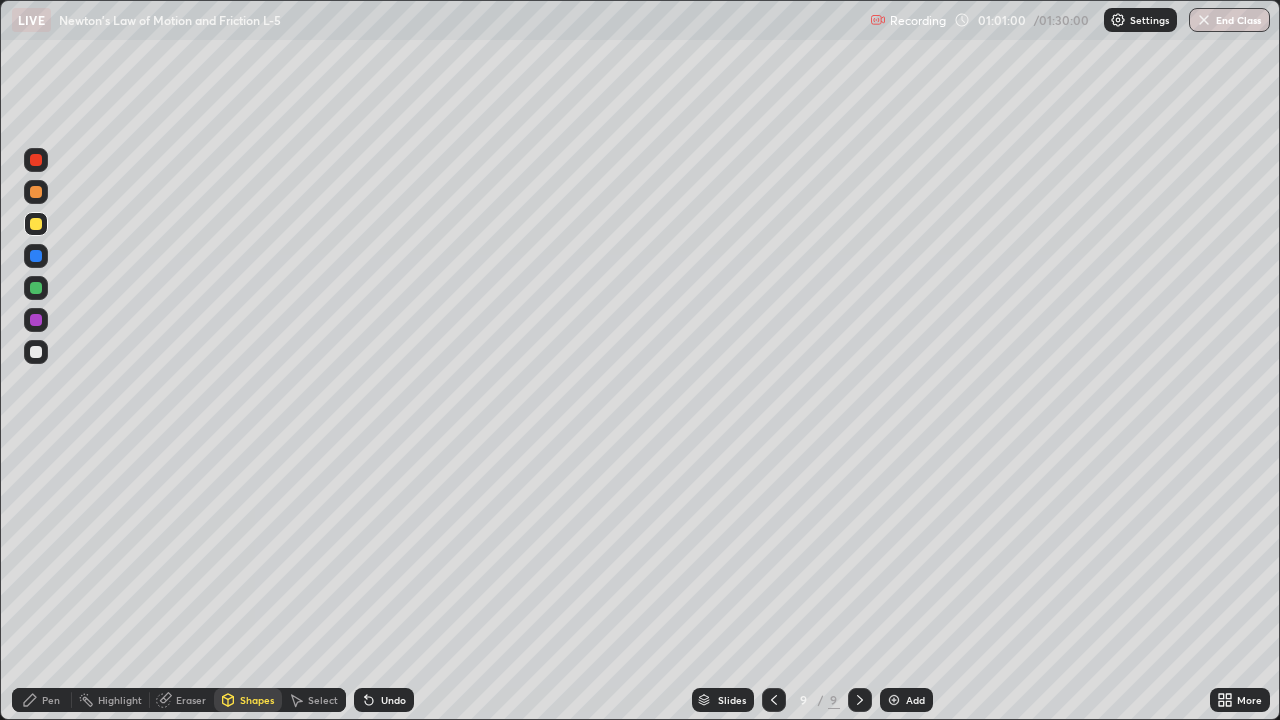 click on "Undo" at bounding box center (393, 700) 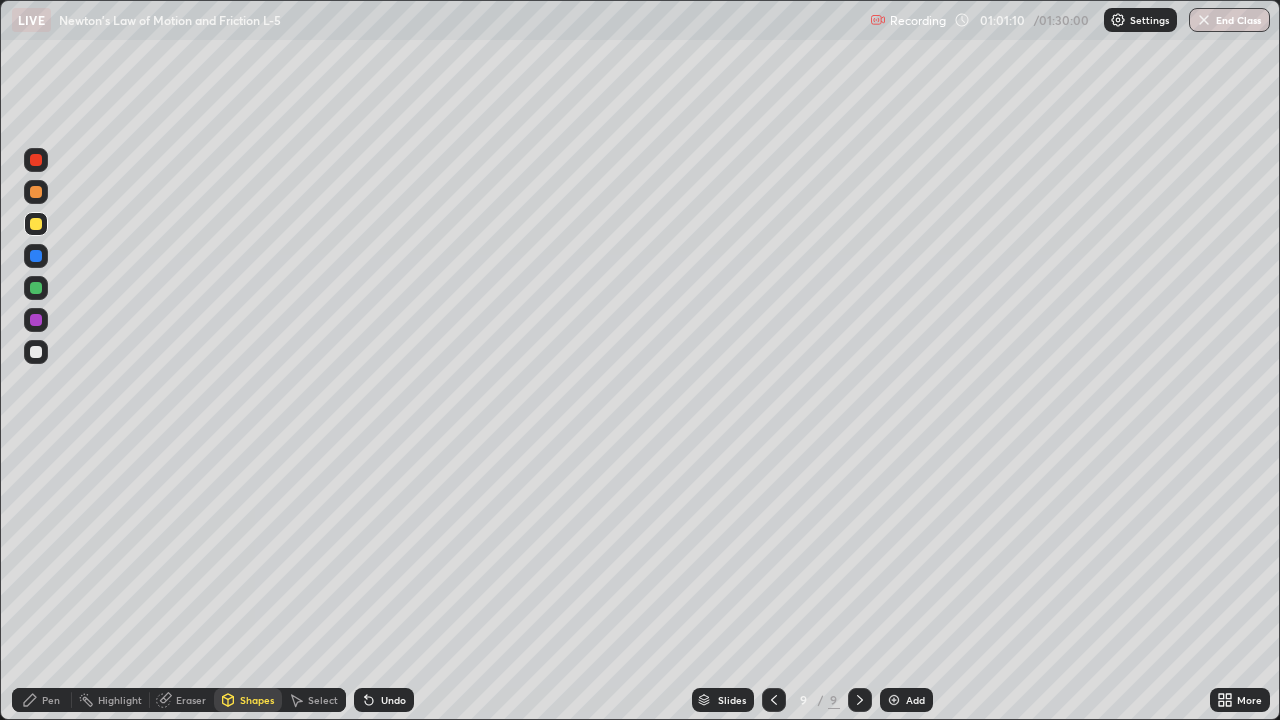 click at bounding box center [36, 352] 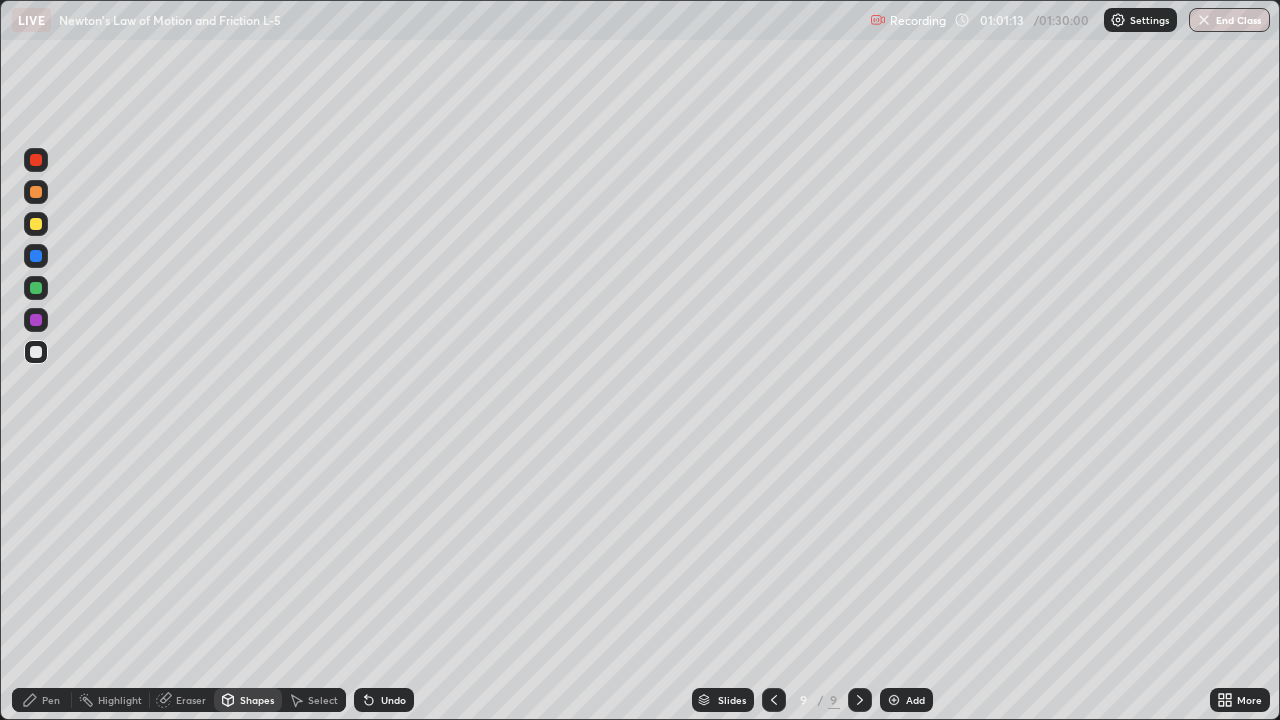 click on "Undo" at bounding box center (393, 700) 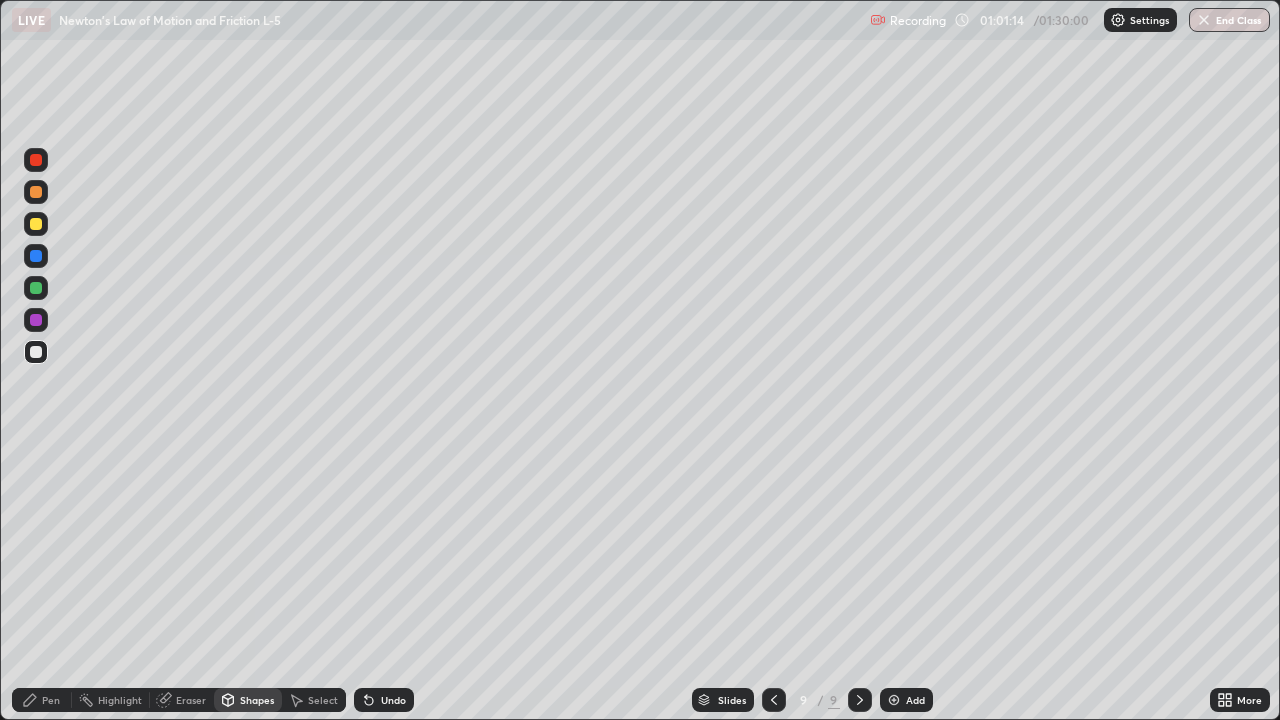 click on "Undo" at bounding box center [393, 700] 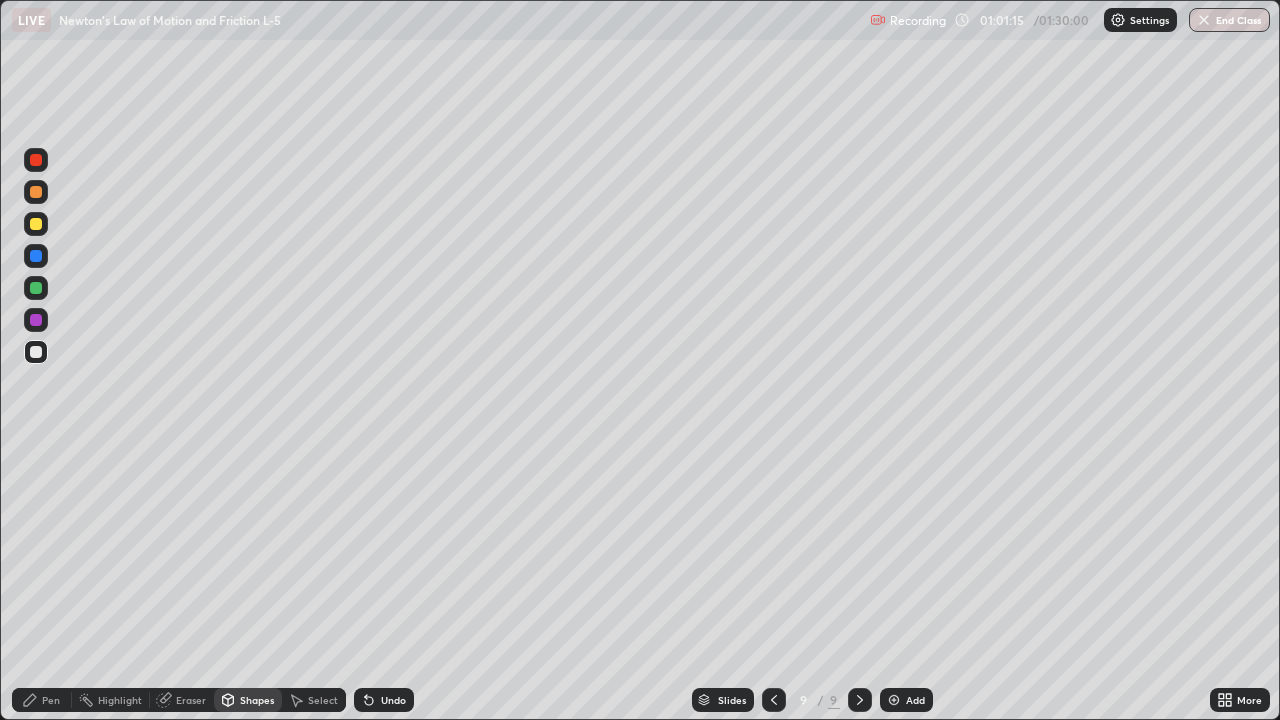 click on "Pen" at bounding box center (42, 700) 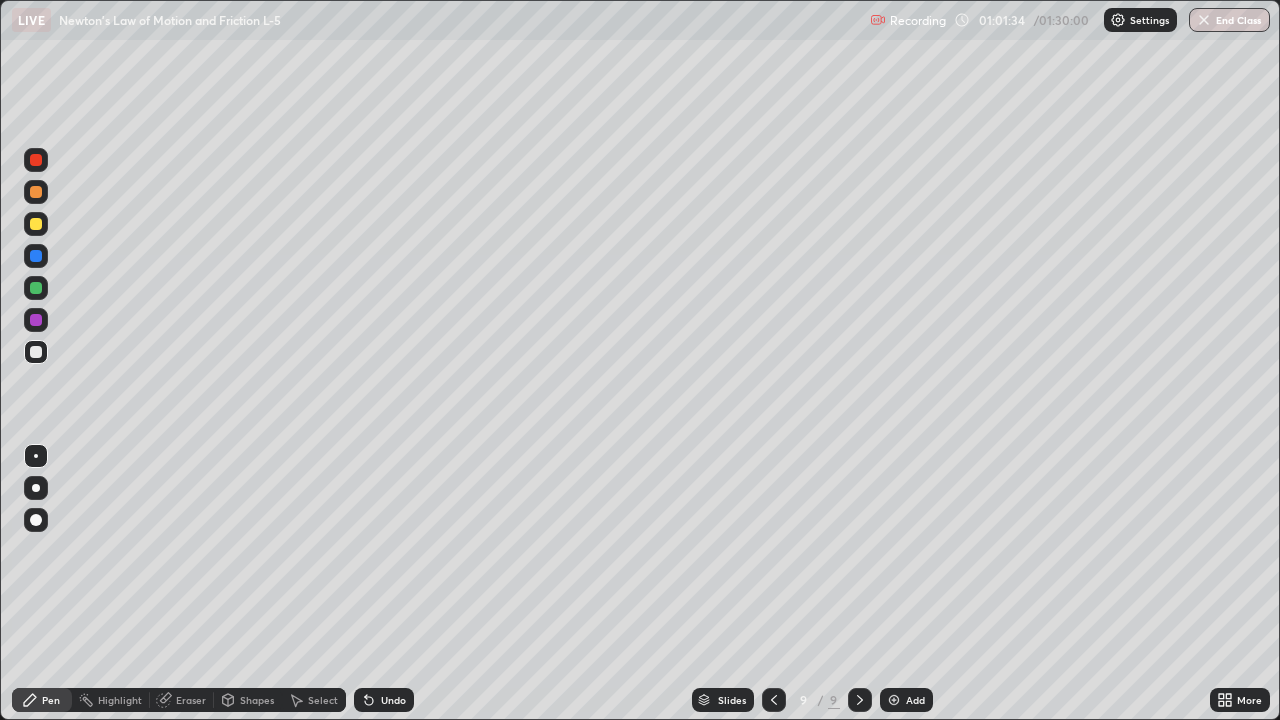 click at bounding box center (36, 224) 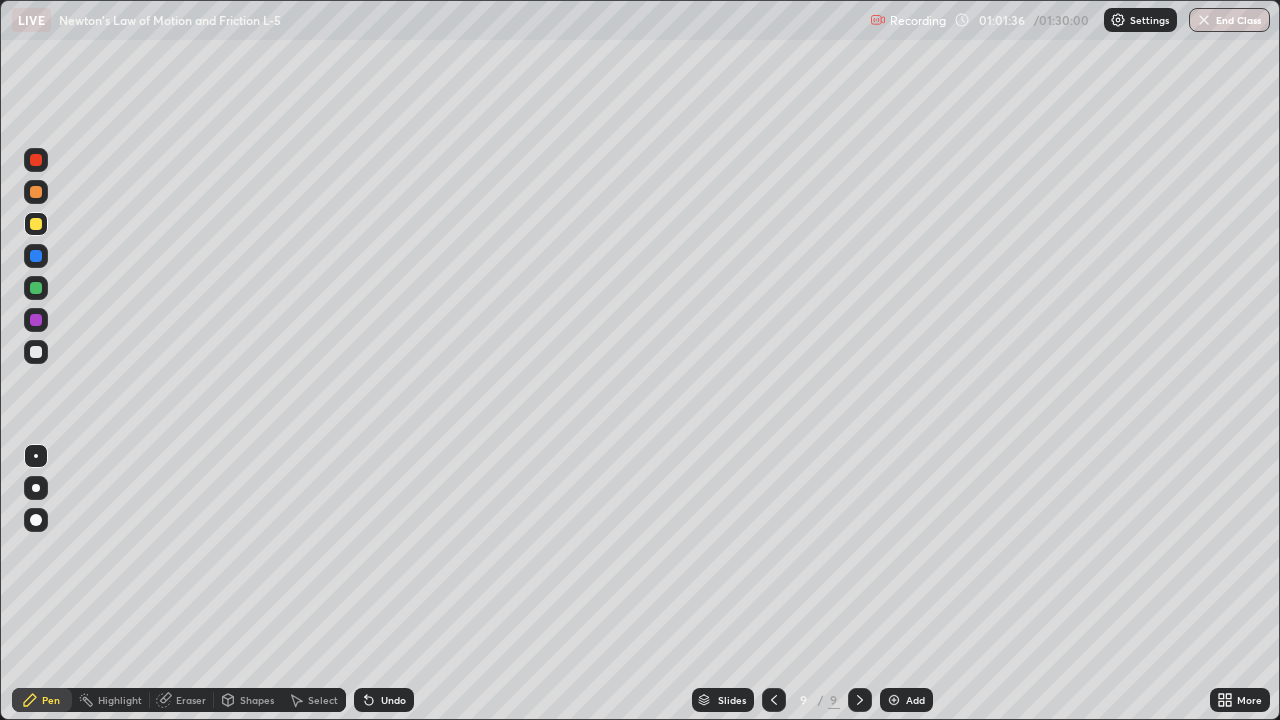 click at bounding box center [36, 288] 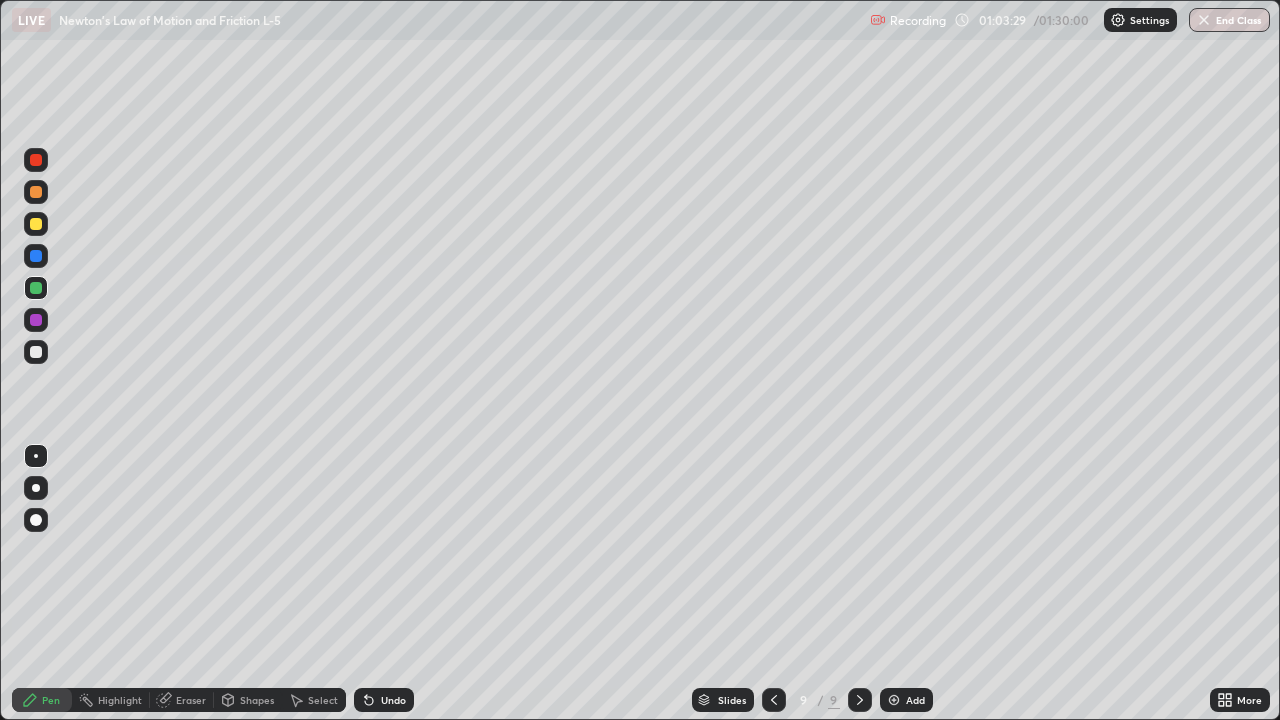 click at bounding box center (36, 352) 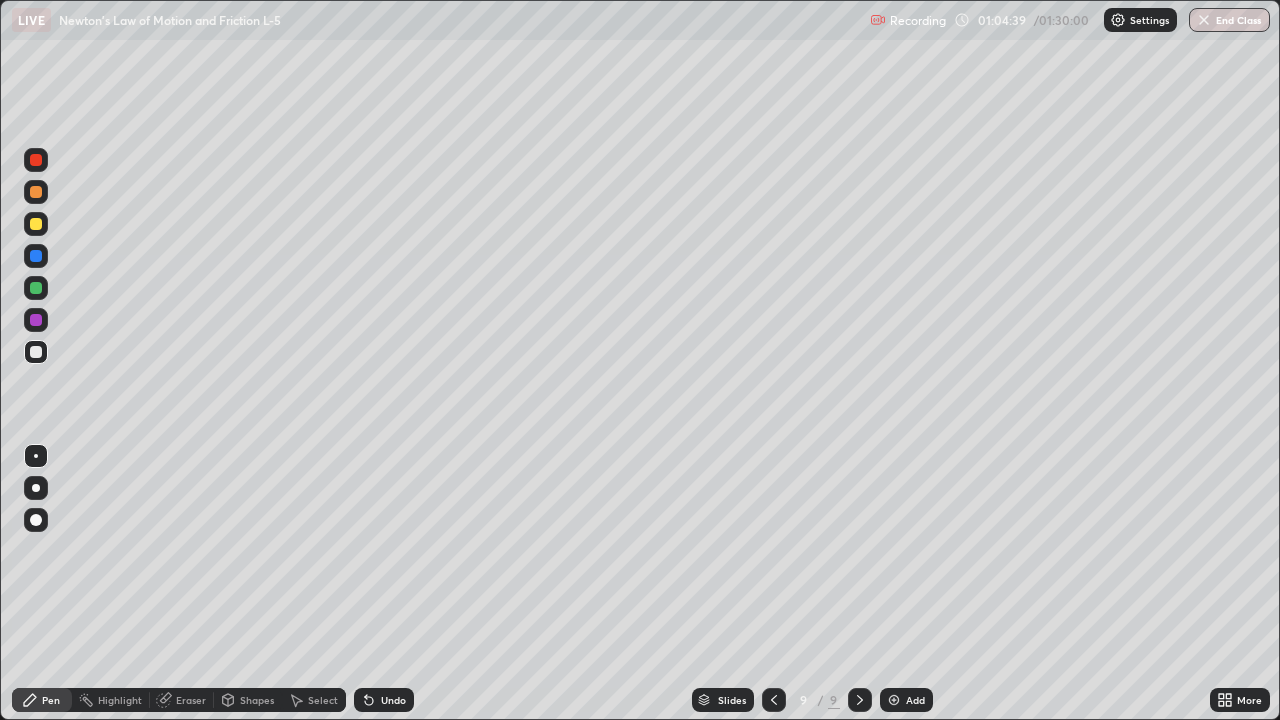 click on "Undo" at bounding box center [380, 700] 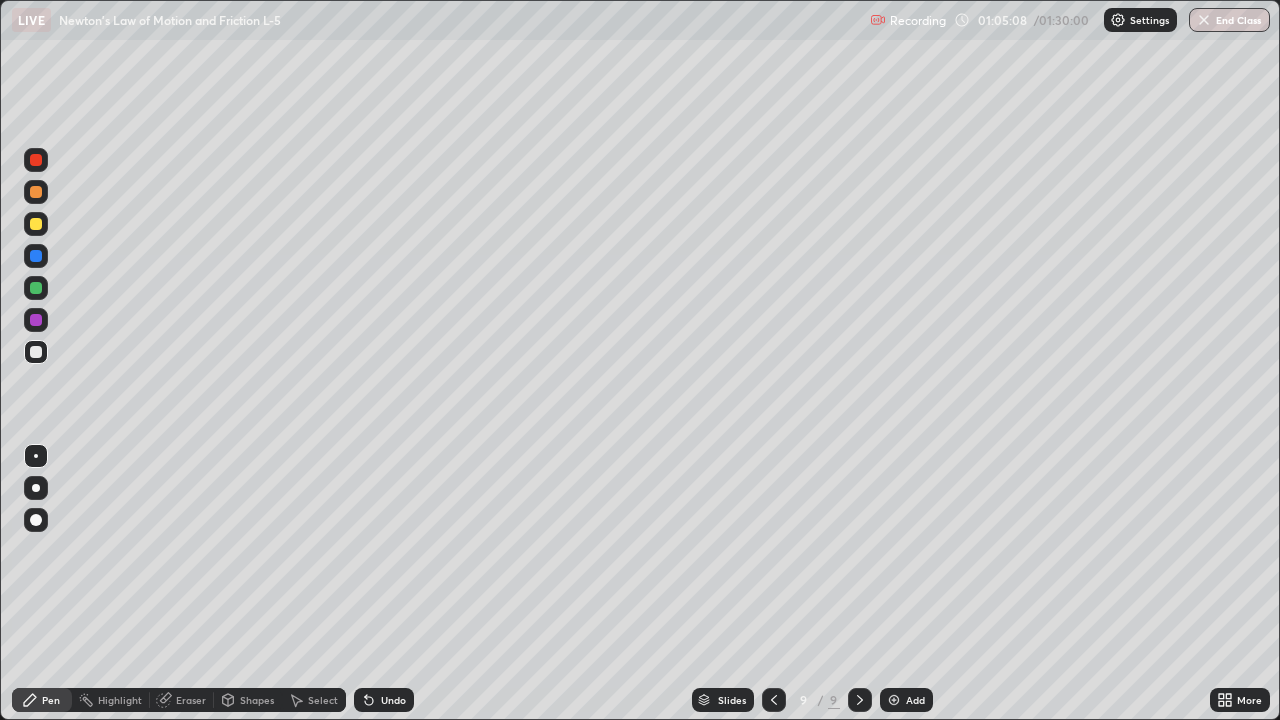 click on "Add" at bounding box center (915, 700) 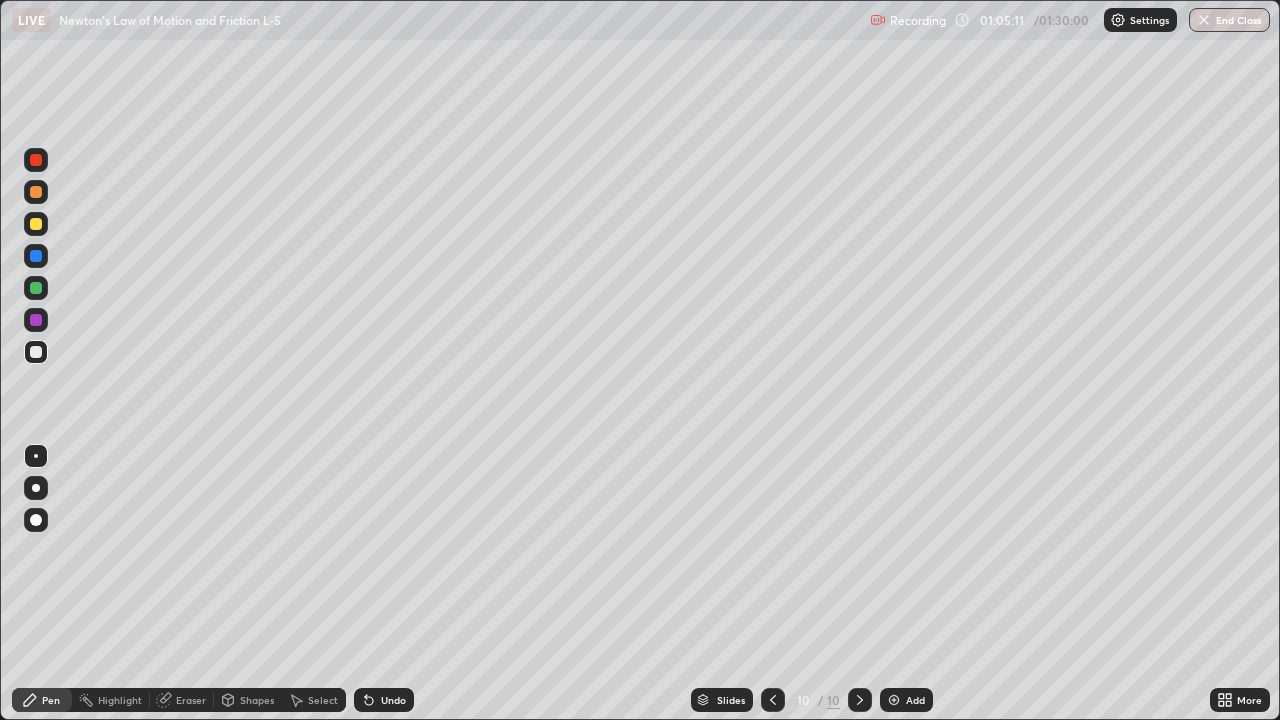 click at bounding box center [36, 192] 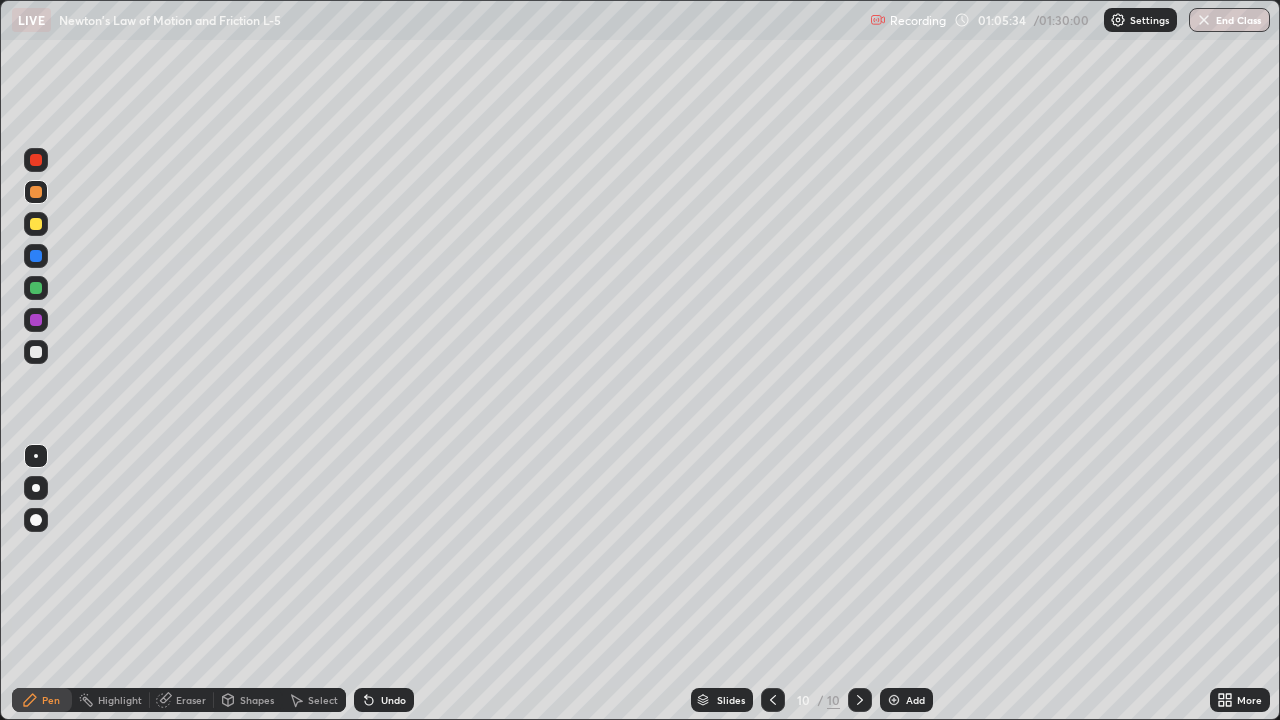 click on "Undo" at bounding box center [384, 700] 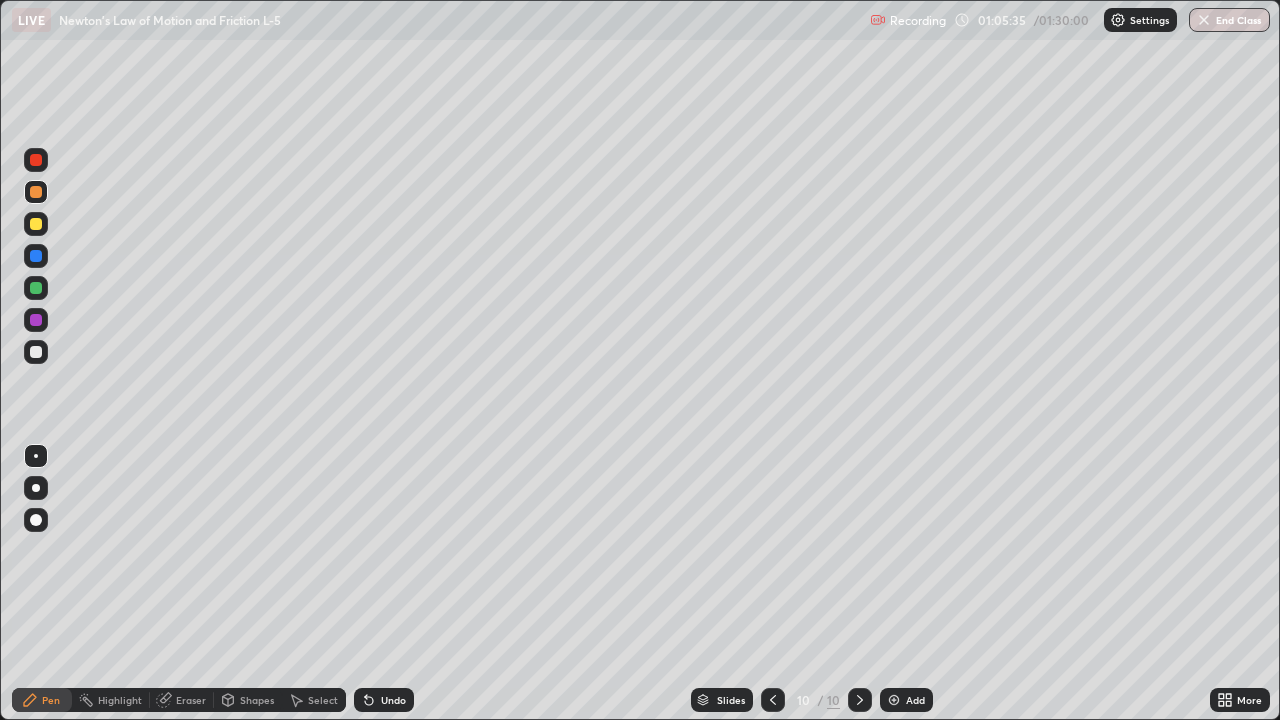 click on "Undo" at bounding box center [393, 700] 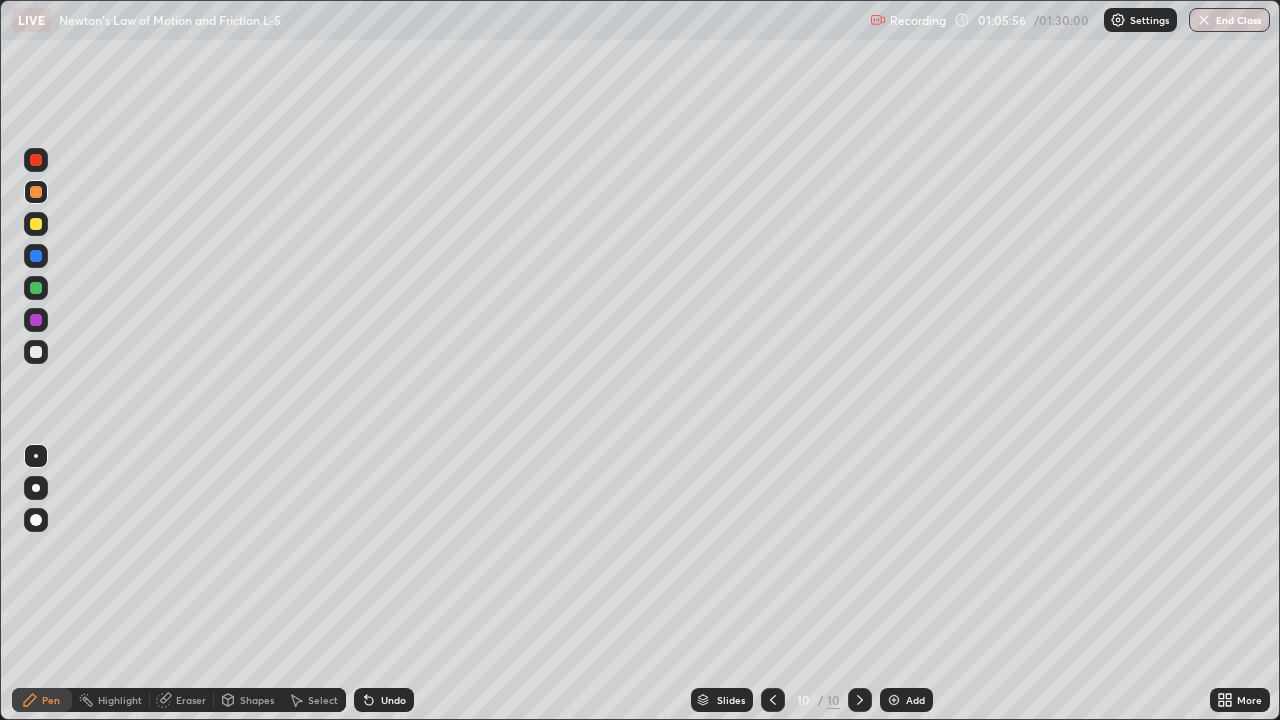 click 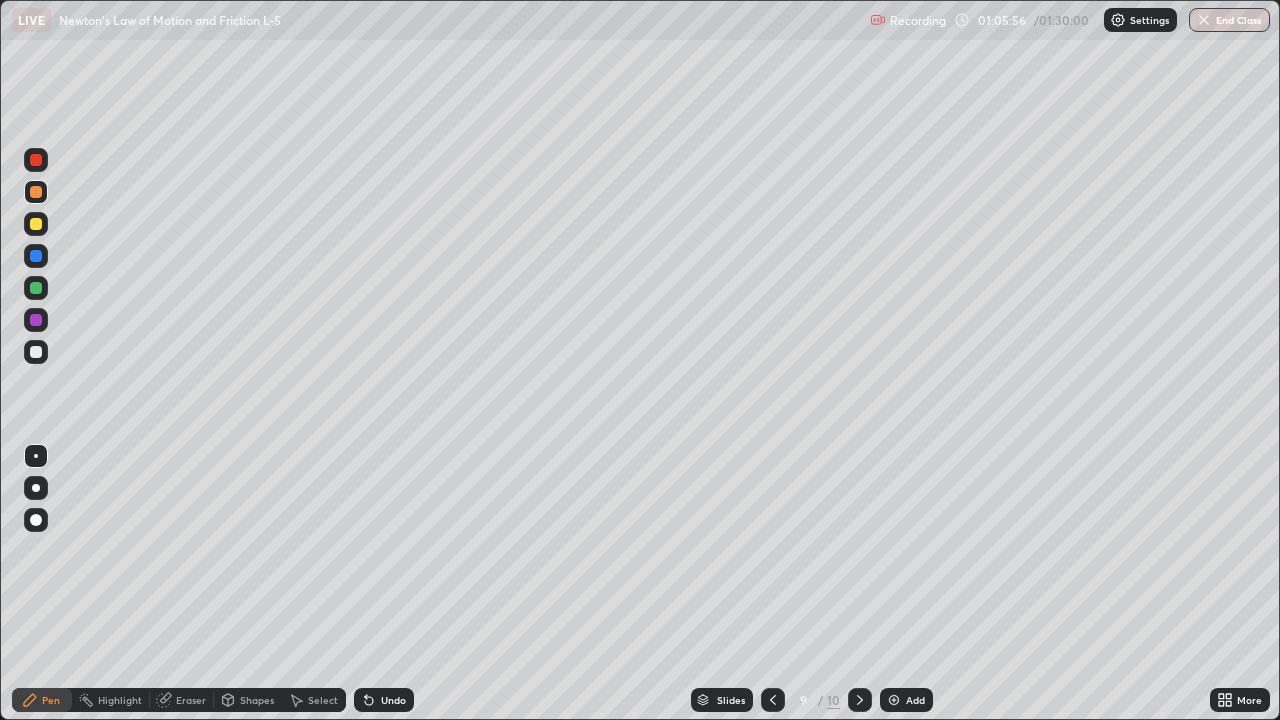 click 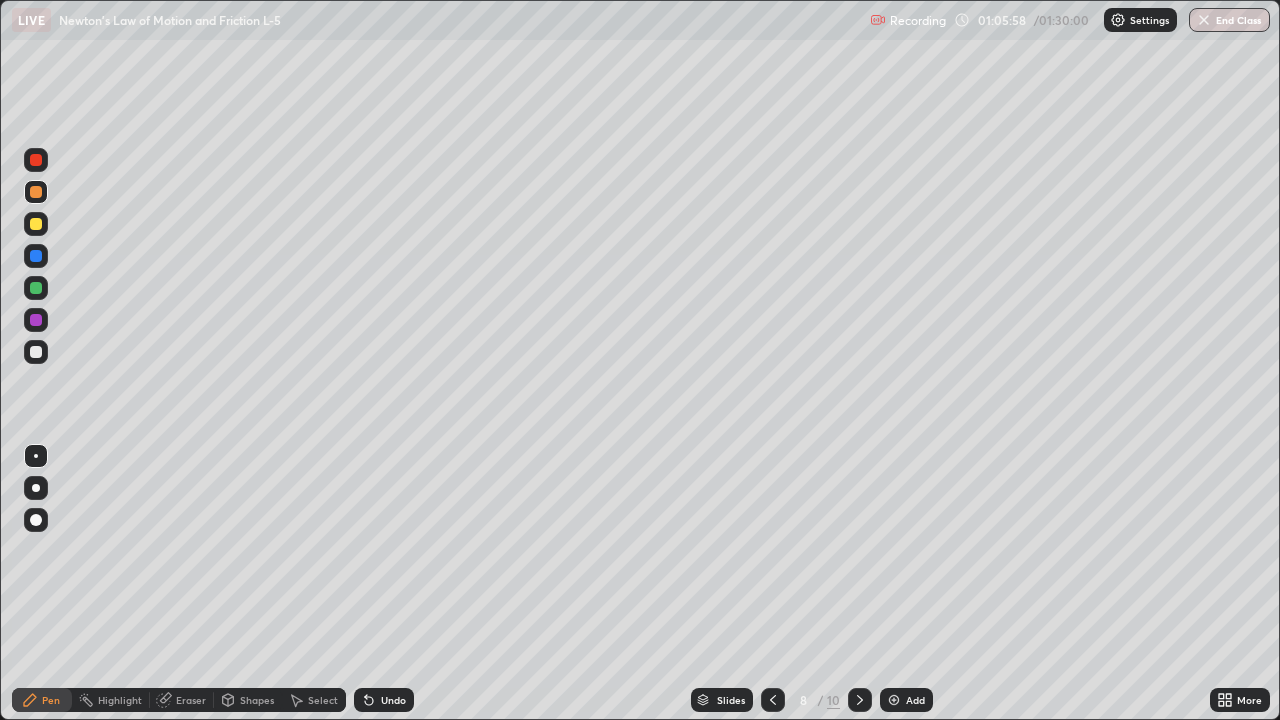 click 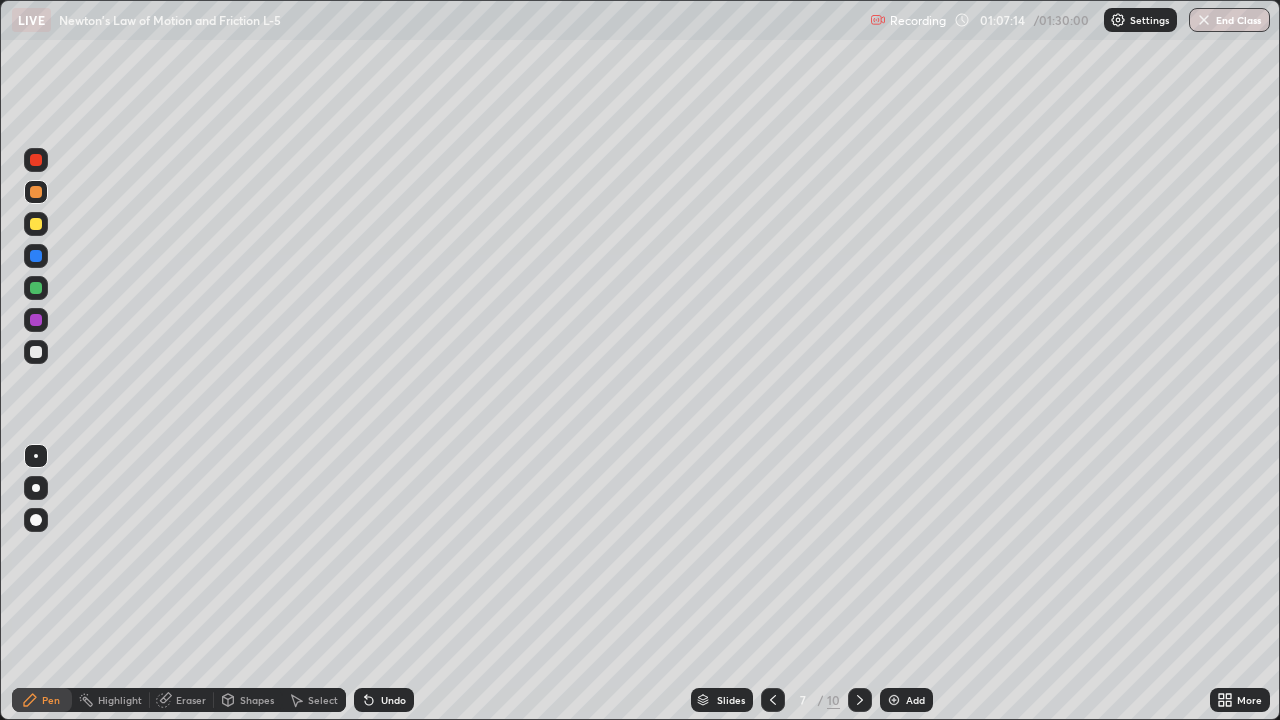 click 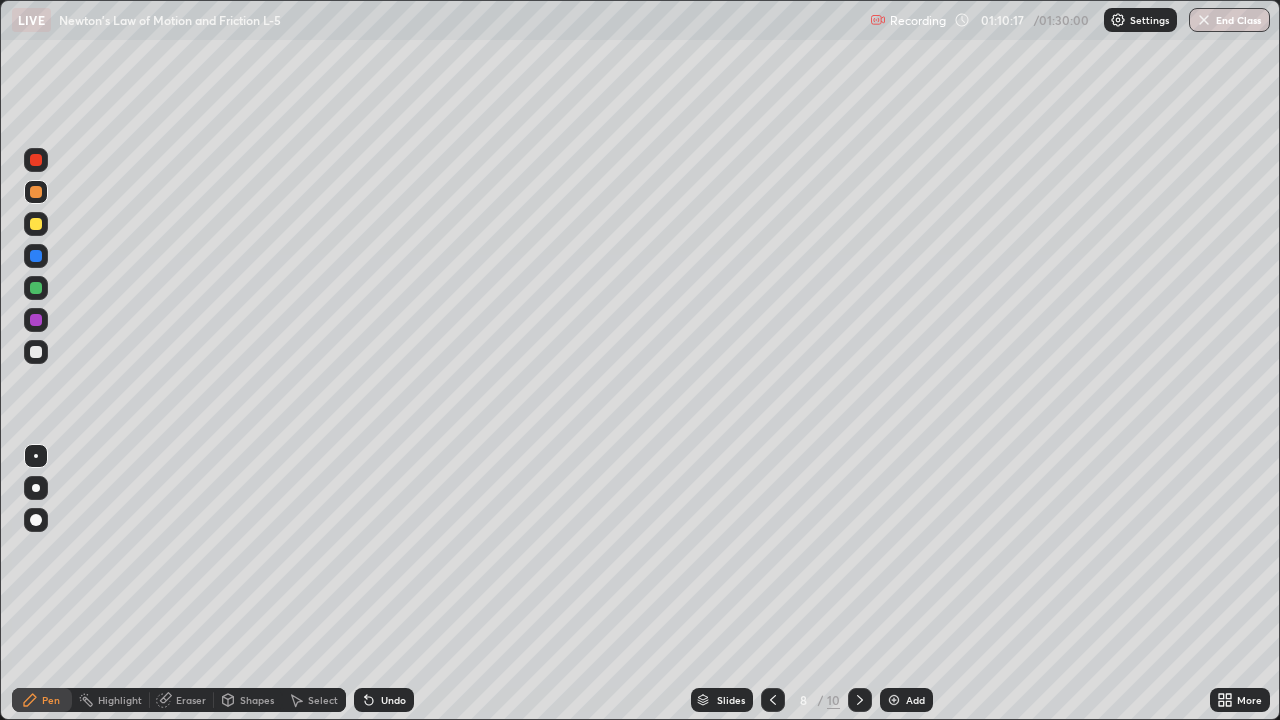 click 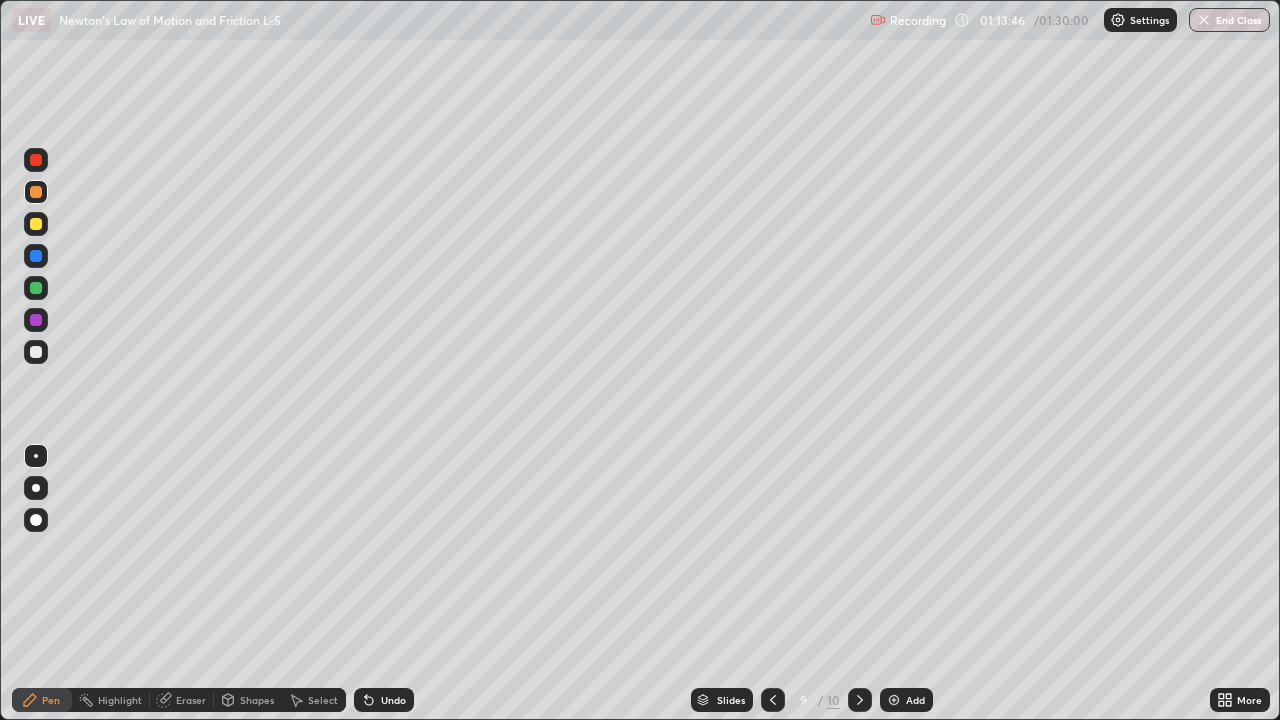 click 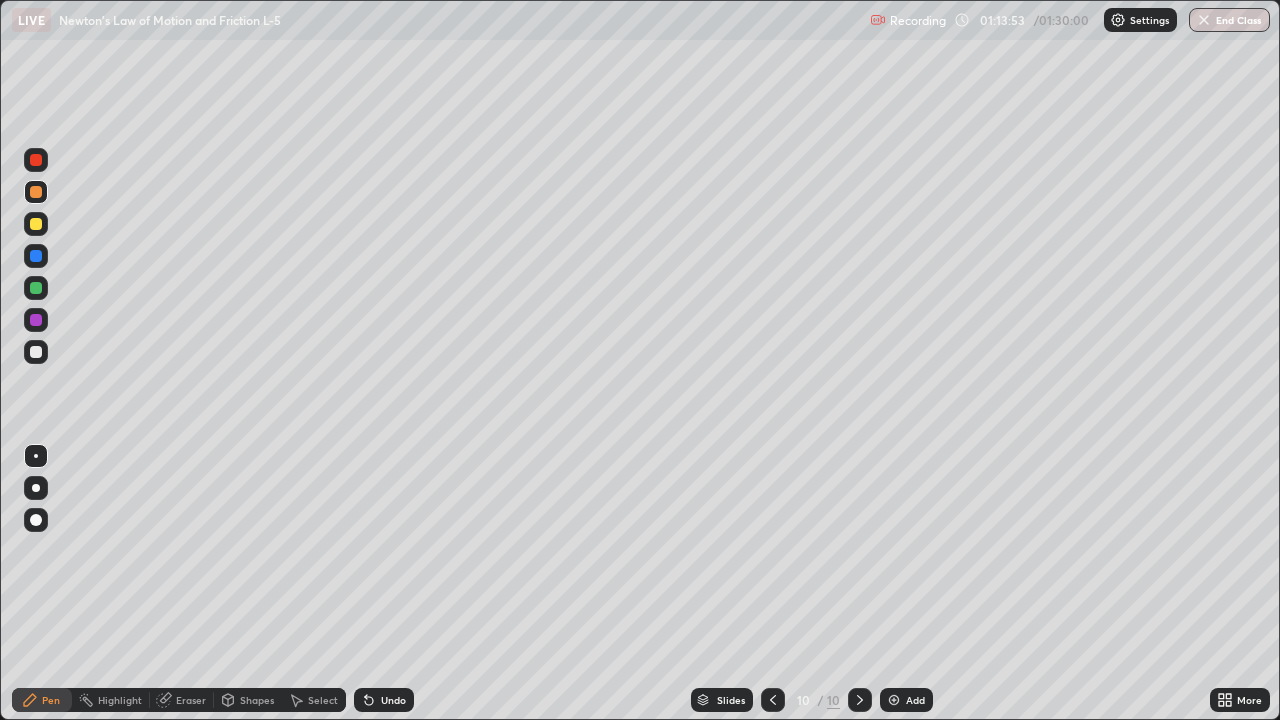 click 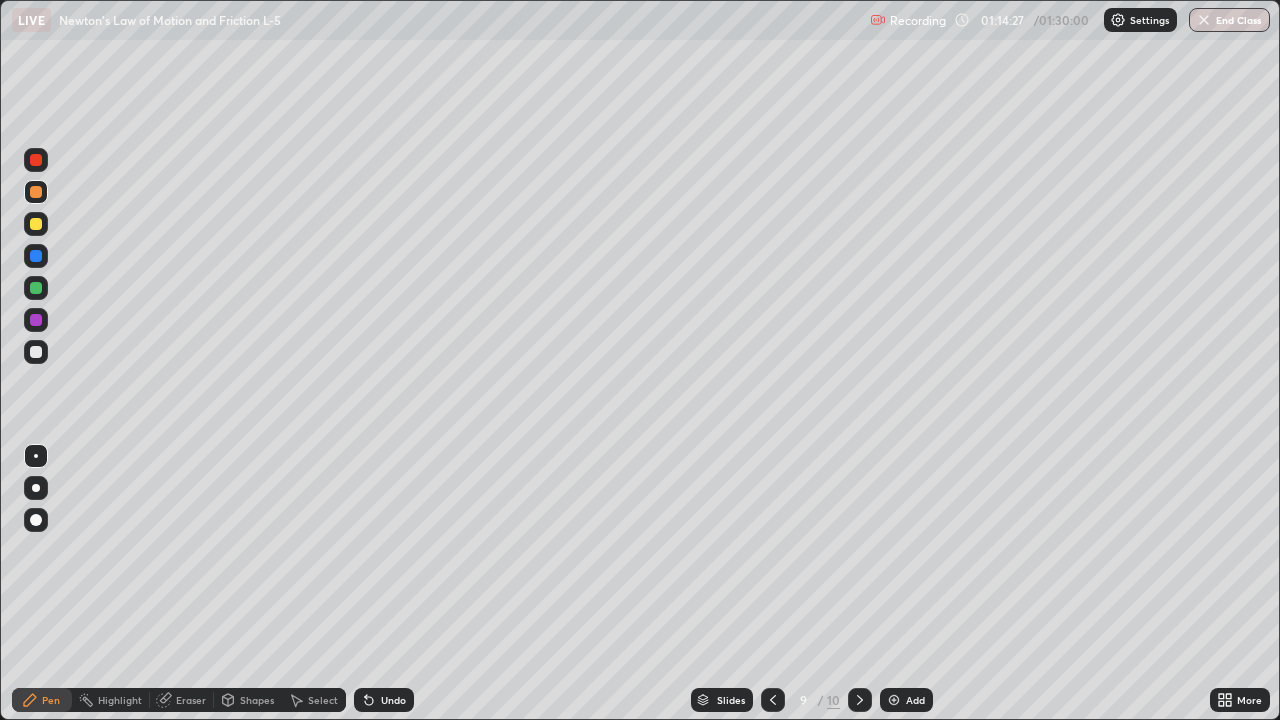 click 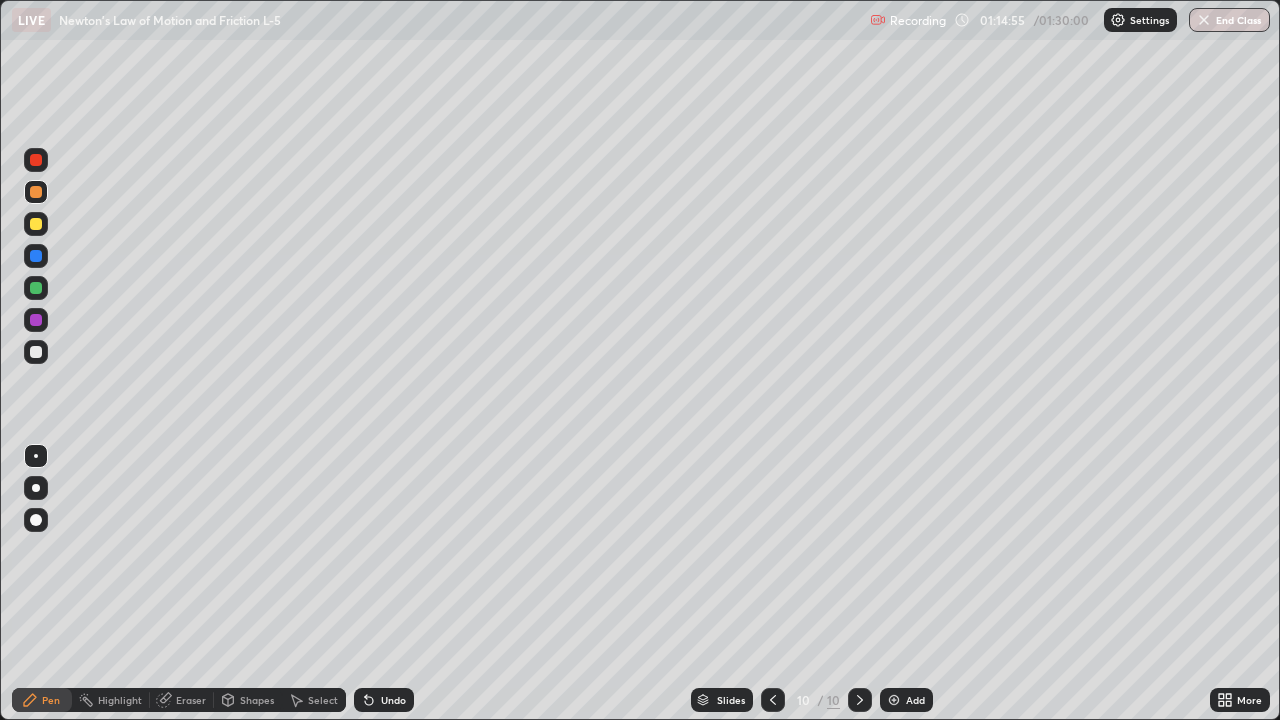 click on "Shapes" at bounding box center (248, 700) 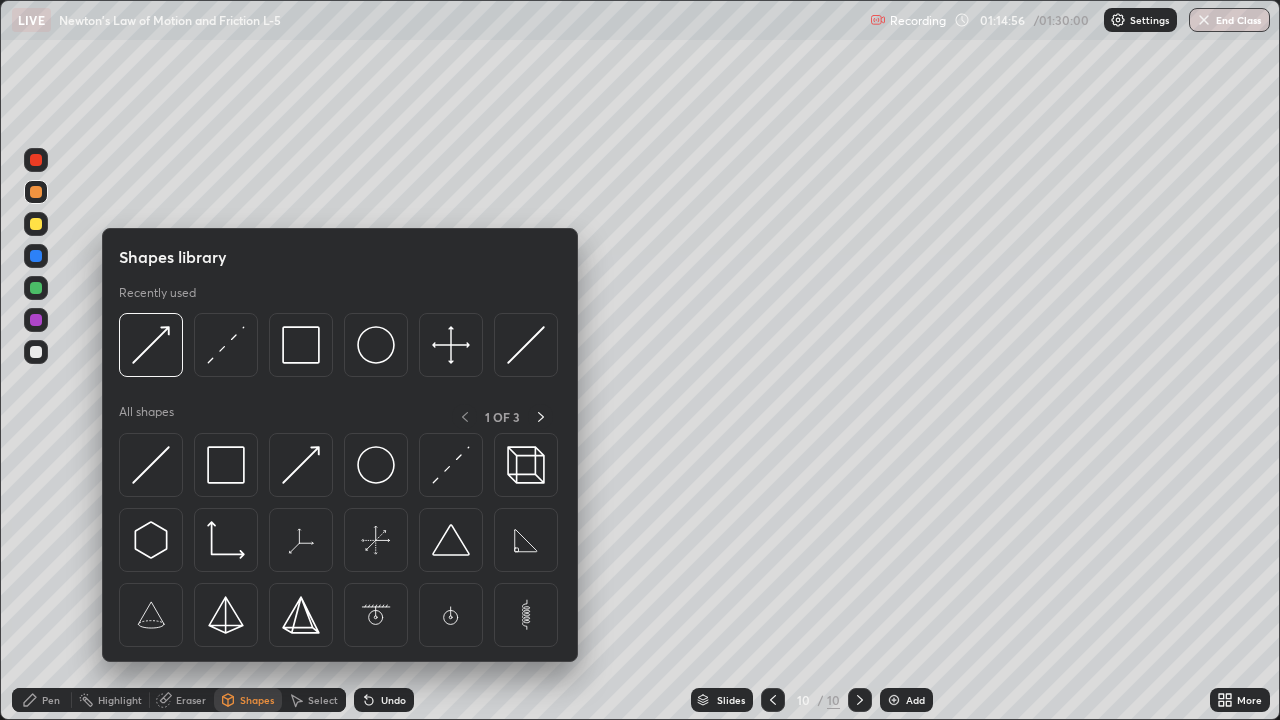 click on "Select" at bounding box center (323, 700) 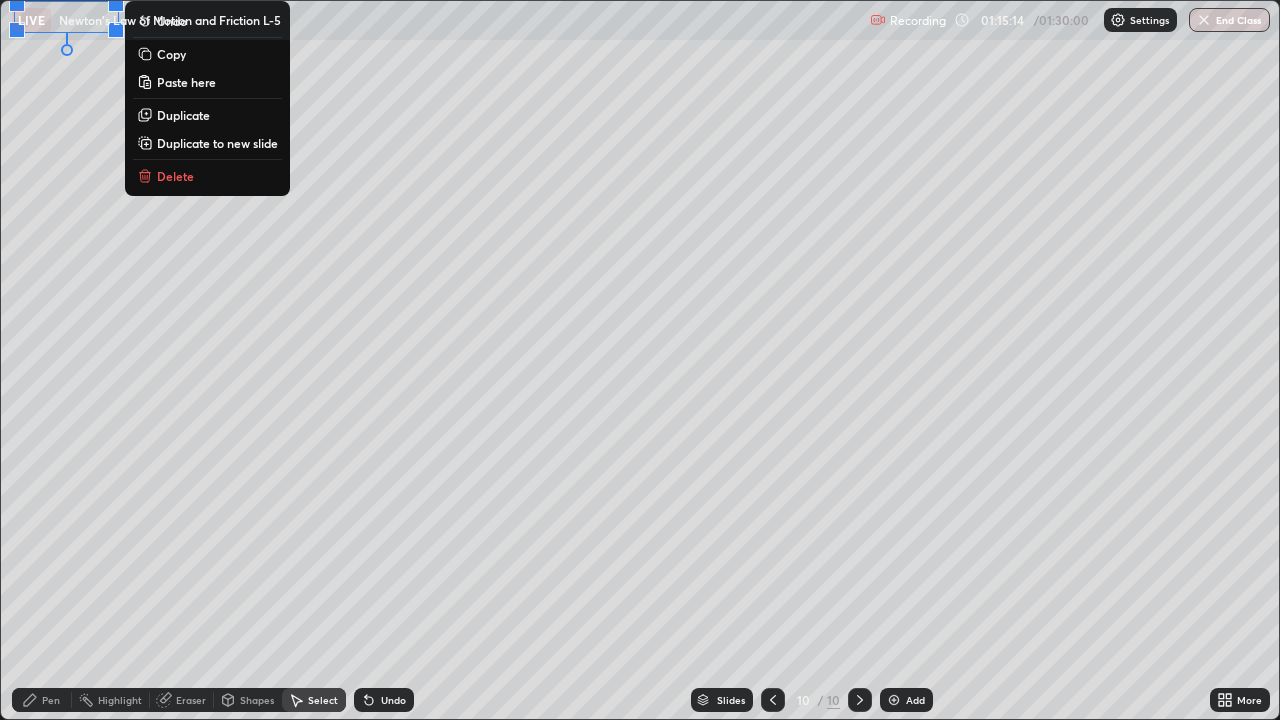 click on "0 ° Undo Copy Paste here Duplicate Duplicate to new slide Delete" at bounding box center [640, 360] 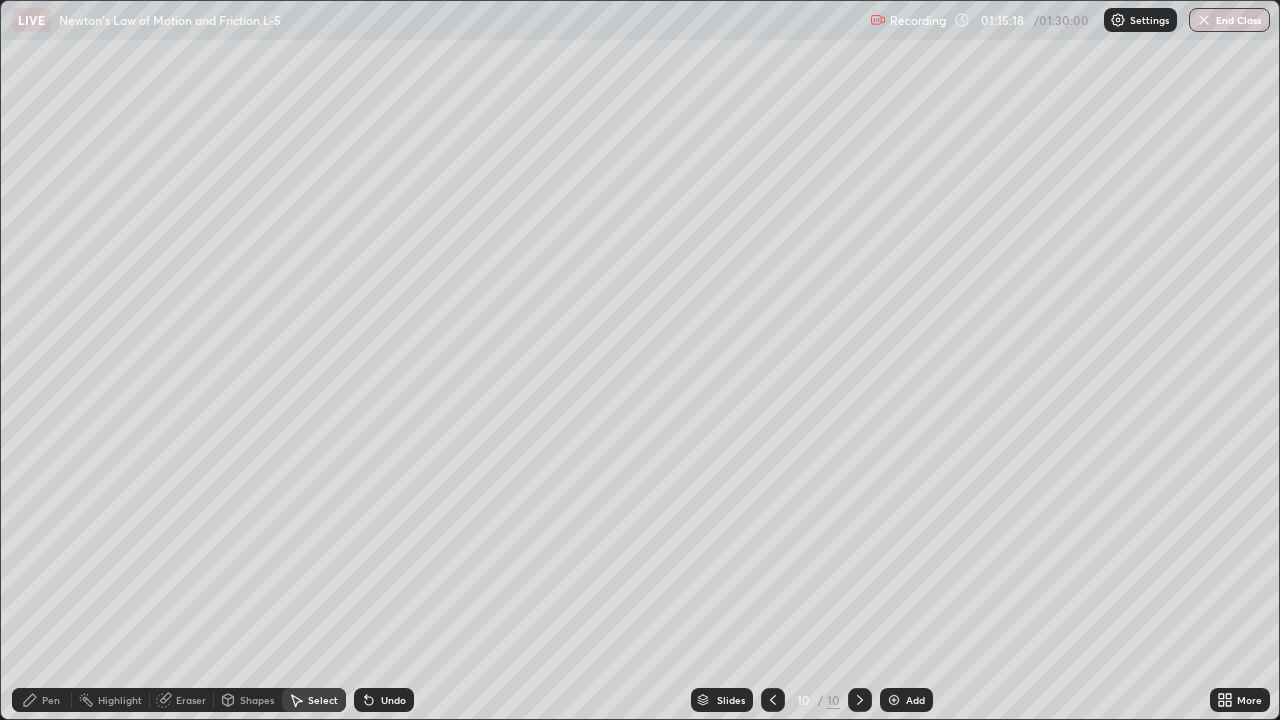 click on "Shapes" at bounding box center (257, 700) 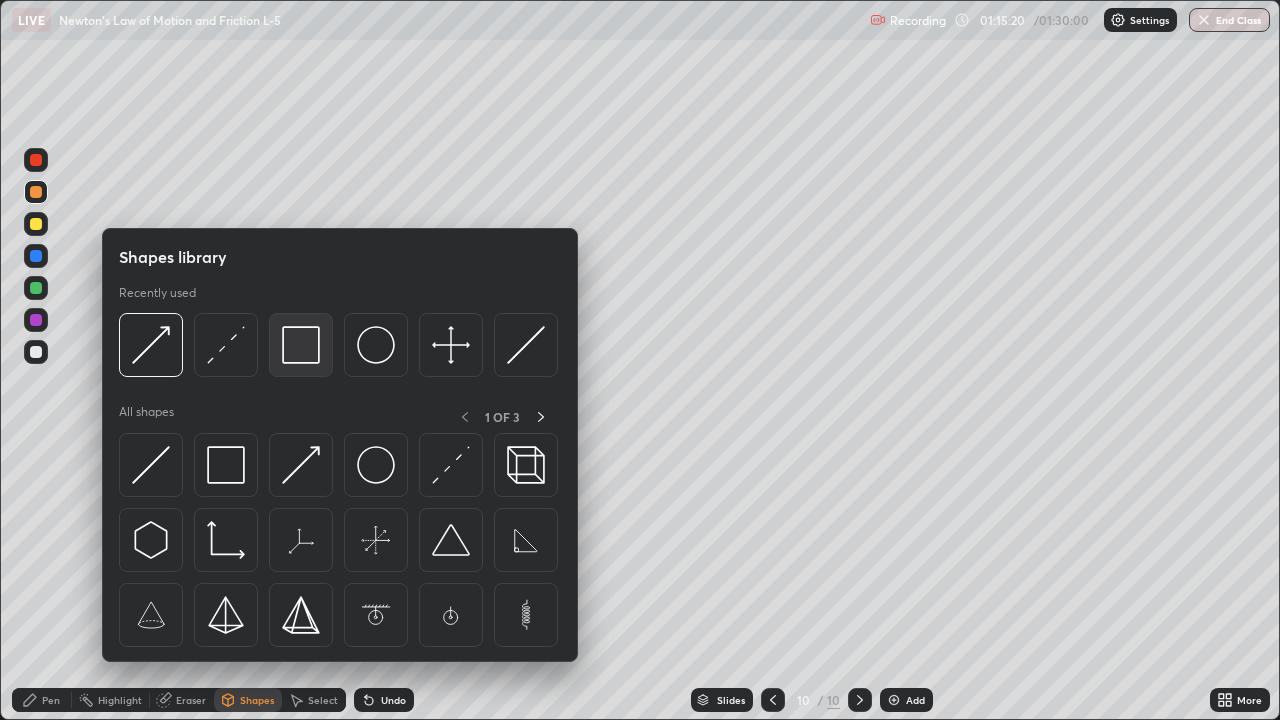 click at bounding box center (301, 345) 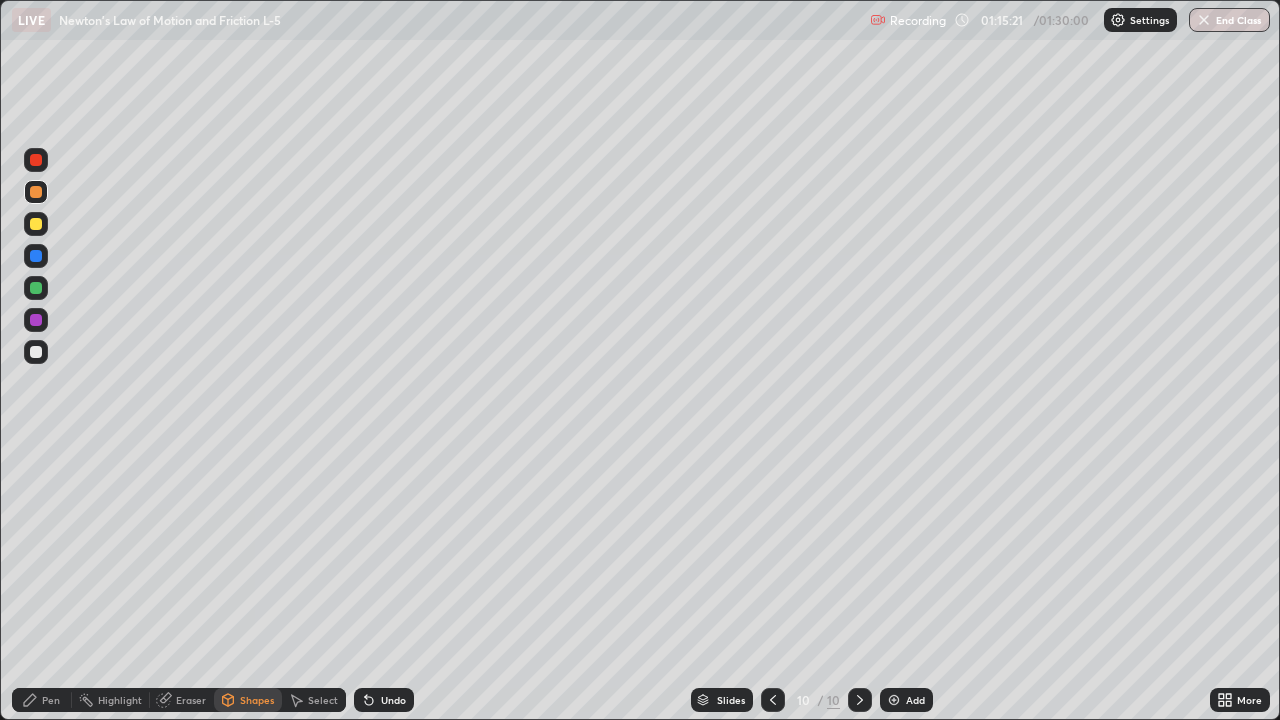 click at bounding box center (36, 288) 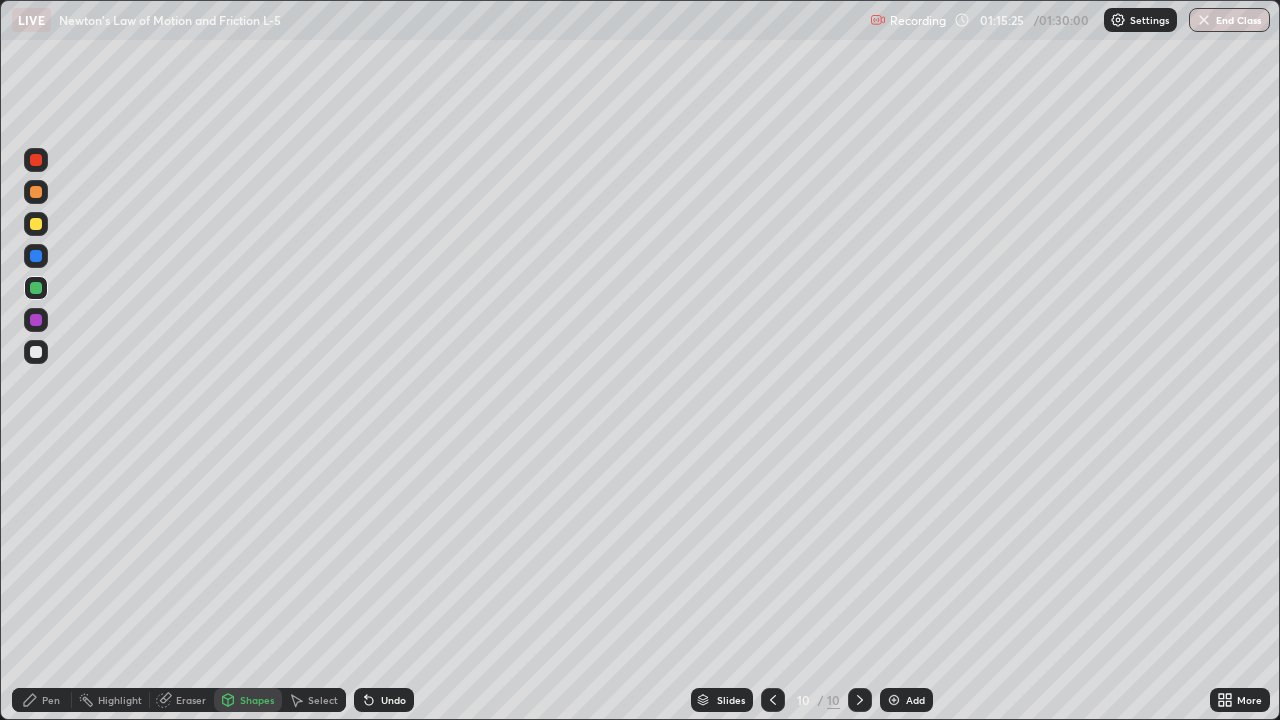 click on "Pen" at bounding box center [51, 700] 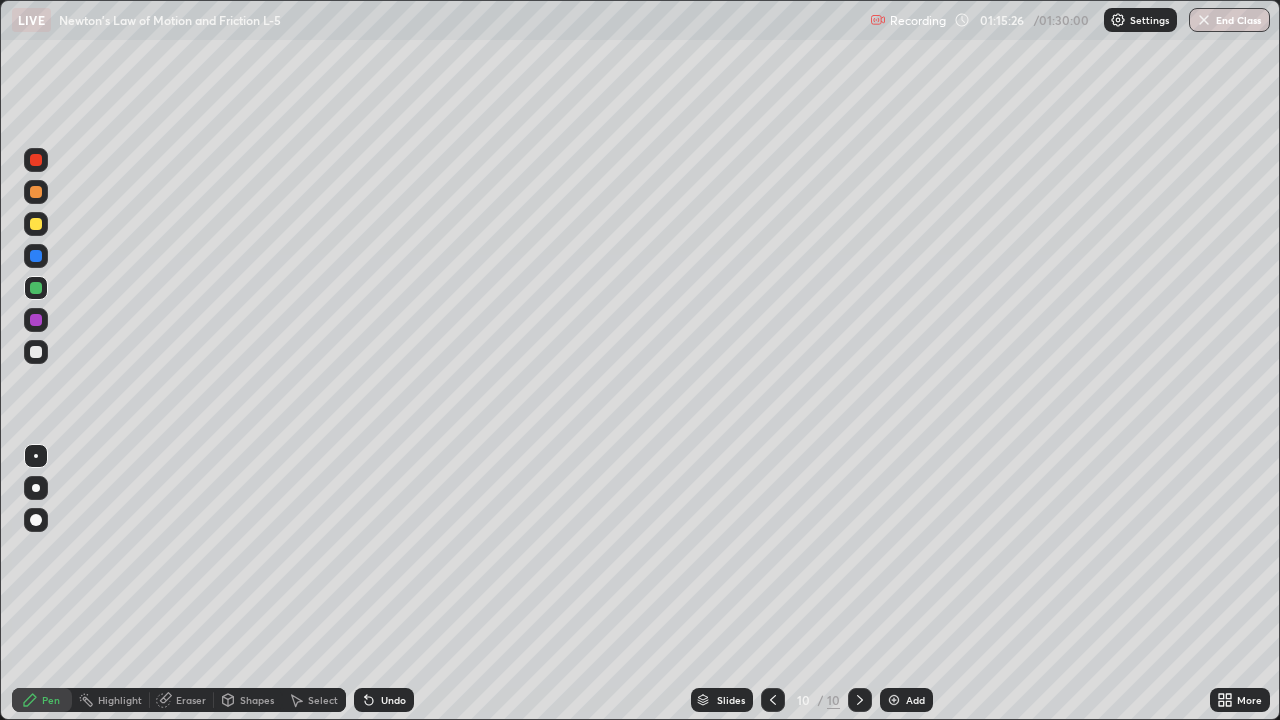 click at bounding box center (36, 352) 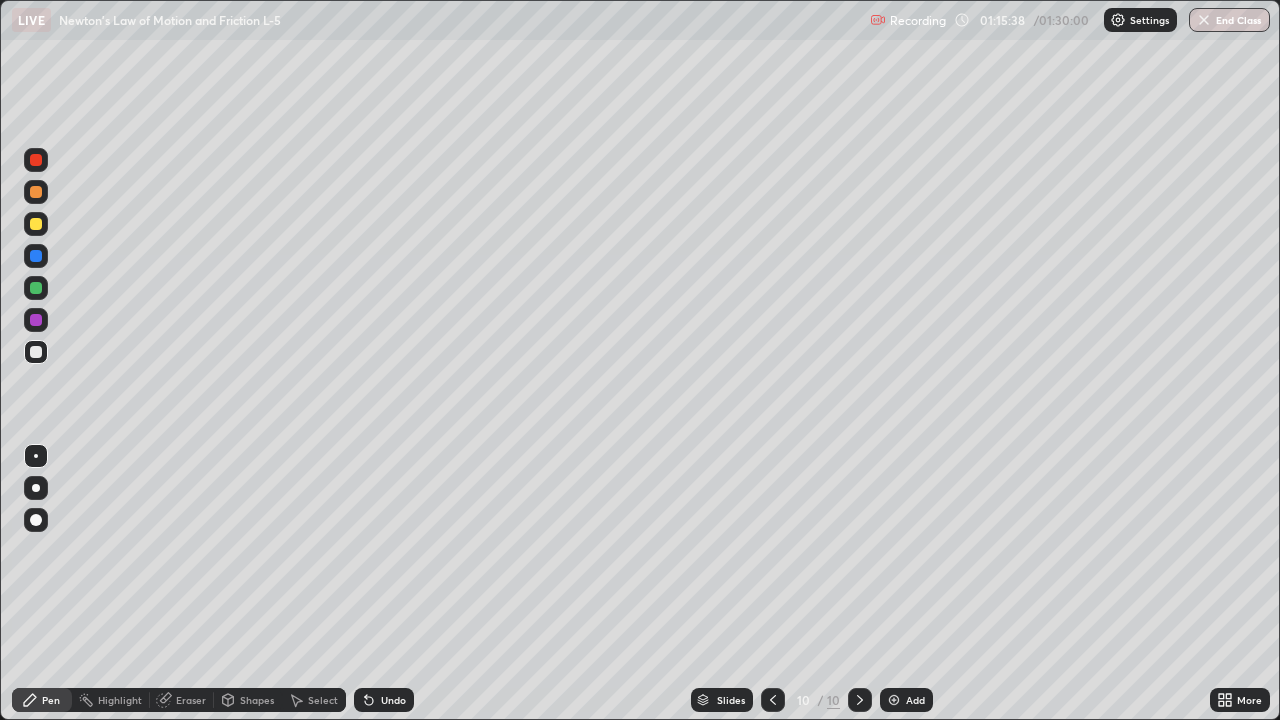 click at bounding box center [36, 160] 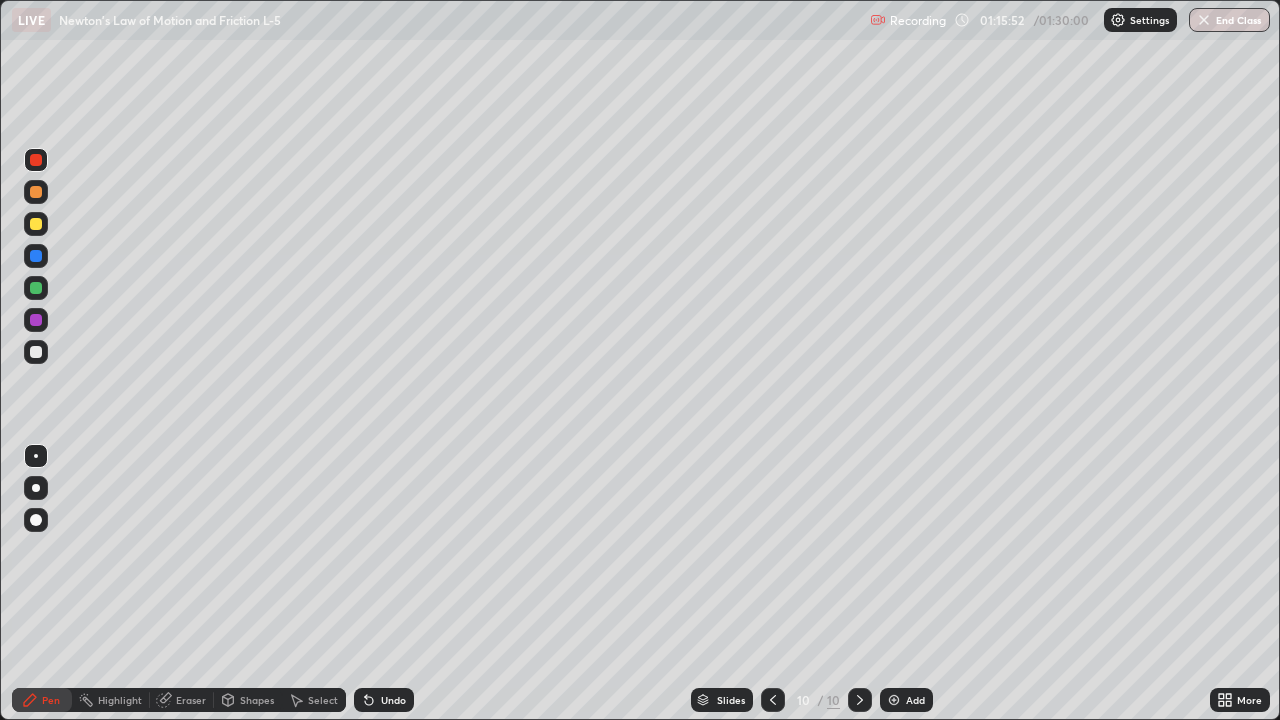 click at bounding box center [36, 224] 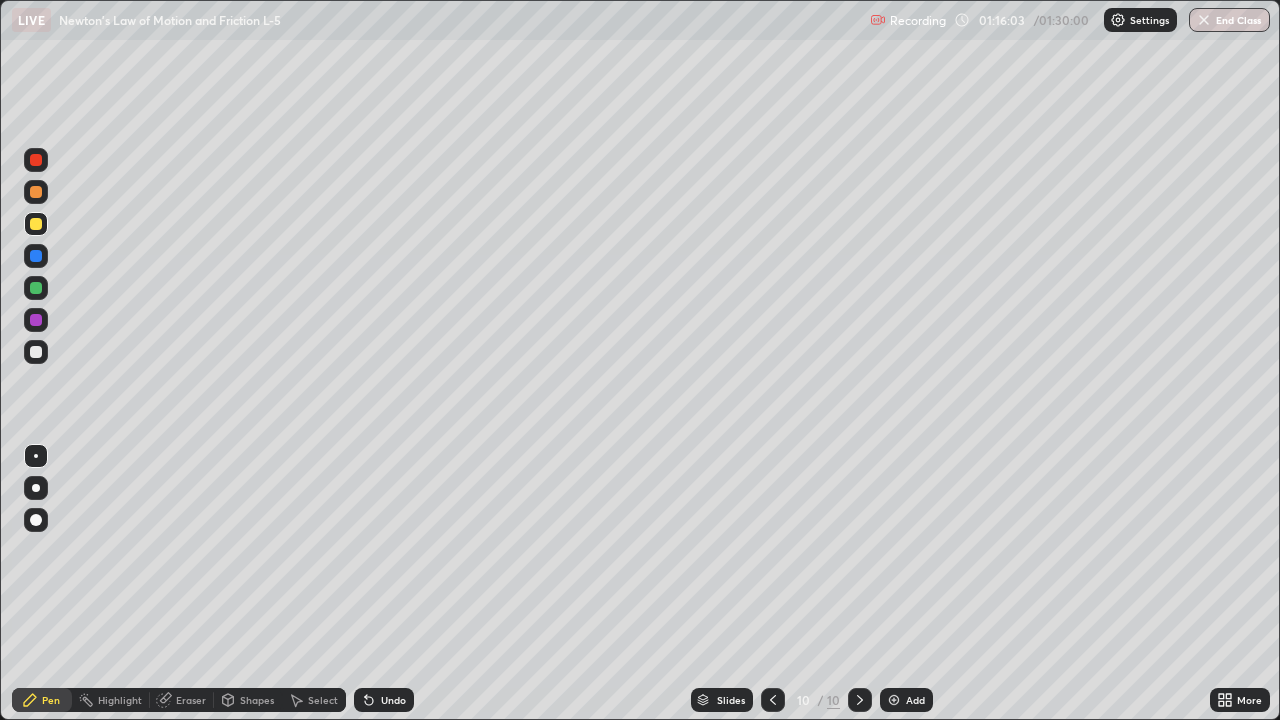 click at bounding box center (36, 352) 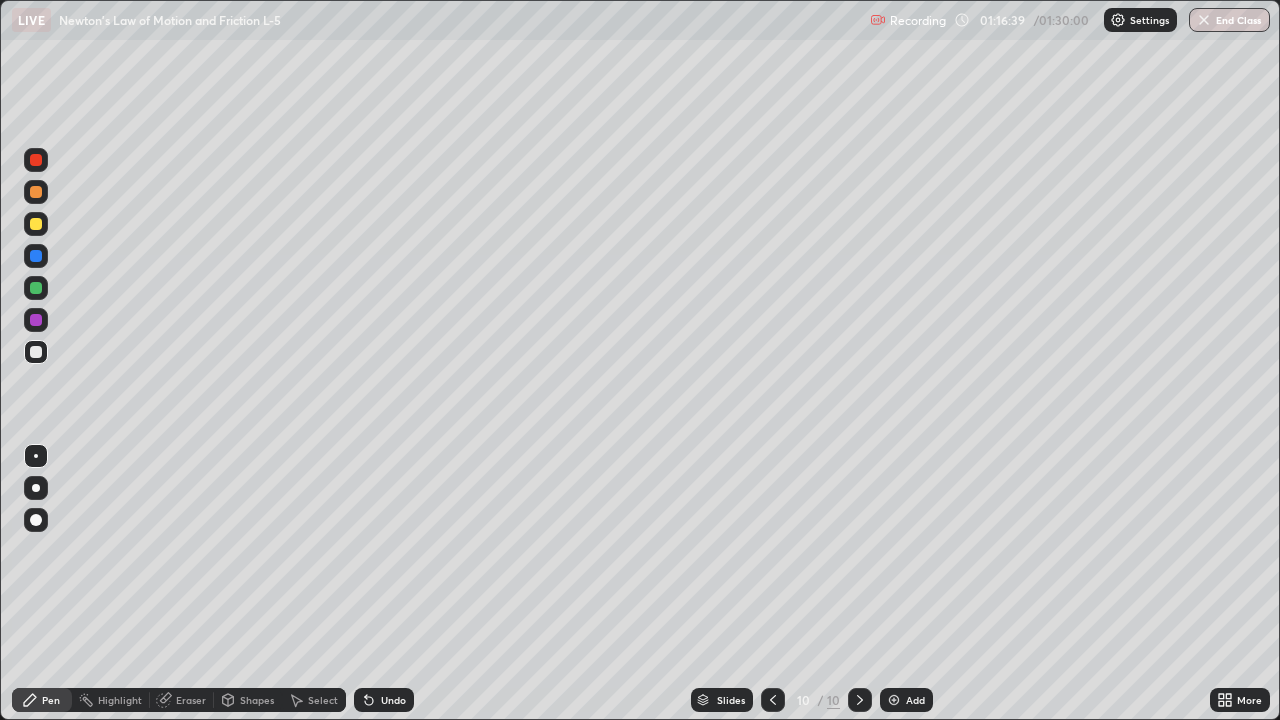 click on "Select" at bounding box center (323, 700) 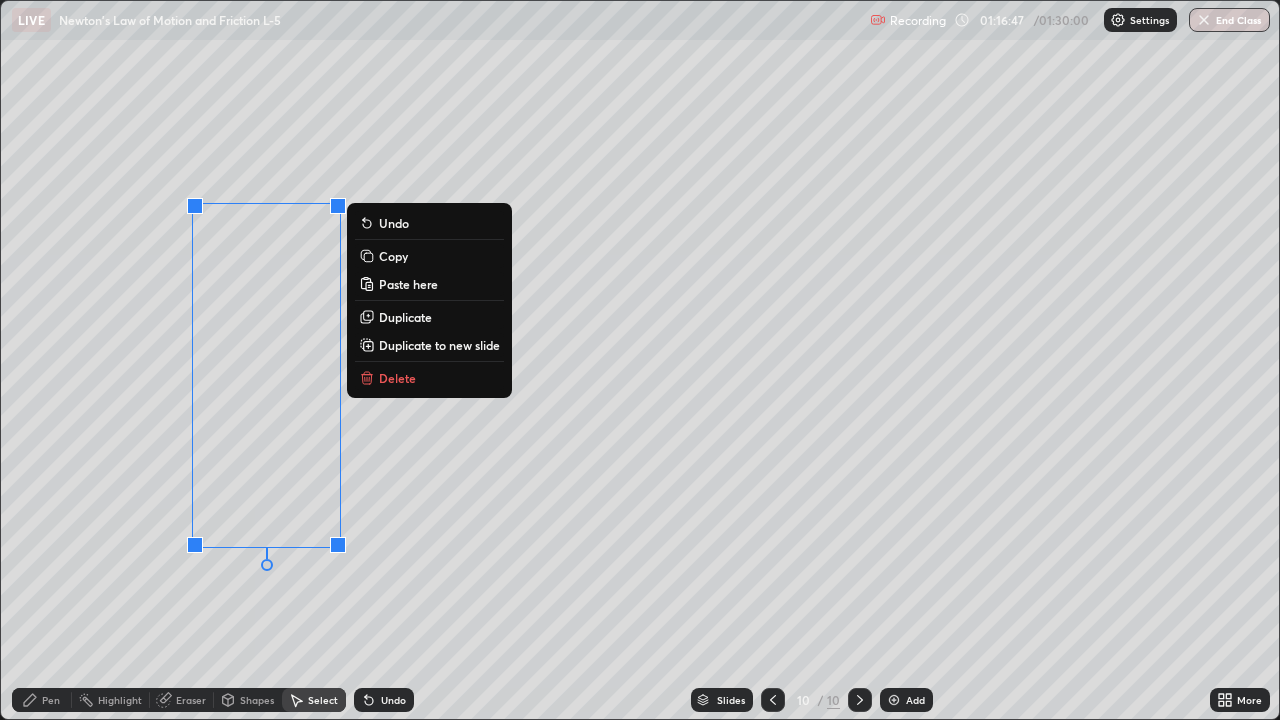 click on "Duplicate to new slide" at bounding box center (439, 345) 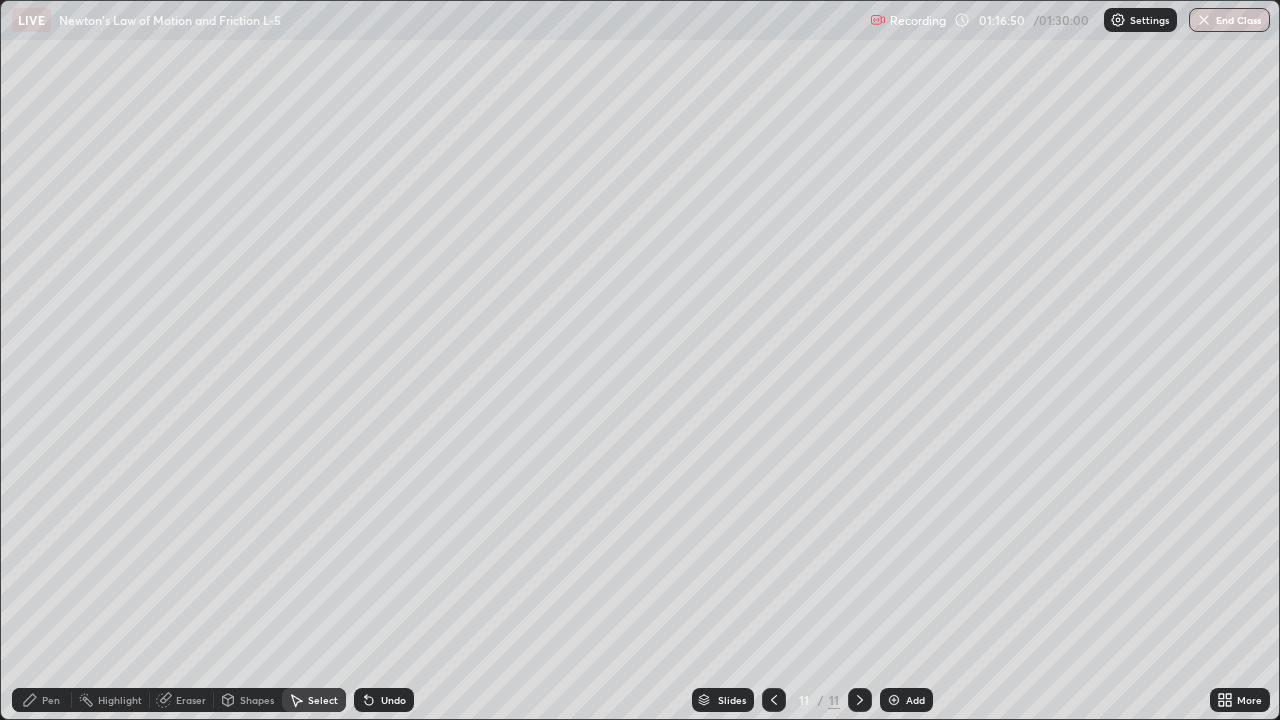click on "Pen" at bounding box center [51, 700] 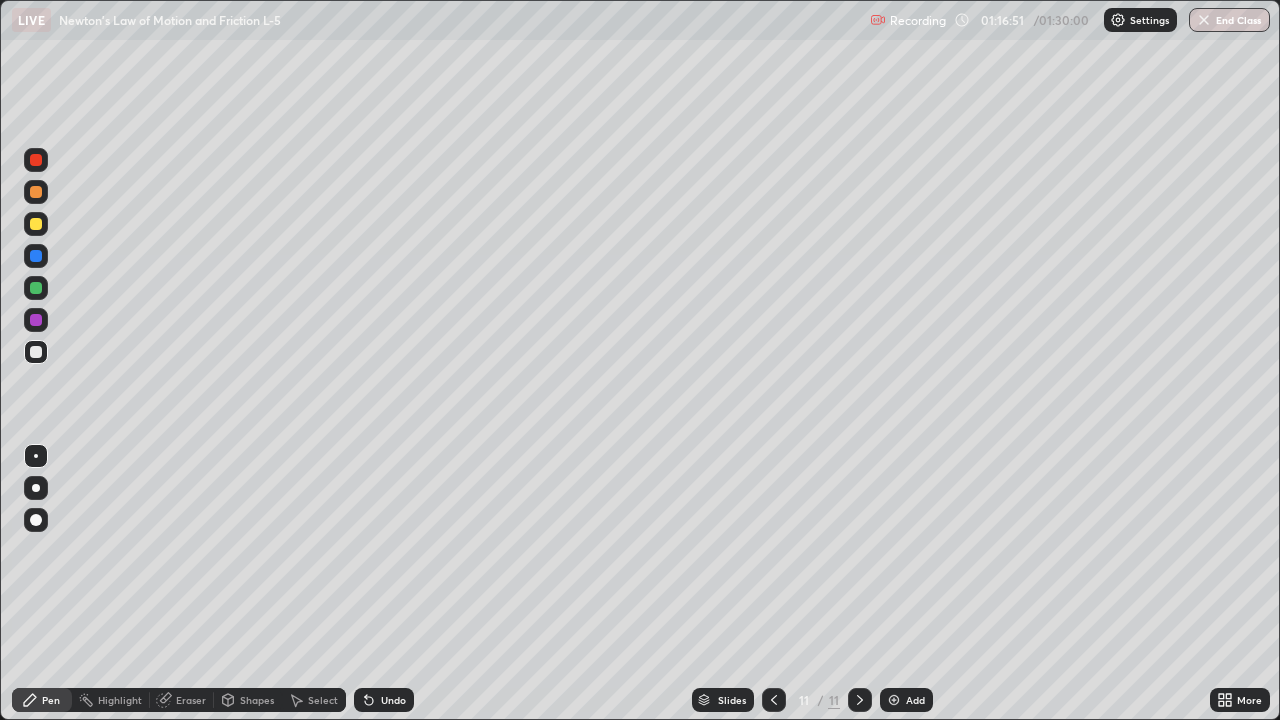 click at bounding box center (36, 352) 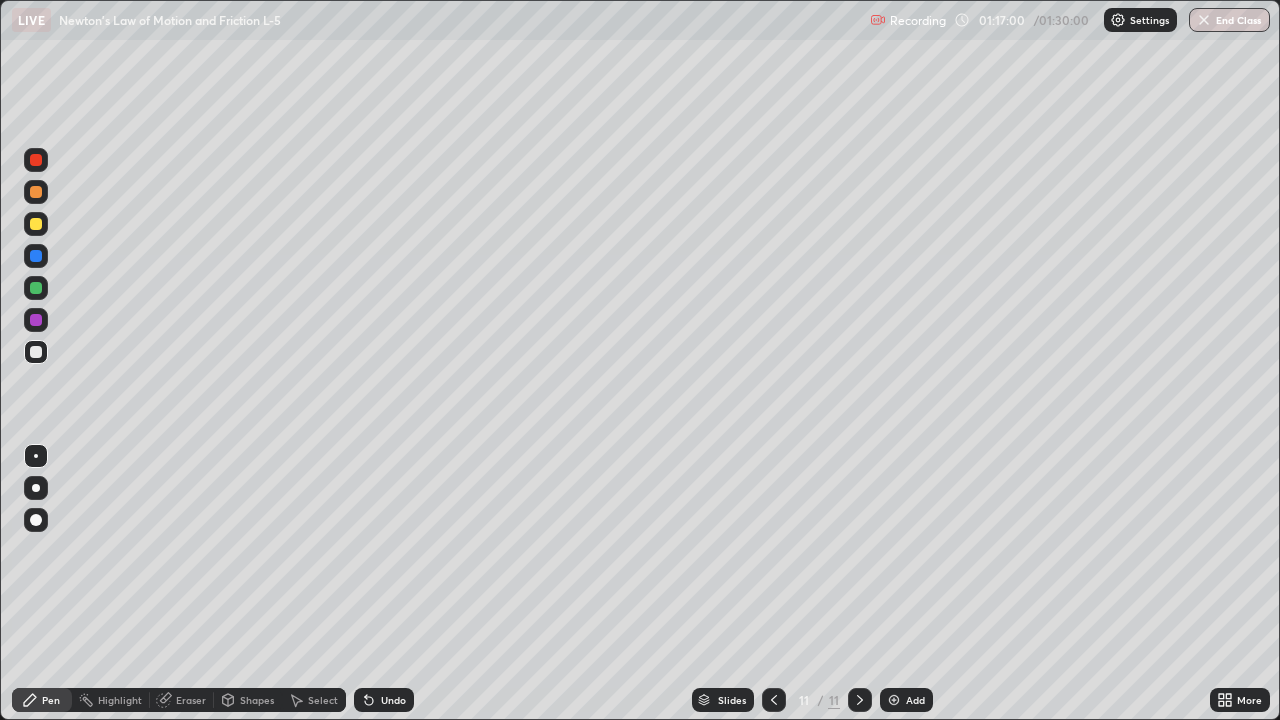 click on "Eraser" at bounding box center (191, 700) 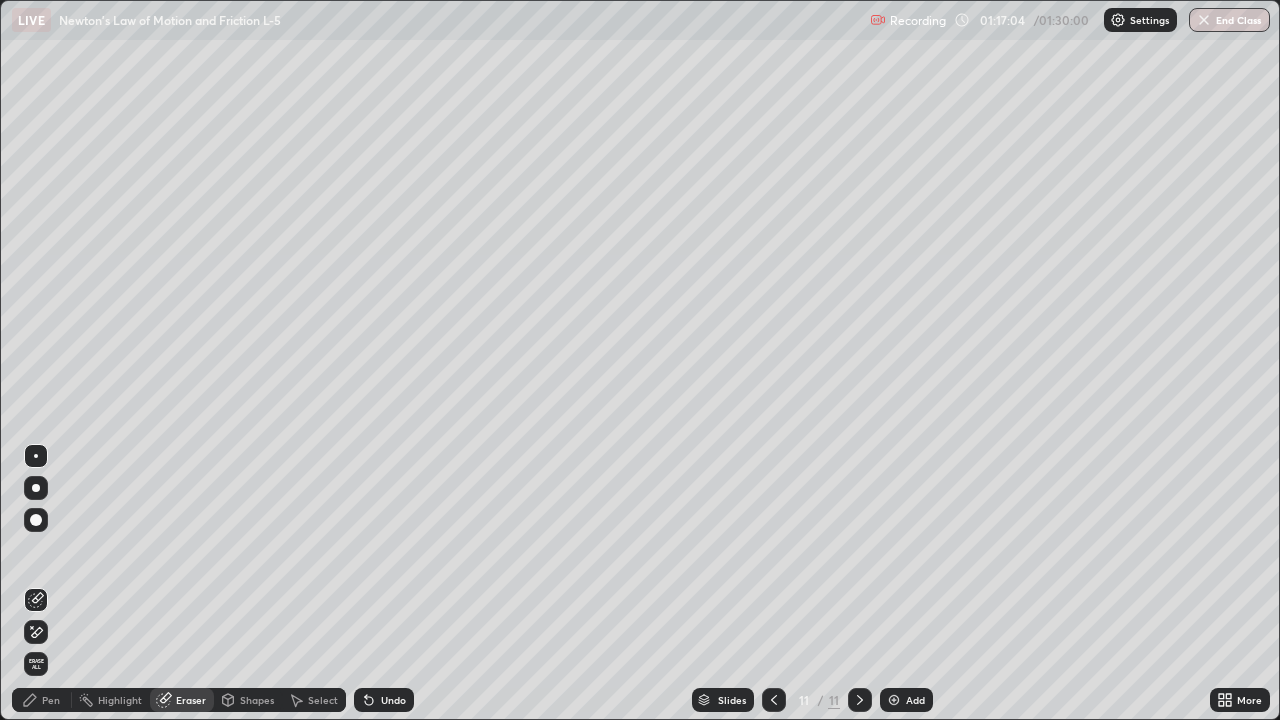 click on "Pen" at bounding box center [51, 700] 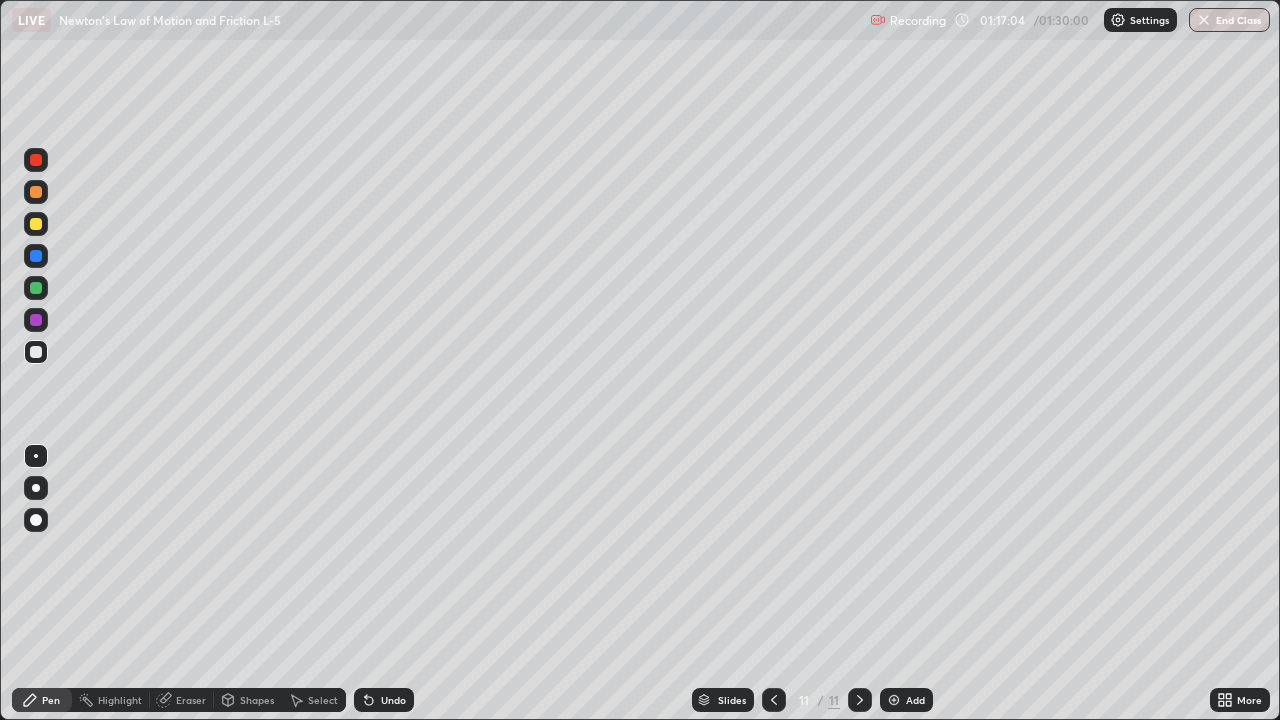 click at bounding box center [36, 352] 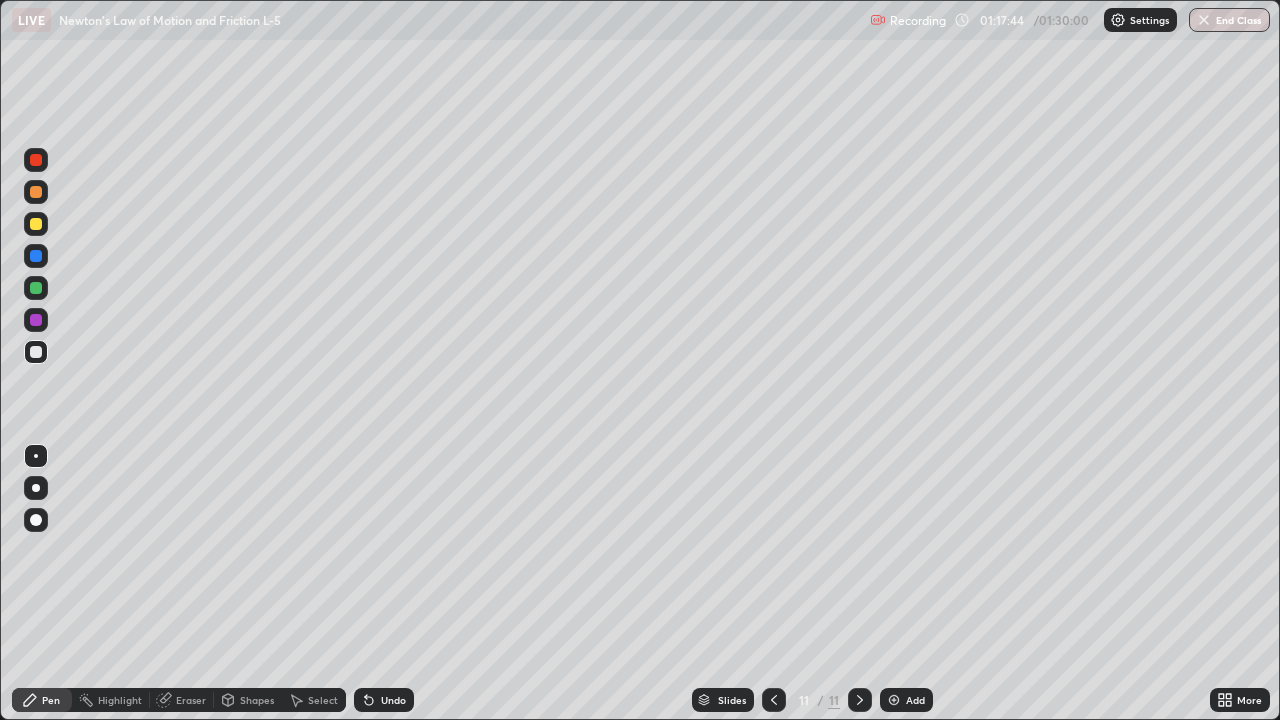 click 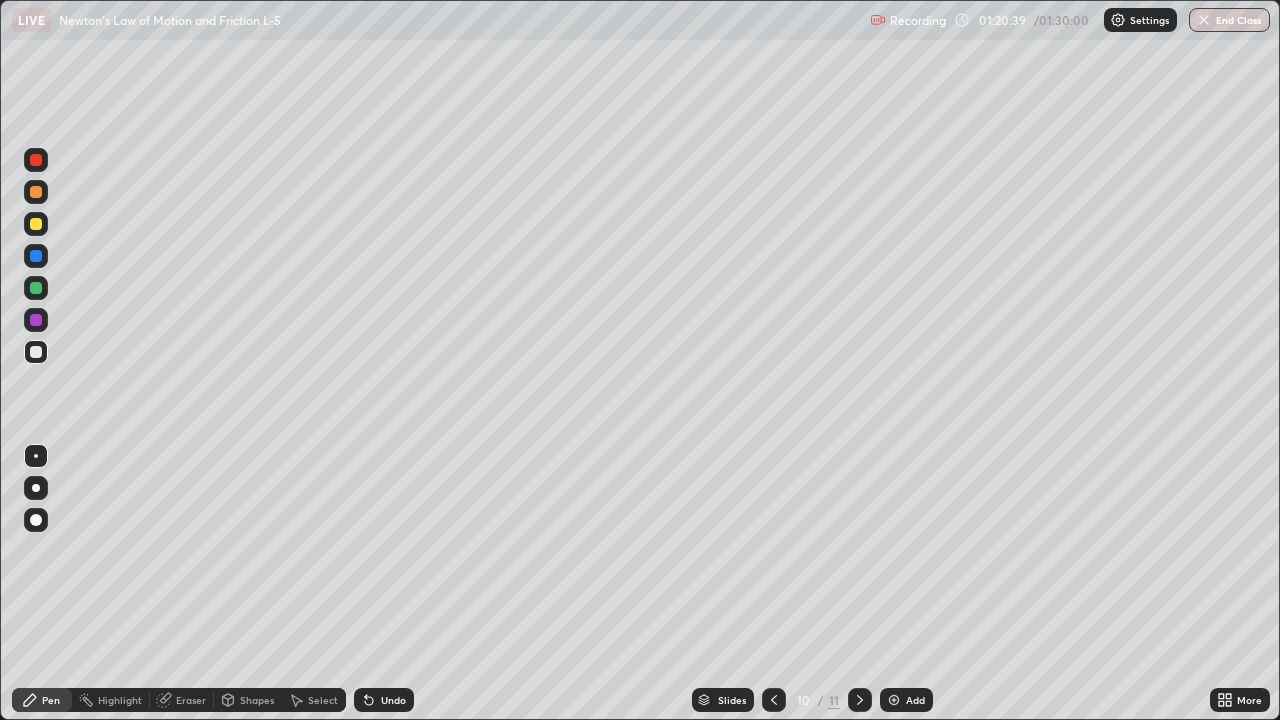 click 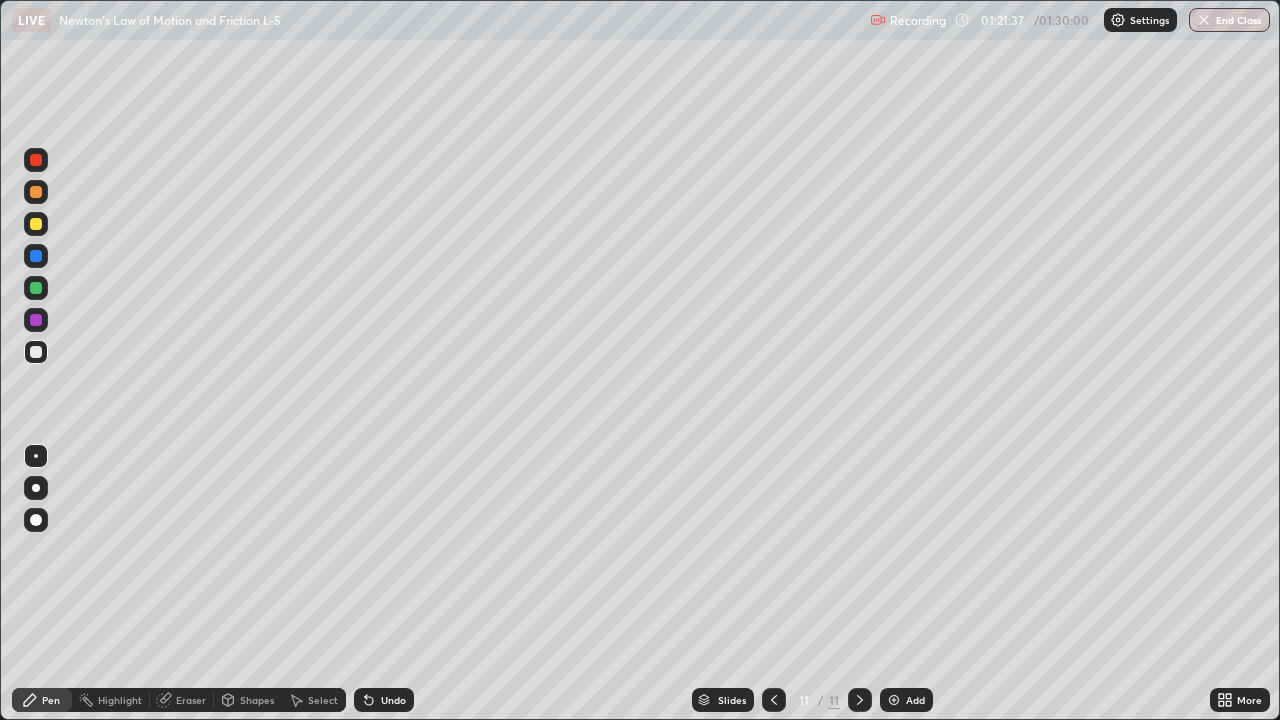 click at bounding box center (860, 700) 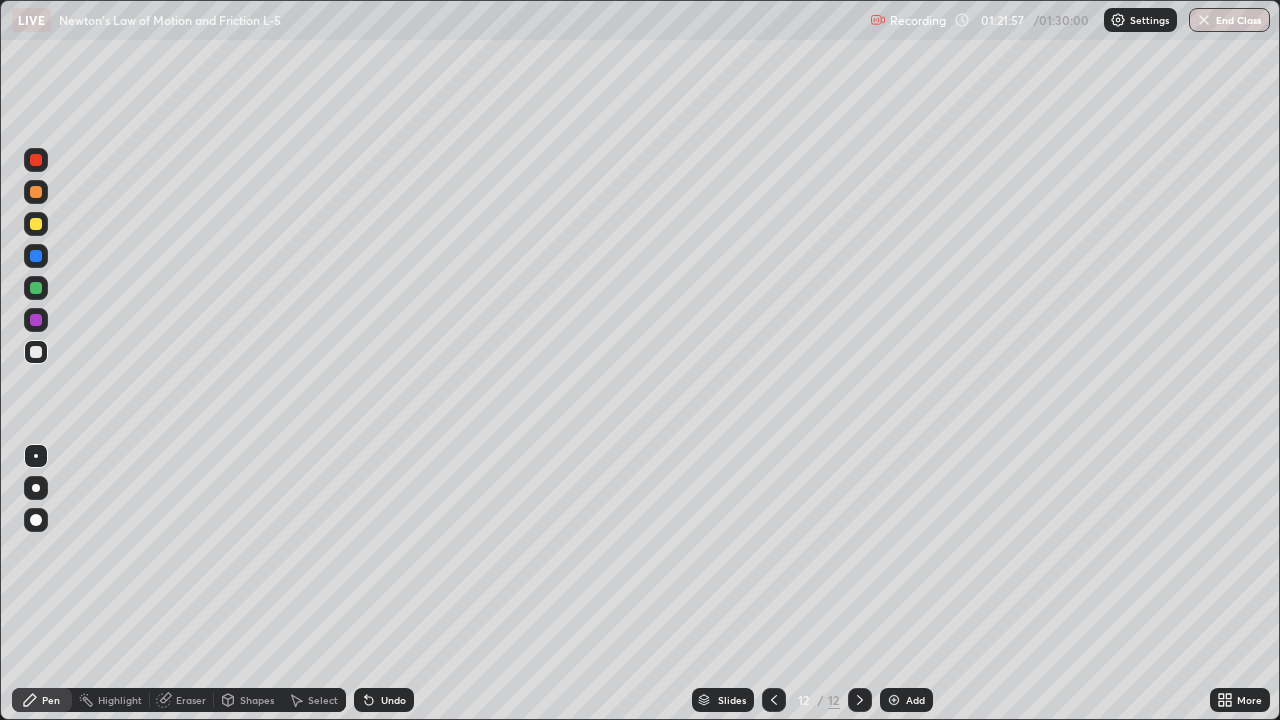 click at bounding box center [36, 488] 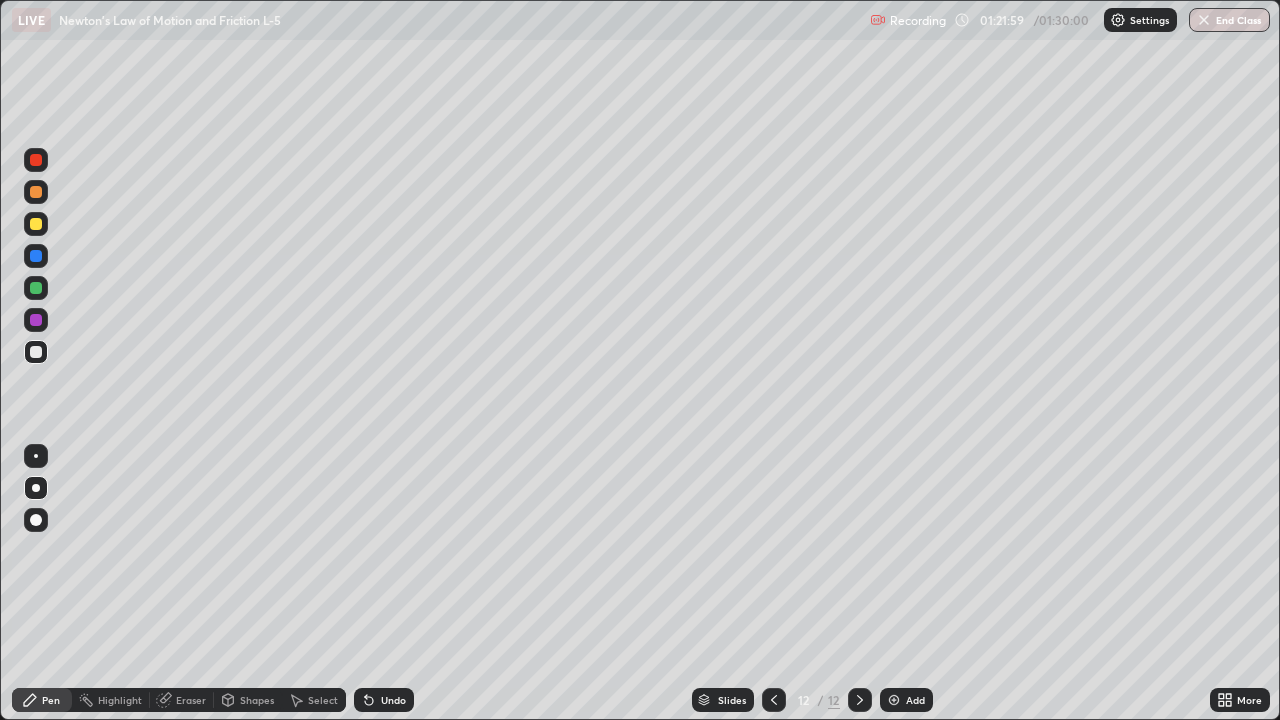 click at bounding box center [36, 160] 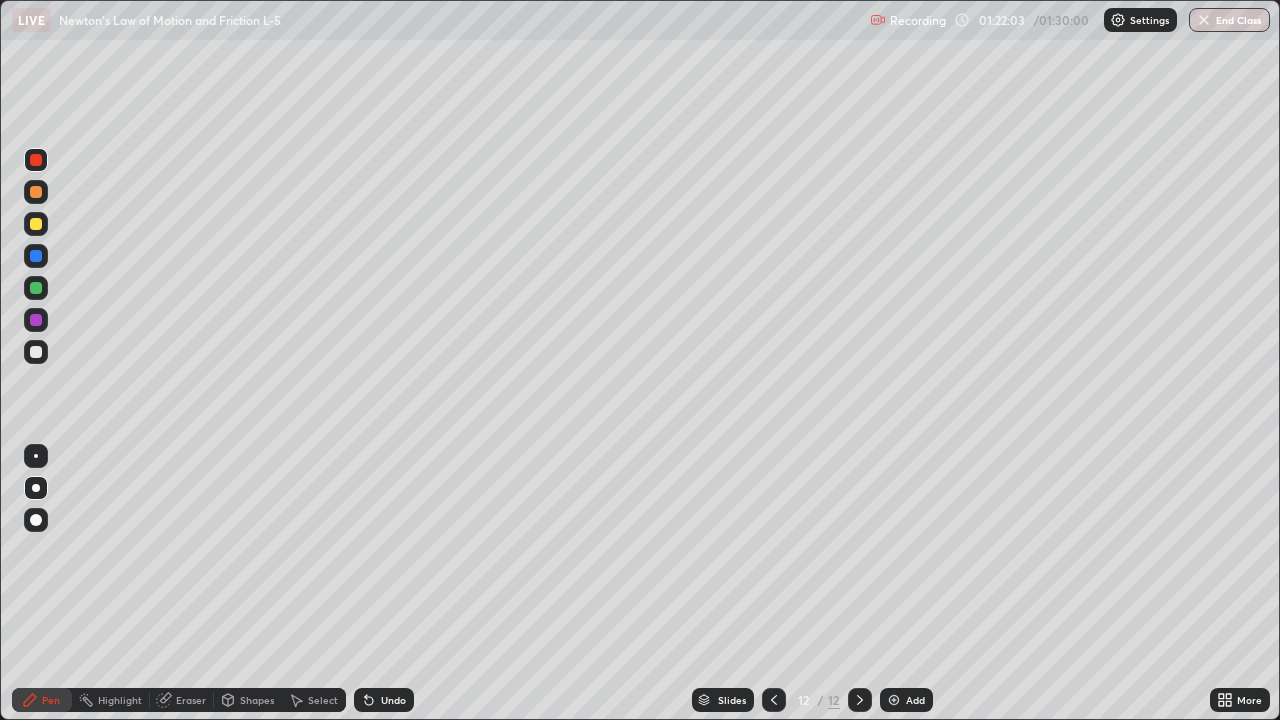 click on "Undo" at bounding box center [384, 700] 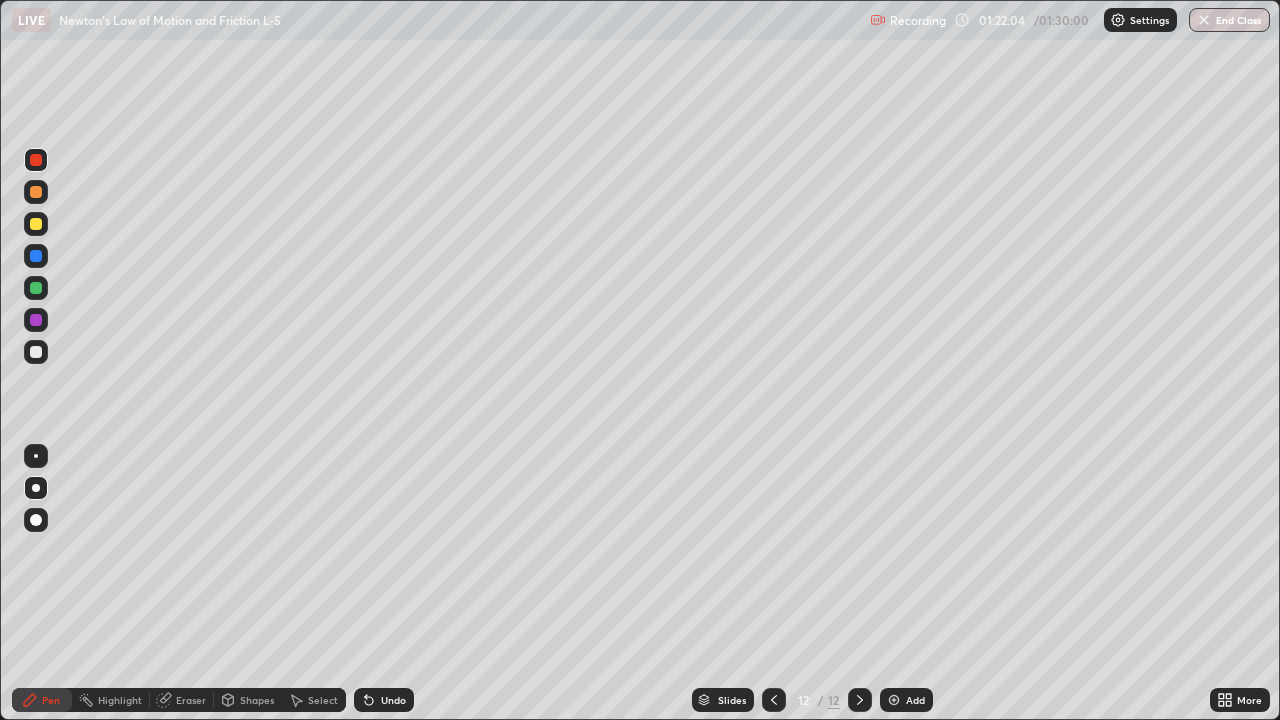 click on "Undo" at bounding box center (384, 700) 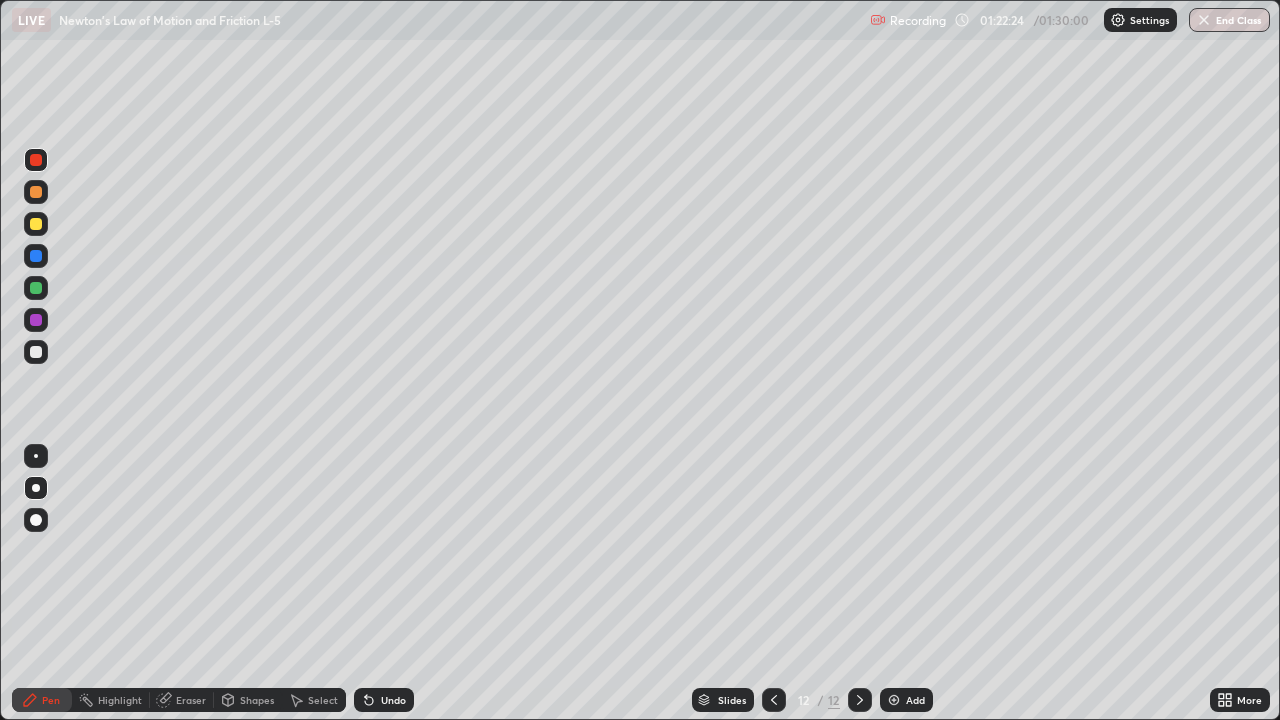 click at bounding box center (36, 224) 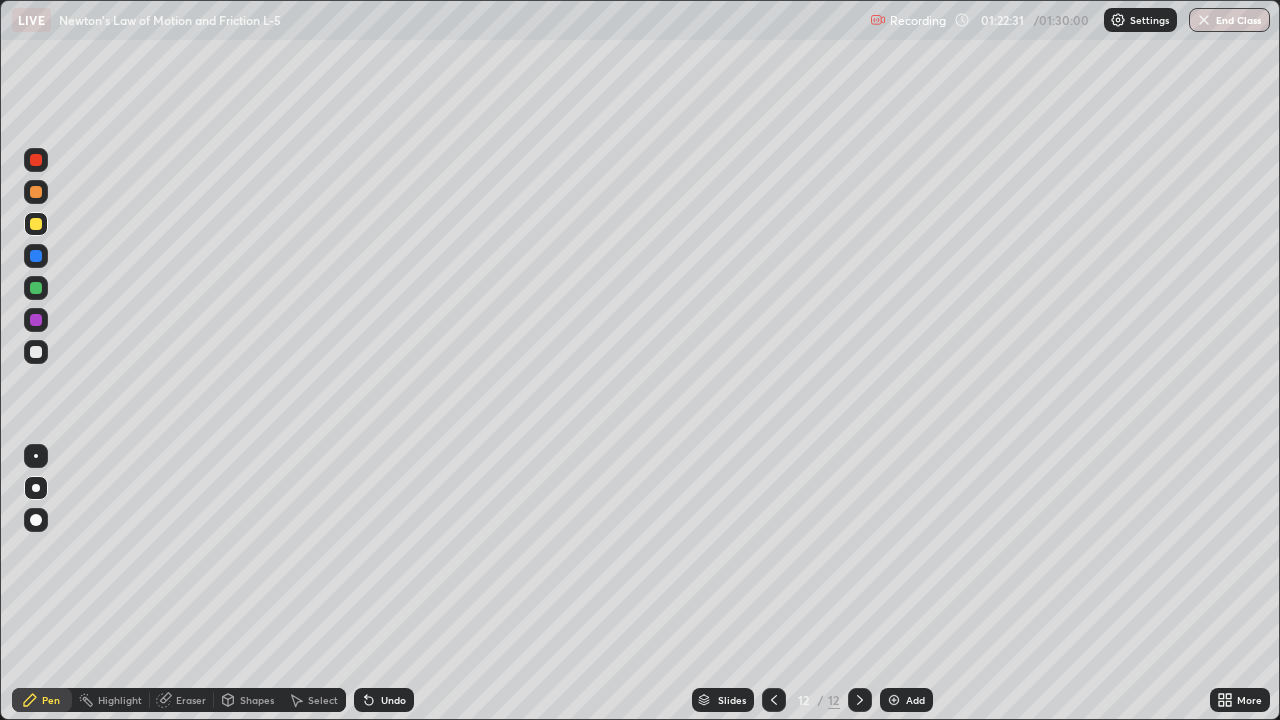 click on "Shapes" at bounding box center (248, 700) 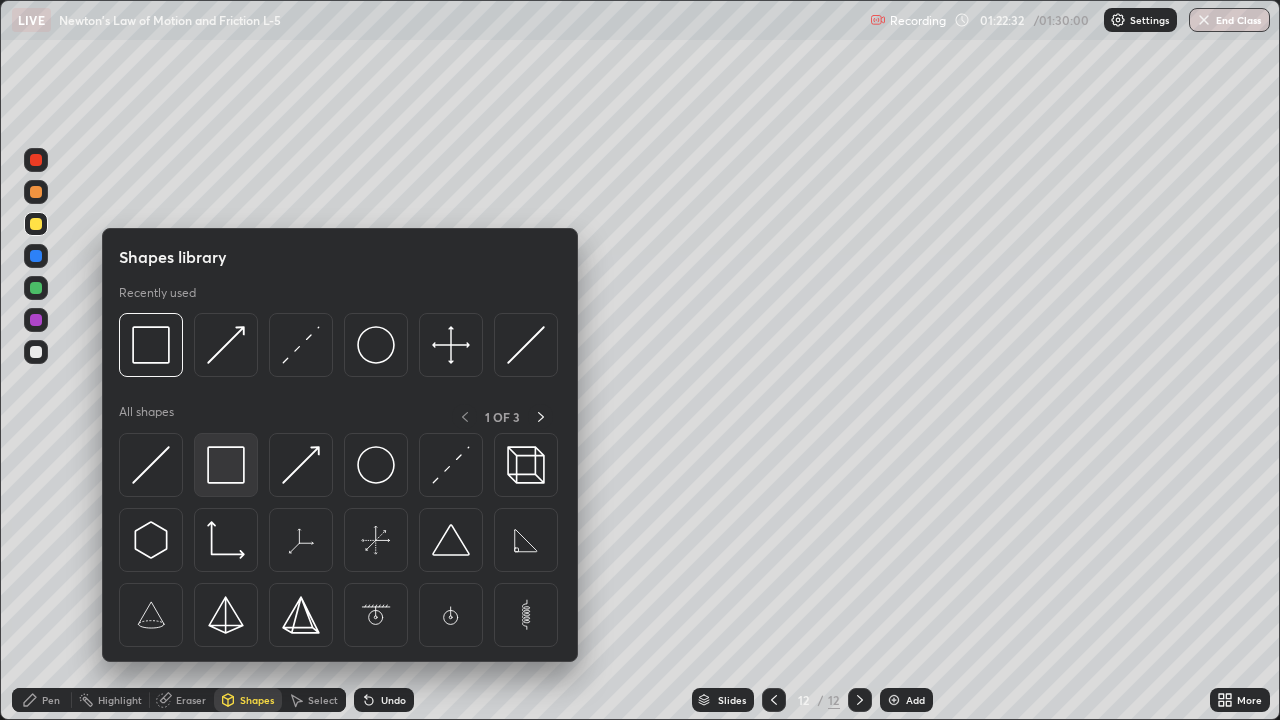 click at bounding box center [226, 465] 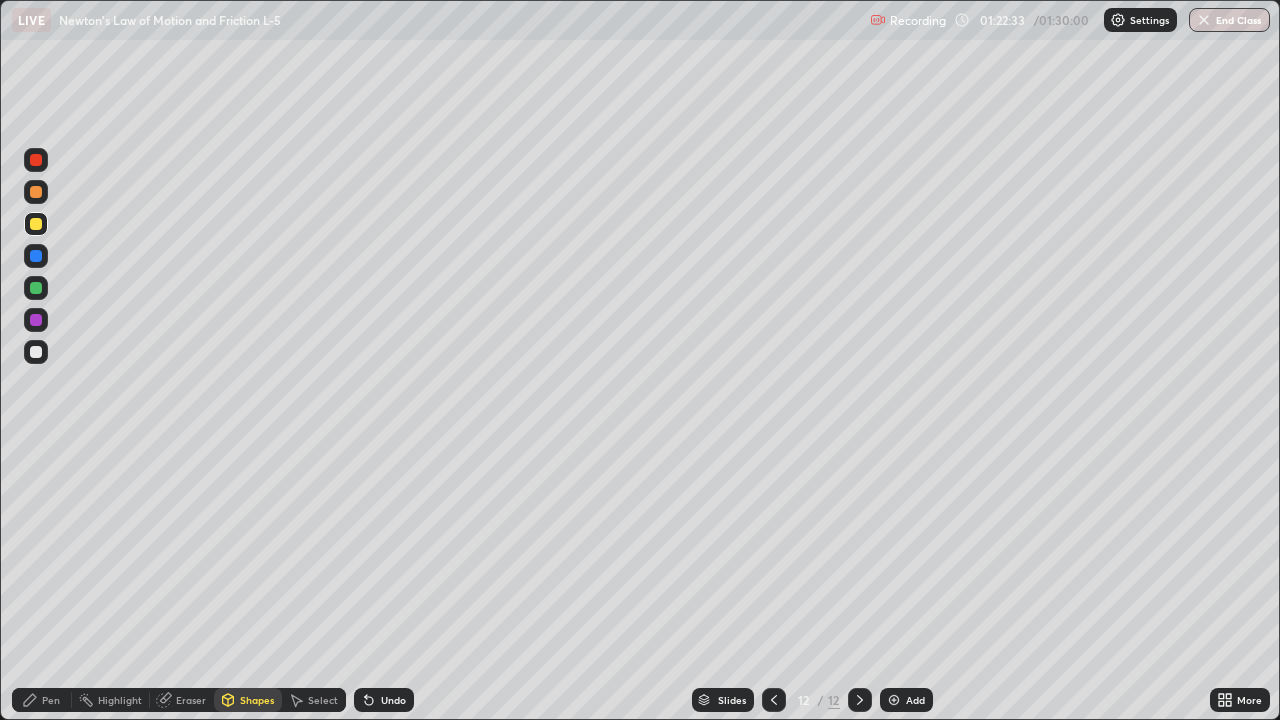 click at bounding box center [36, 288] 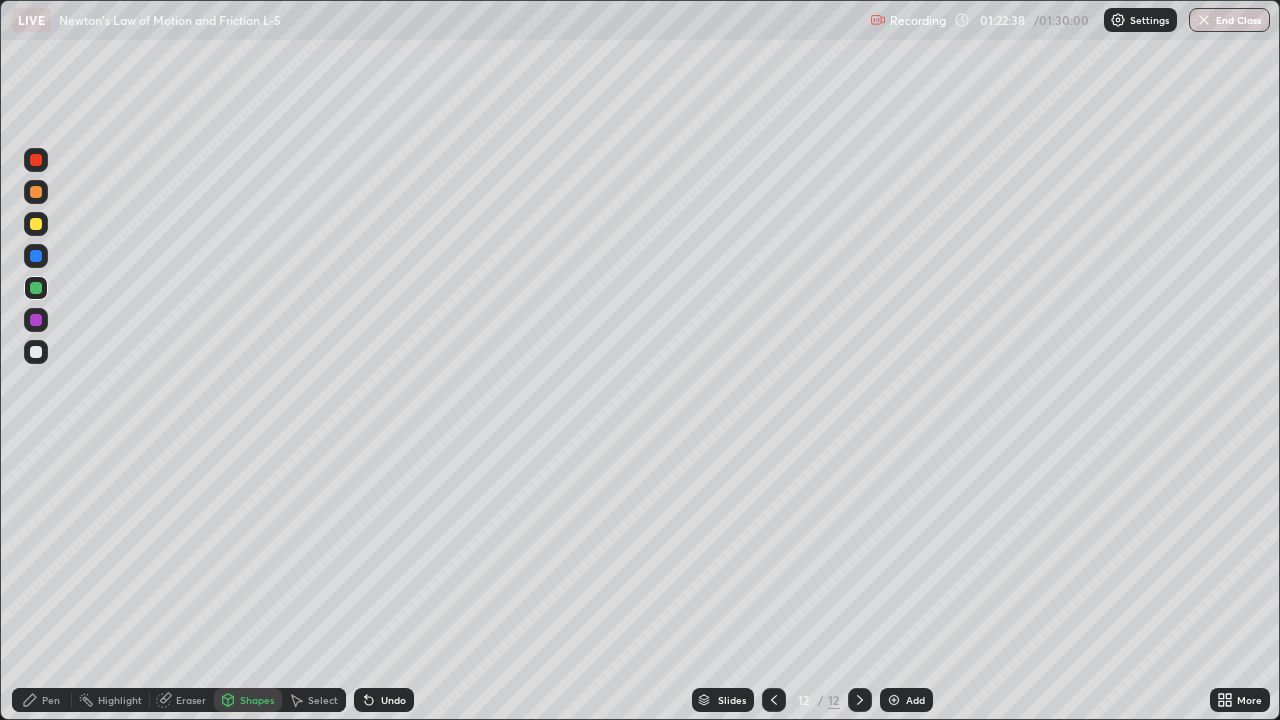 click at bounding box center (36, 192) 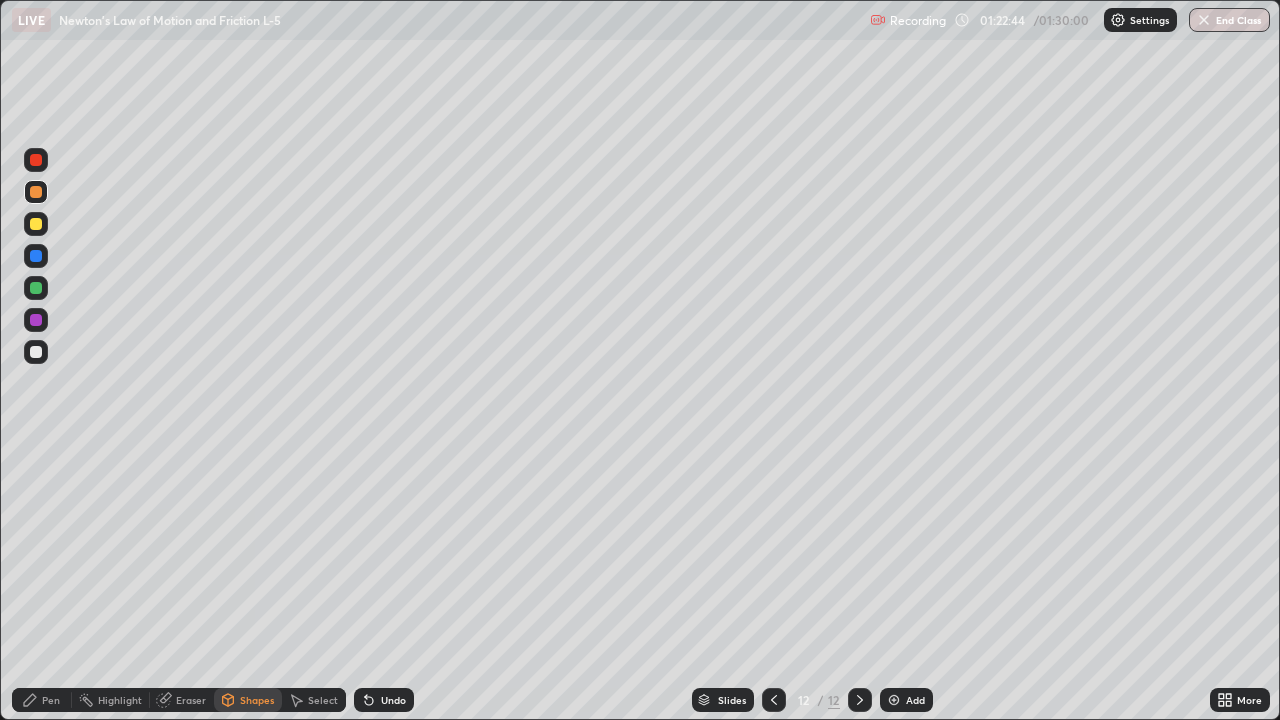 click on "Pen" at bounding box center (51, 700) 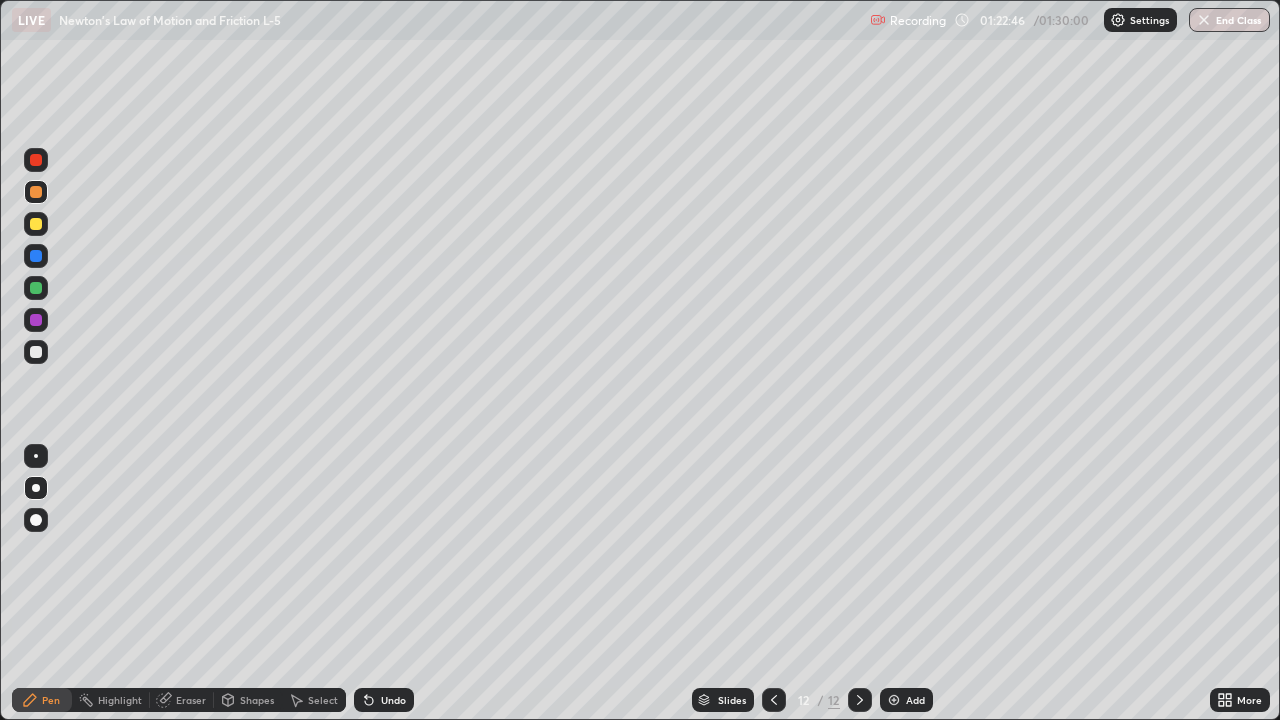 click at bounding box center (36, 456) 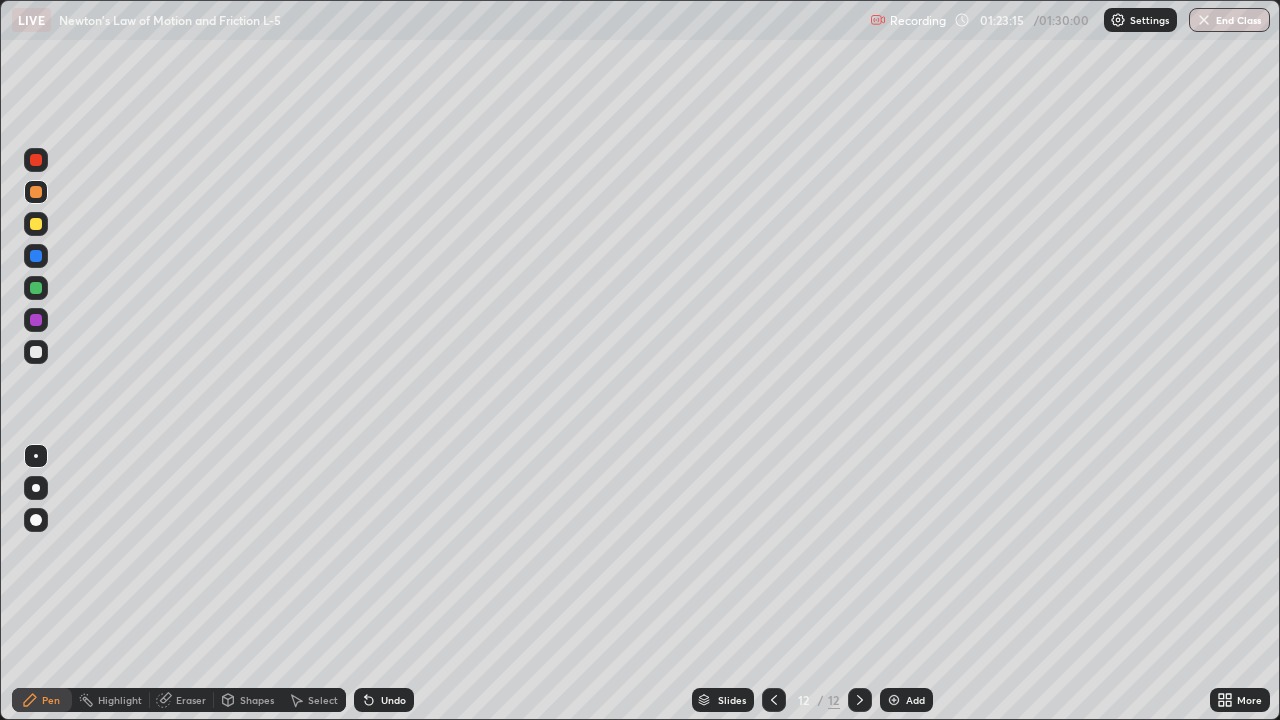 click on "Shapes" at bounding box center [257, 700] 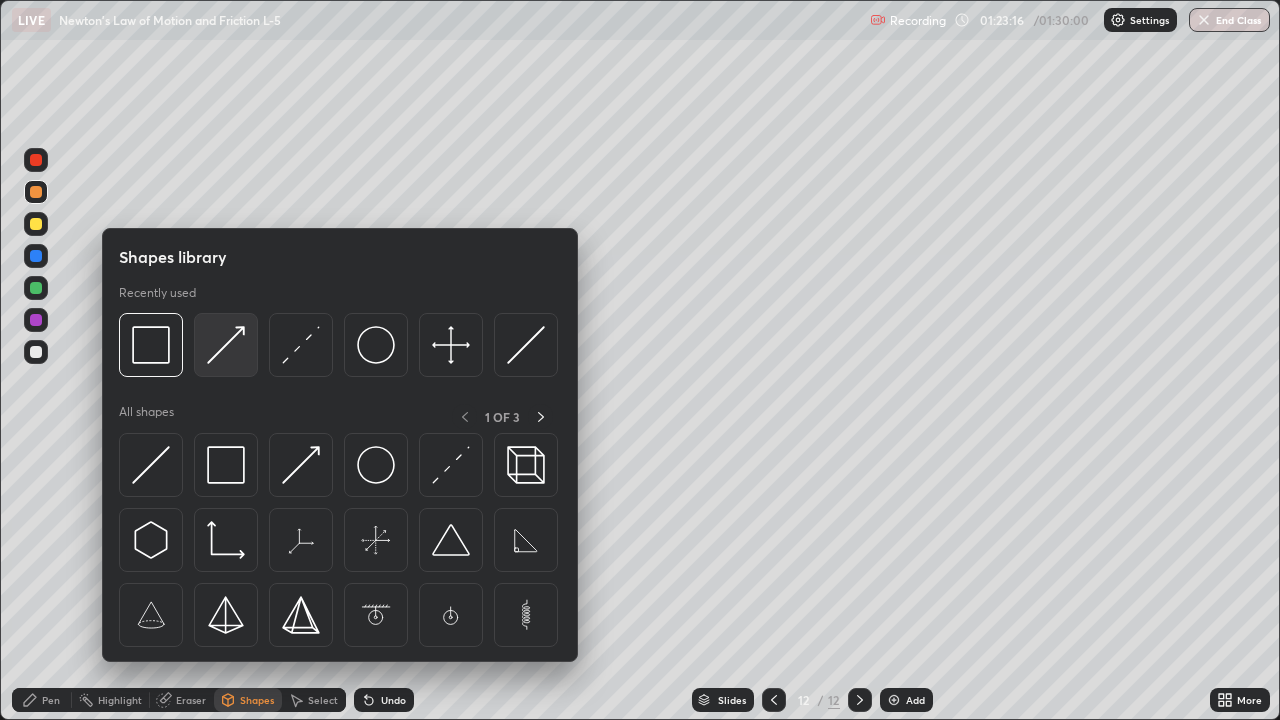click at bounding box center [226, 345] 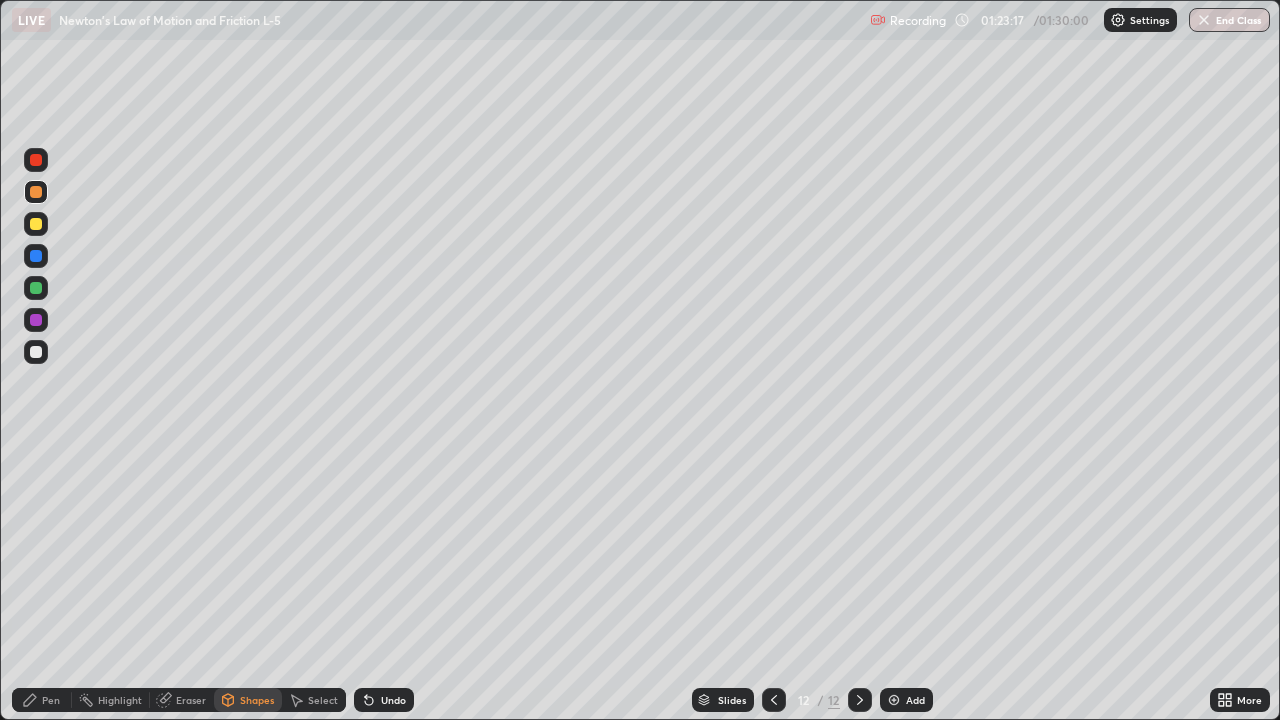 click at bounding box center [36, 320] 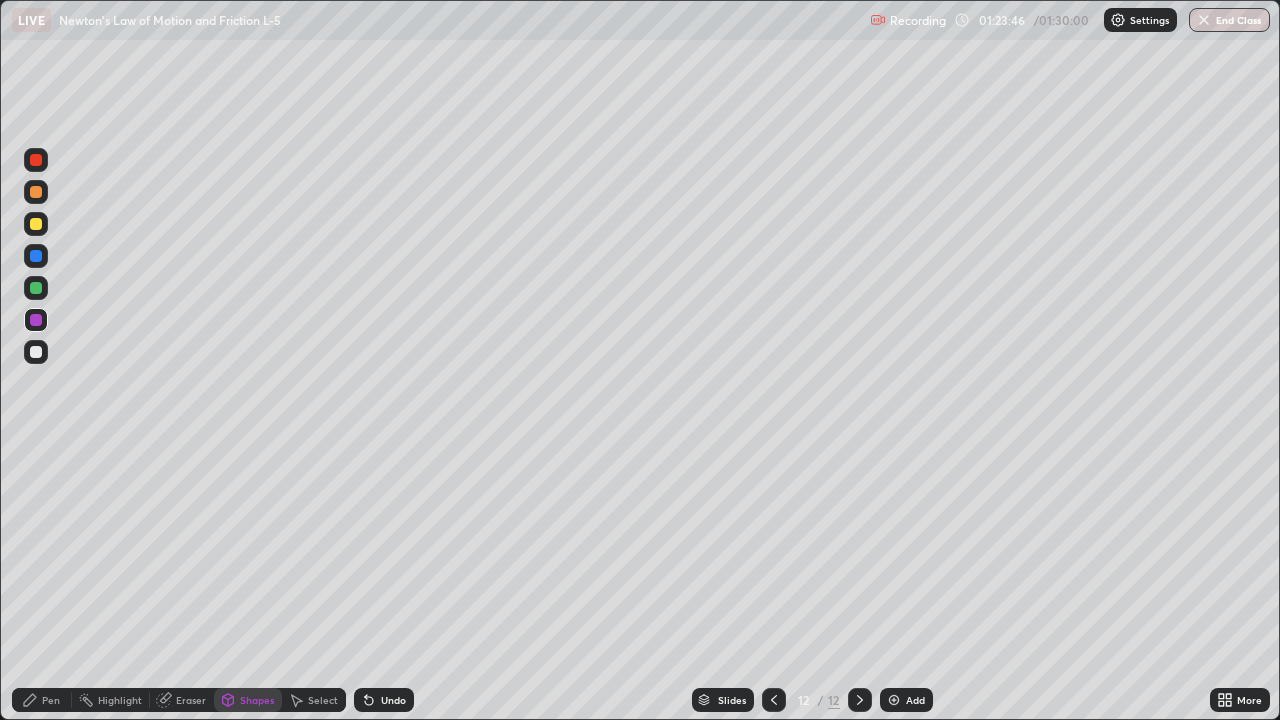 click at bounding box center [36, 160] 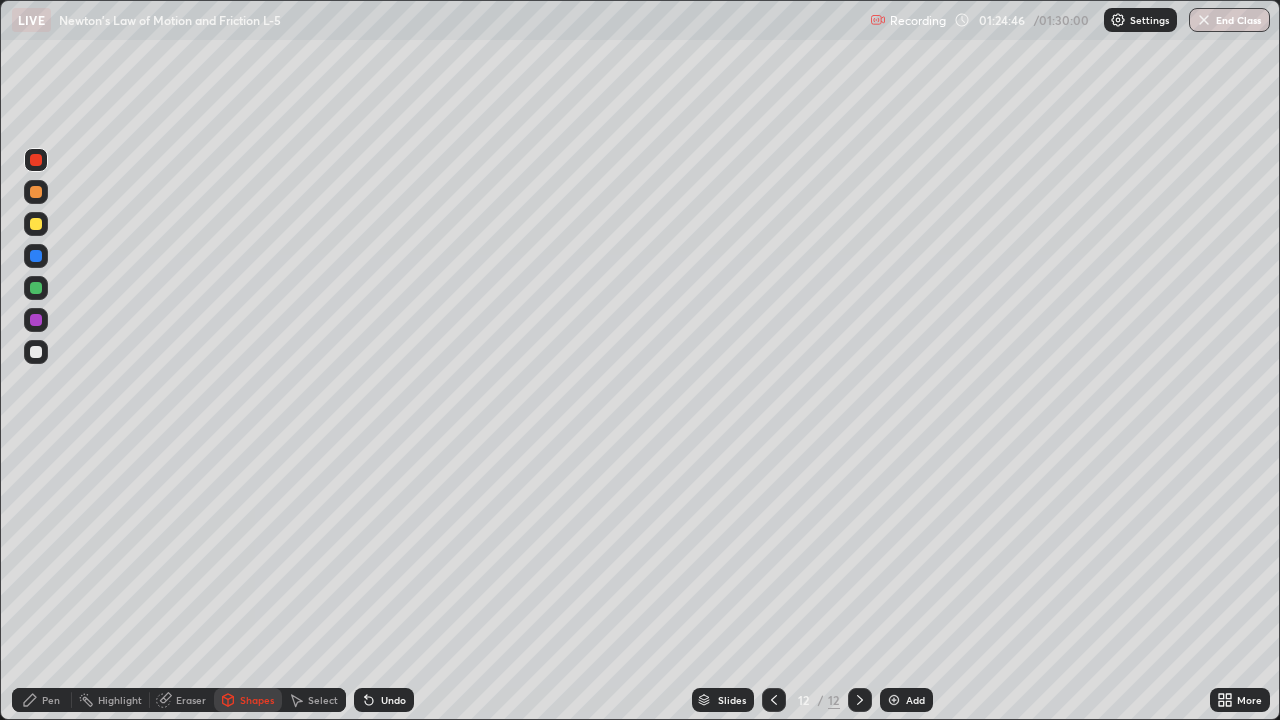 click at bounding box center [36, 352] 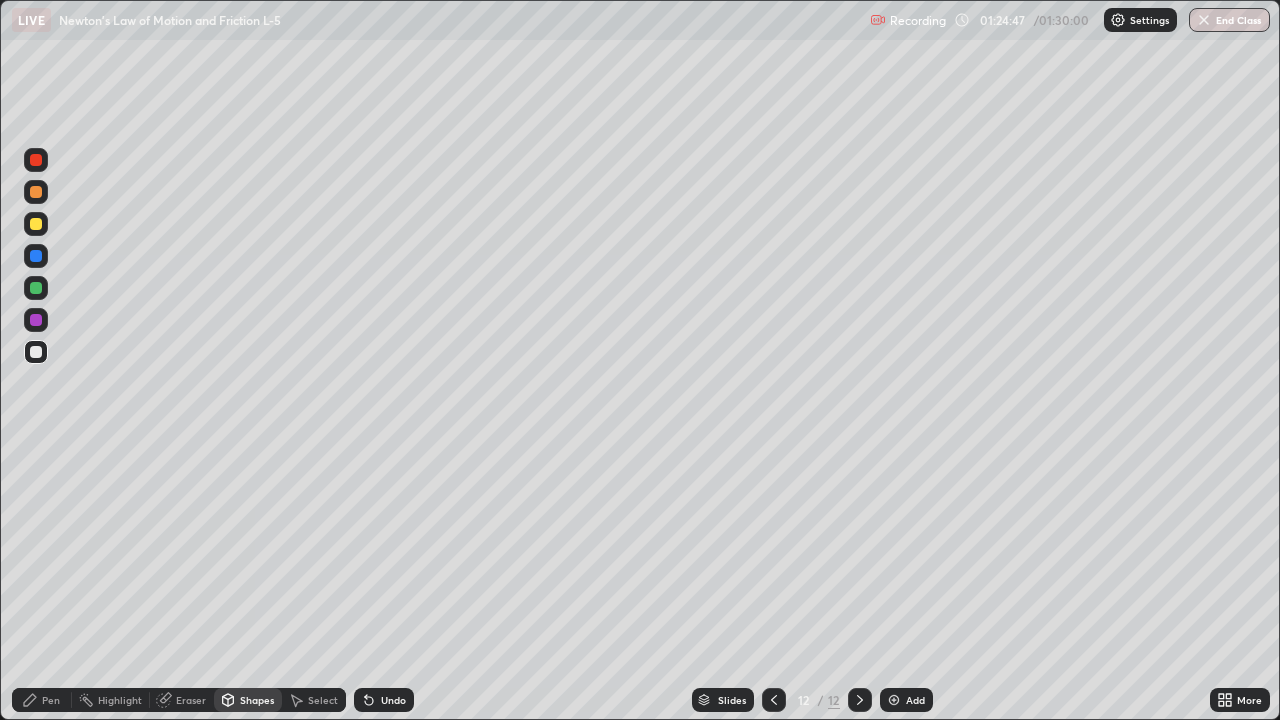 click on "Pen" at bounding box center (51, 700) 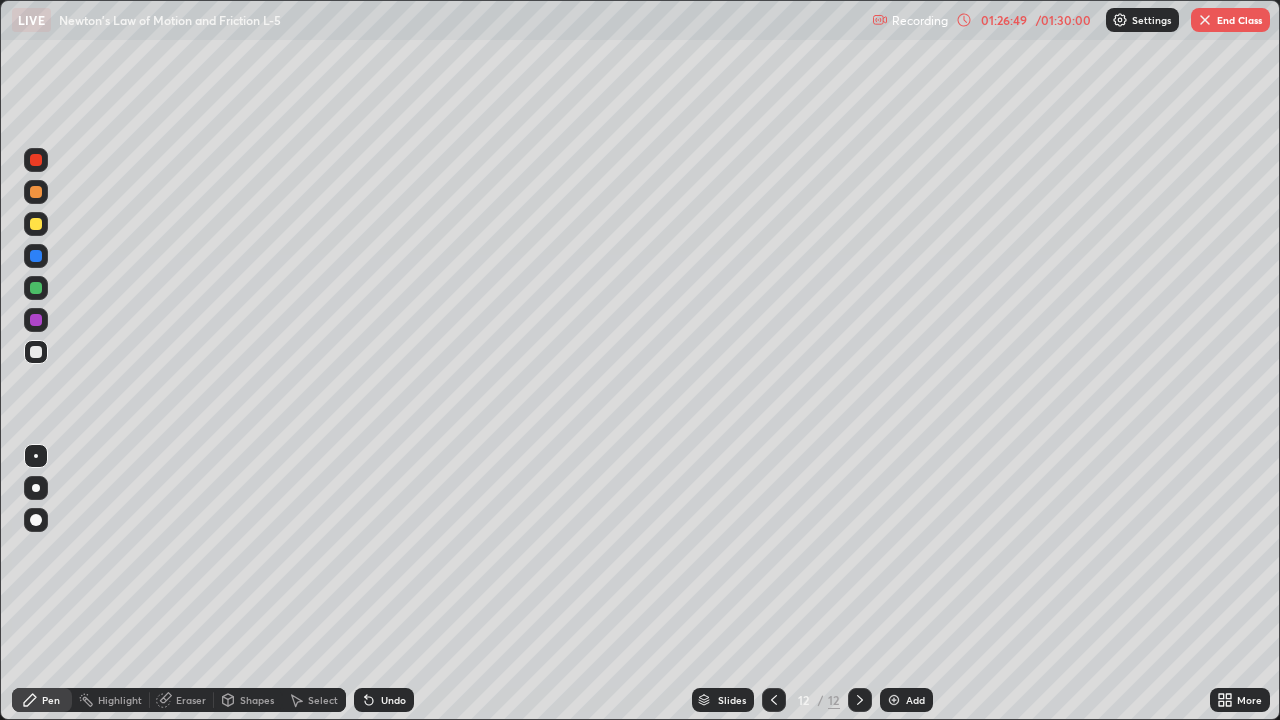 click on "Undo" at bounding box center [384, 700] 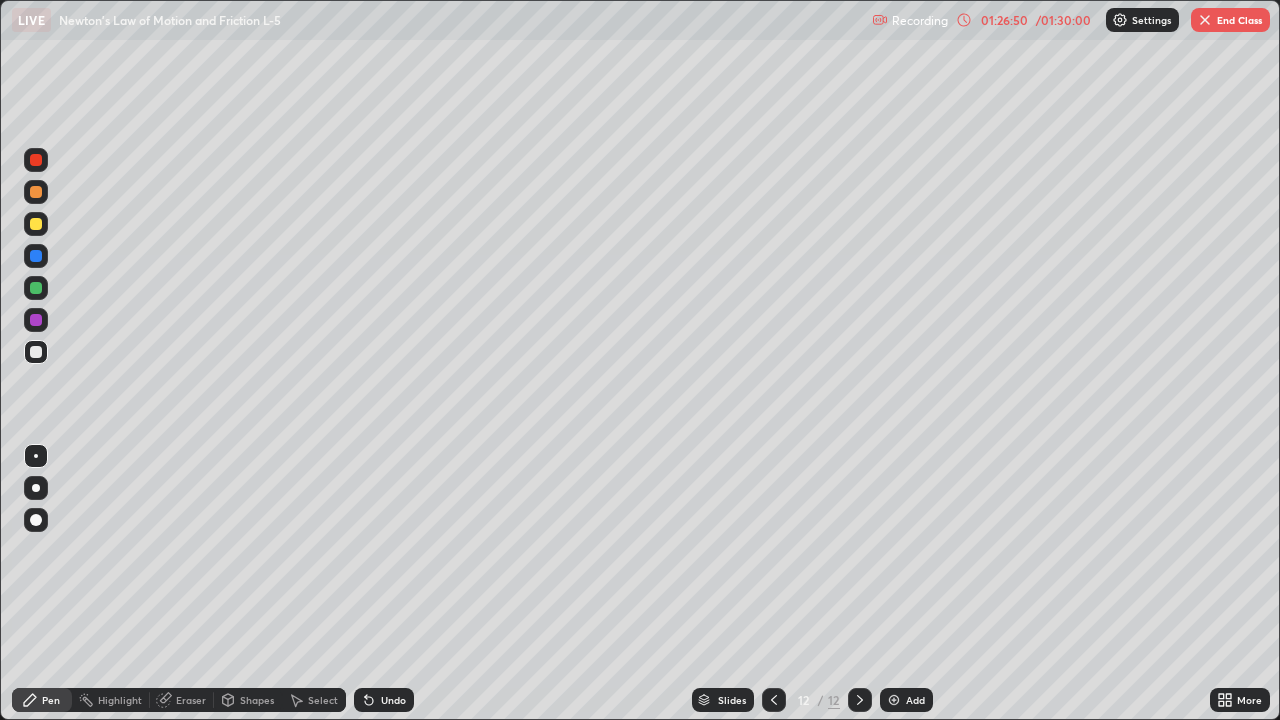 click on "Undo" at bounding box center (393, 700) 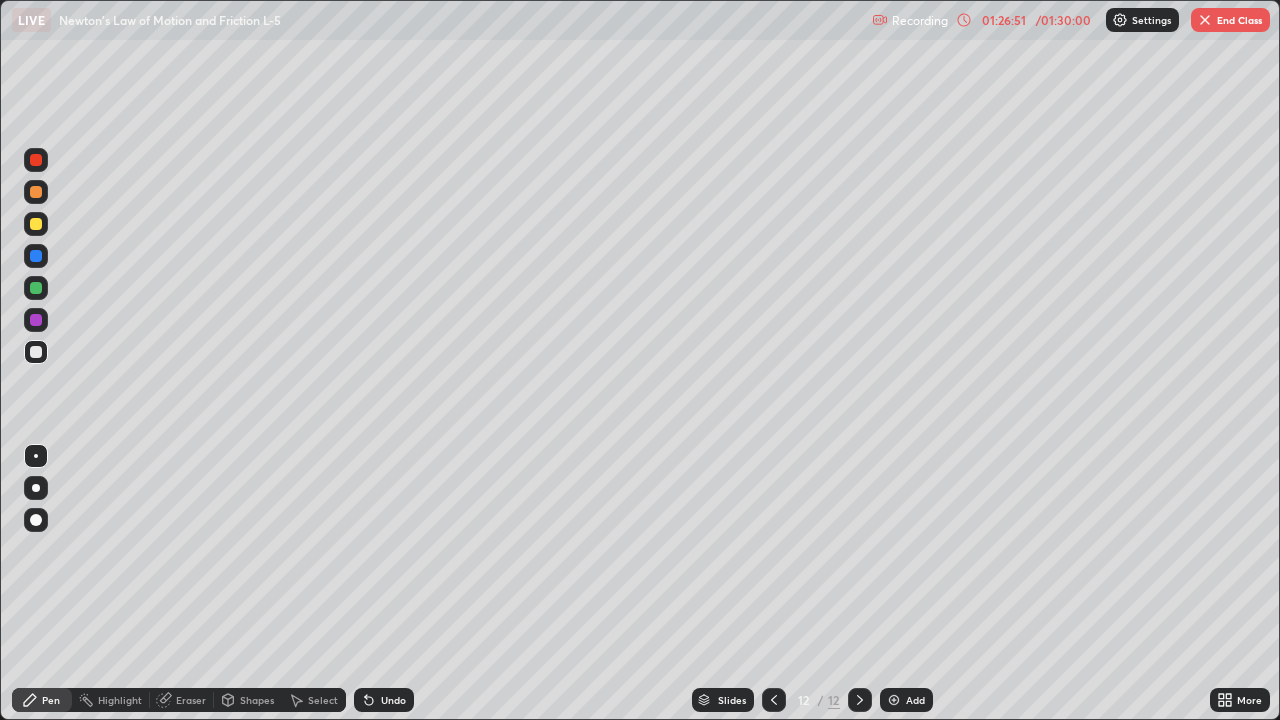 click on "Undo" at bounding box center [393, 700] 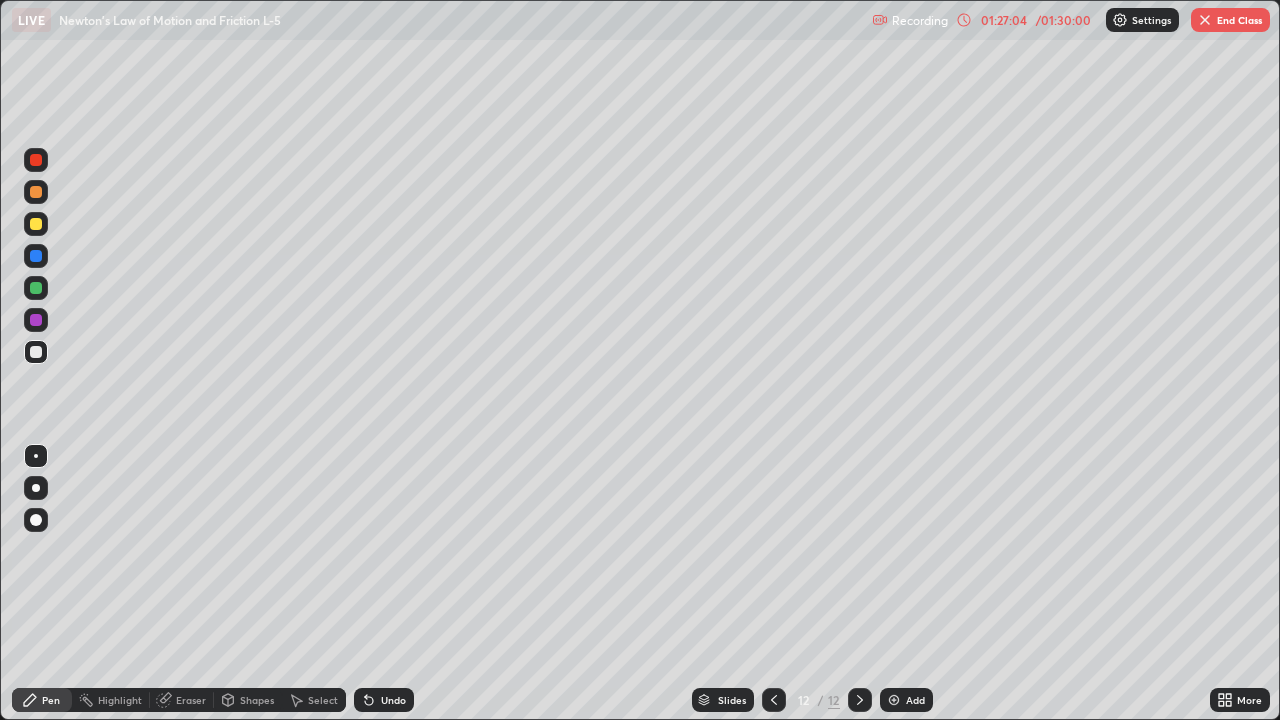 click on "Undo" at bounding box center [384, 700] 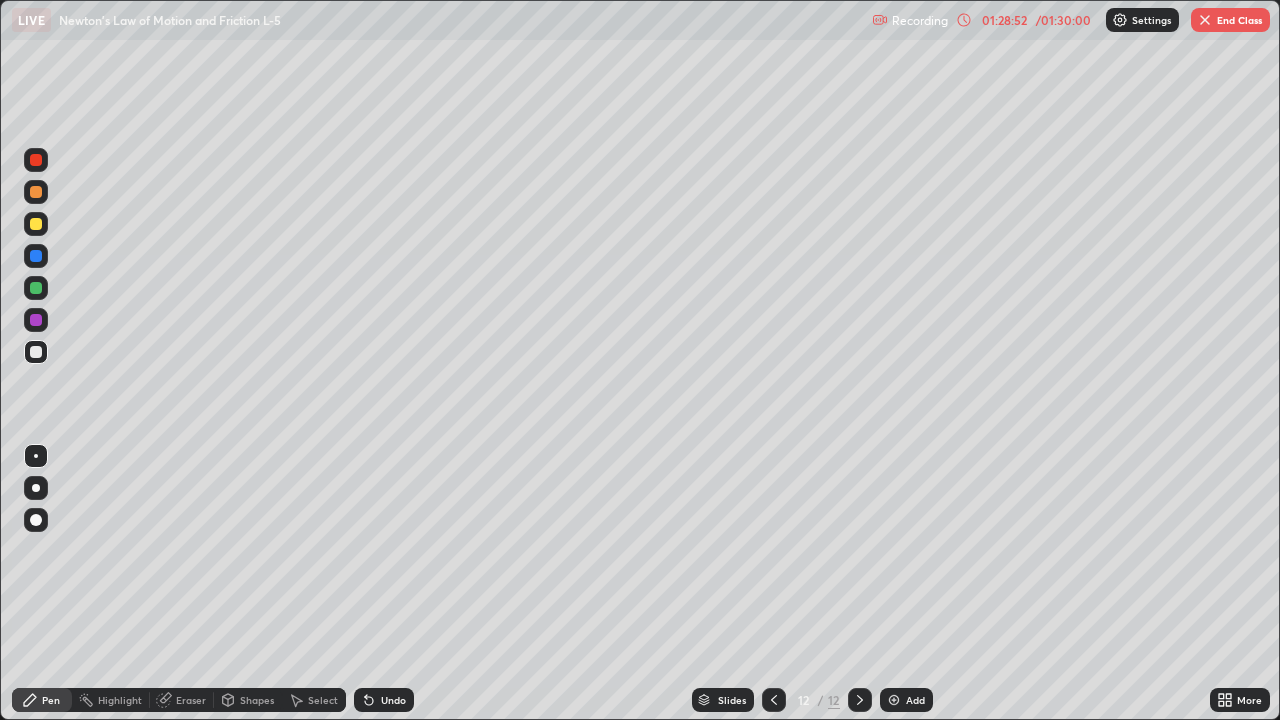 click on "End Class" at bounding box center (1230, 20) 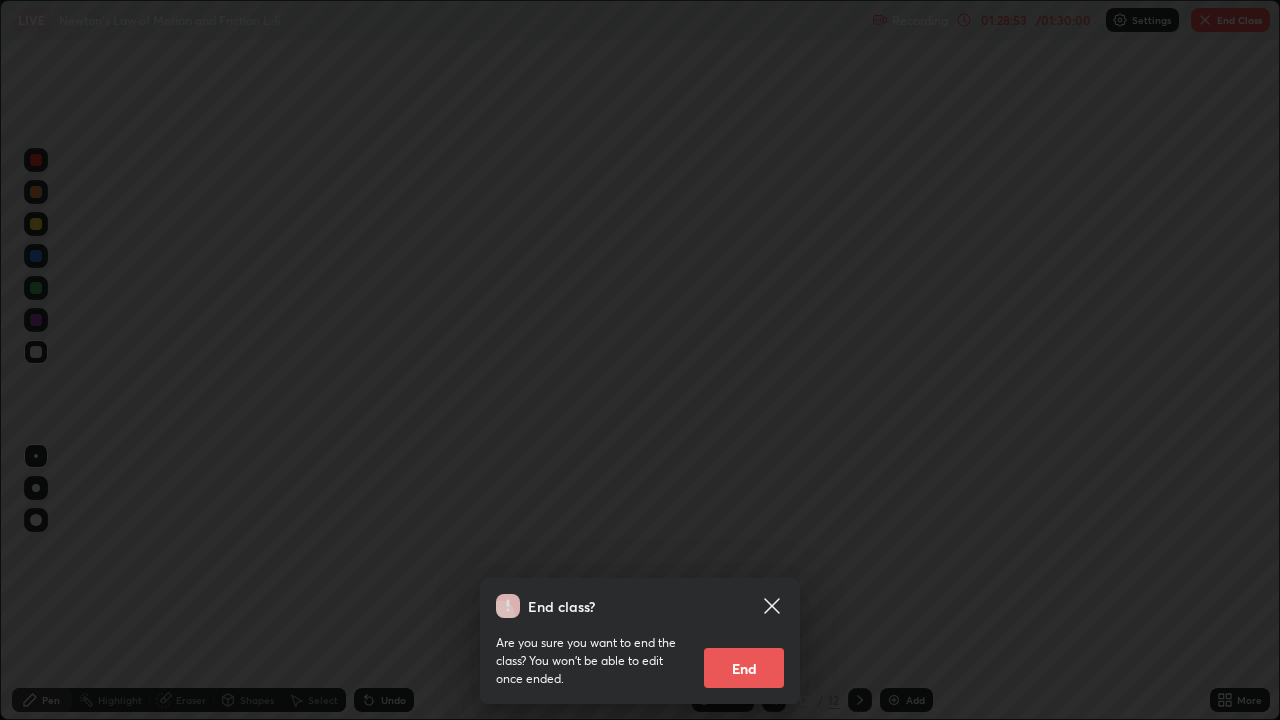 click on "End" at bounding box center (744, 668) 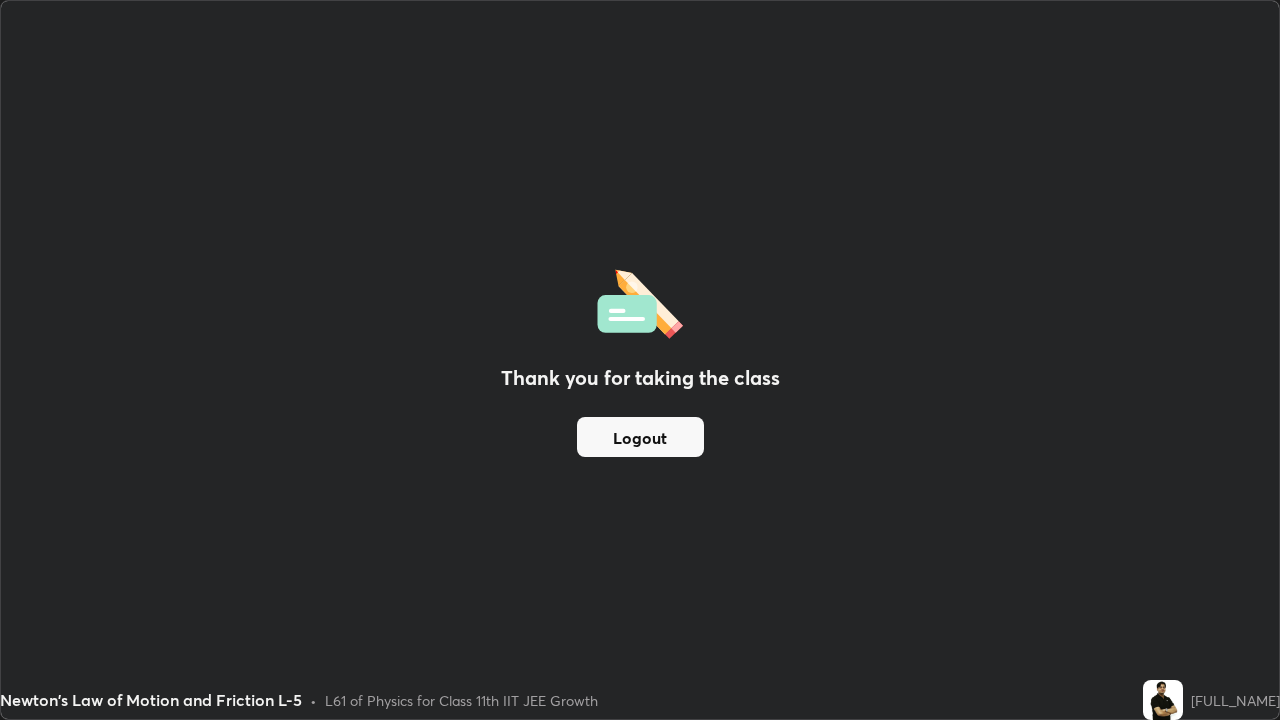 click on "Logout" at bounding box center (640, 437) 